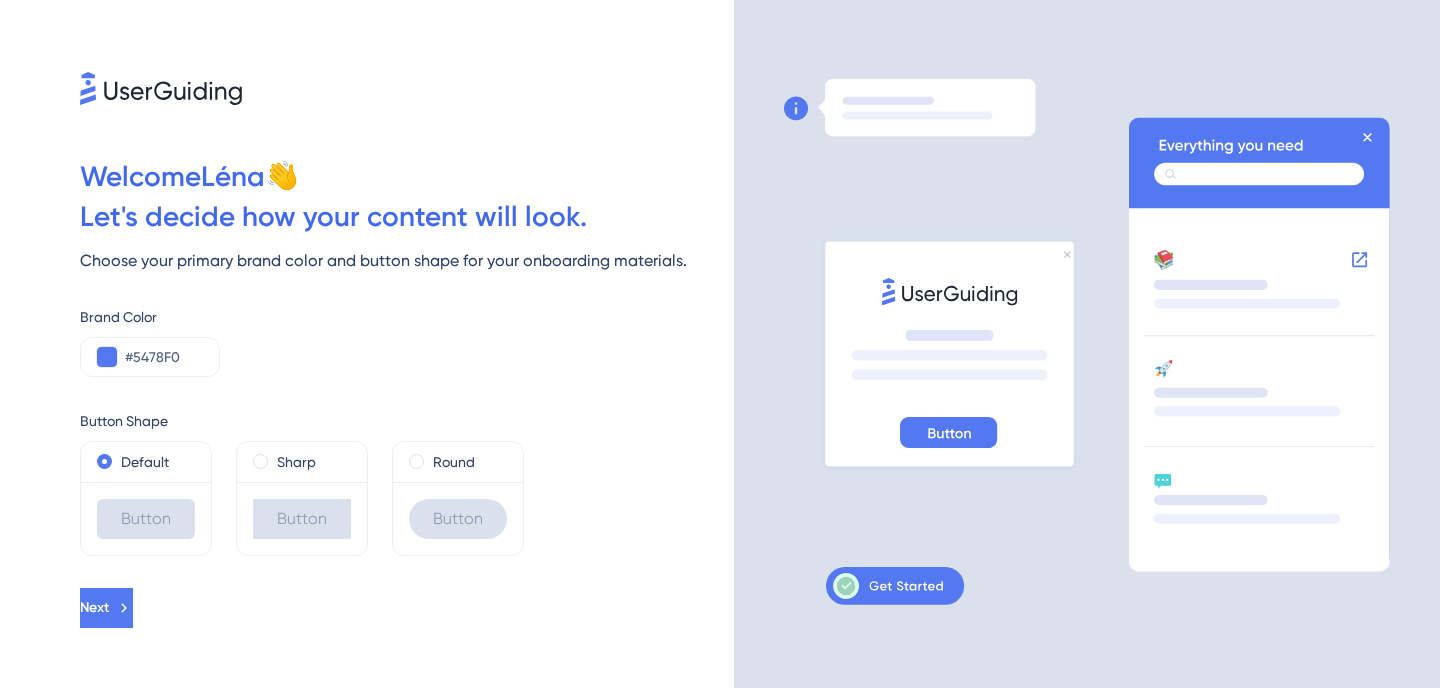 scroll, scrollTop: 0, scrollLeft: 0, axis: both 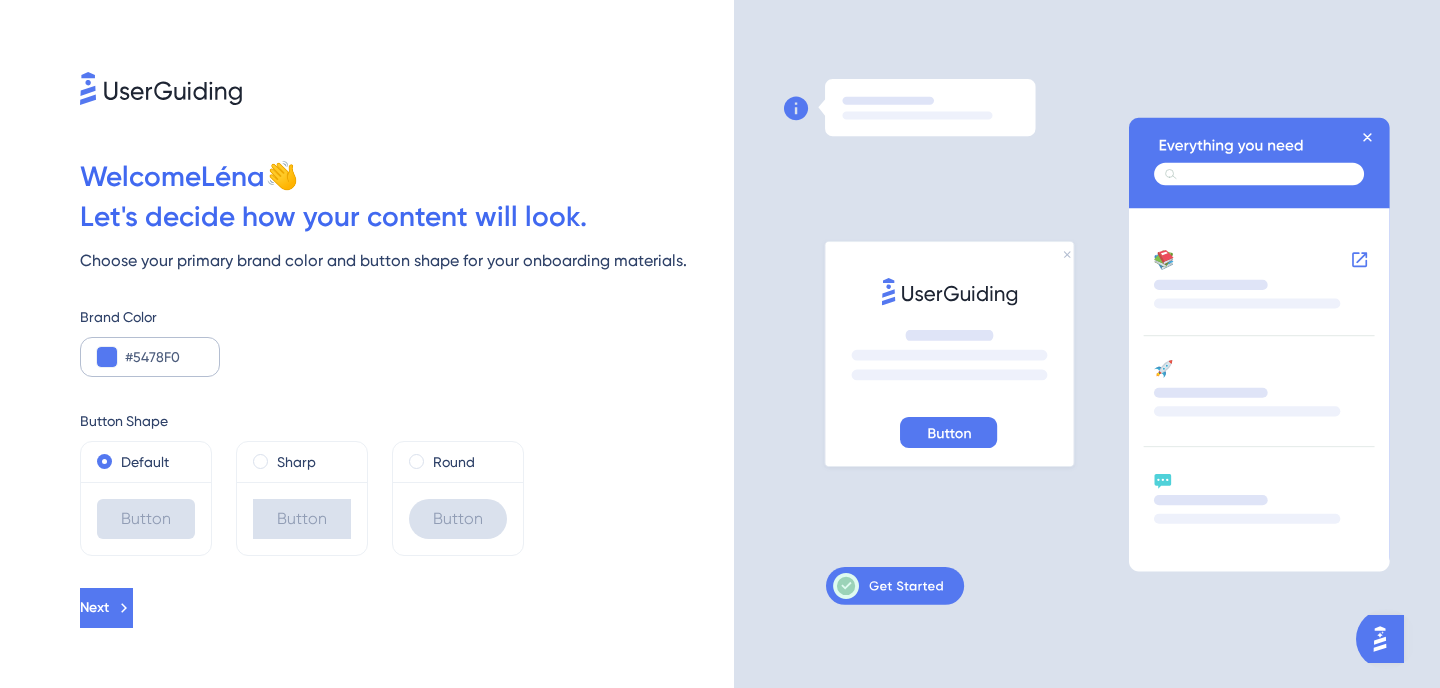 click on "#5478F0" at bounding box center (150, 357) 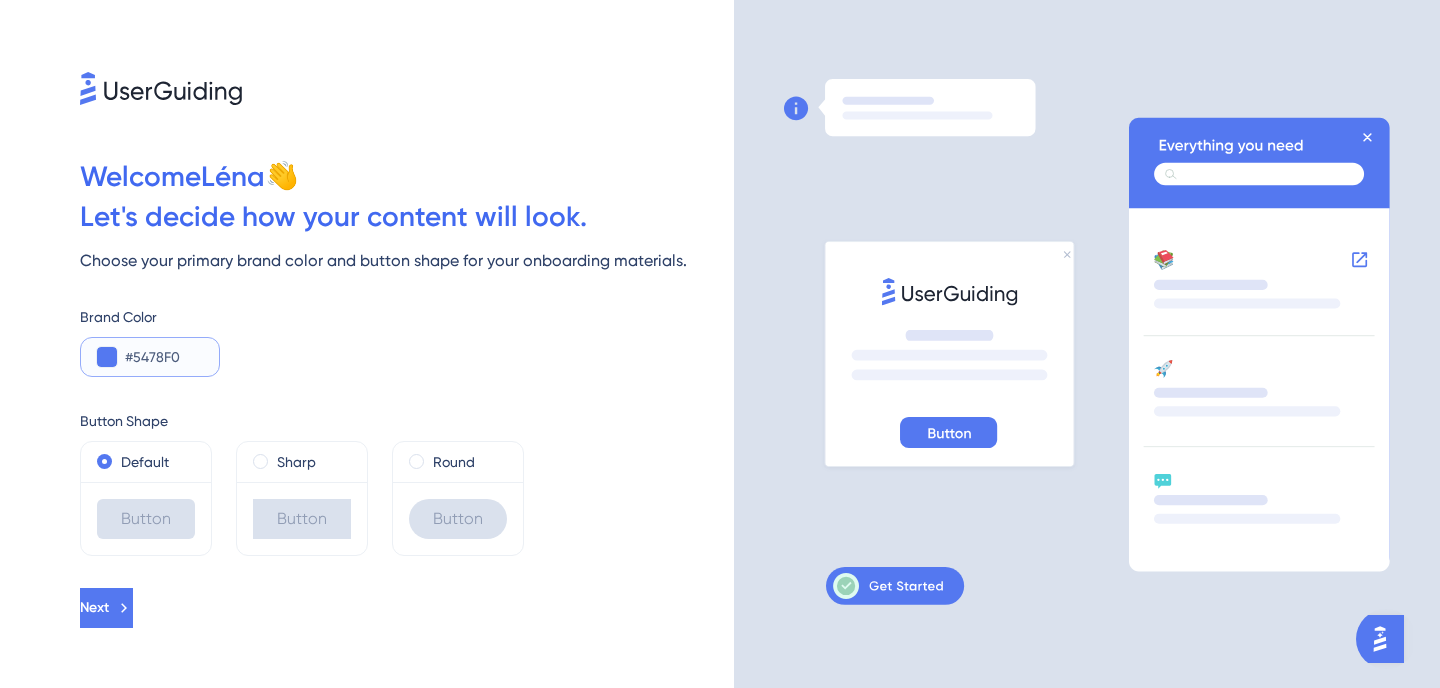 click at bounding box center [107, 357] 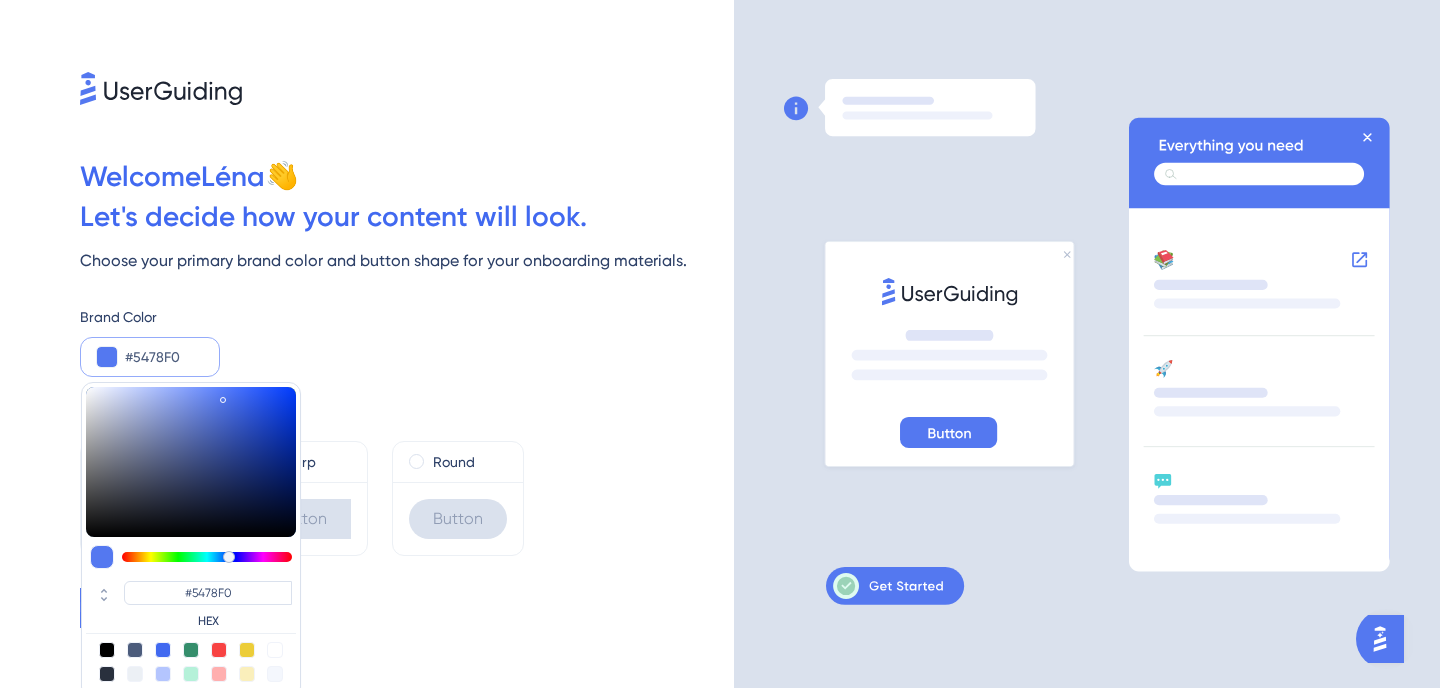 scroll, scrollTop: 11, scrollLeft: 0, axis: vertical 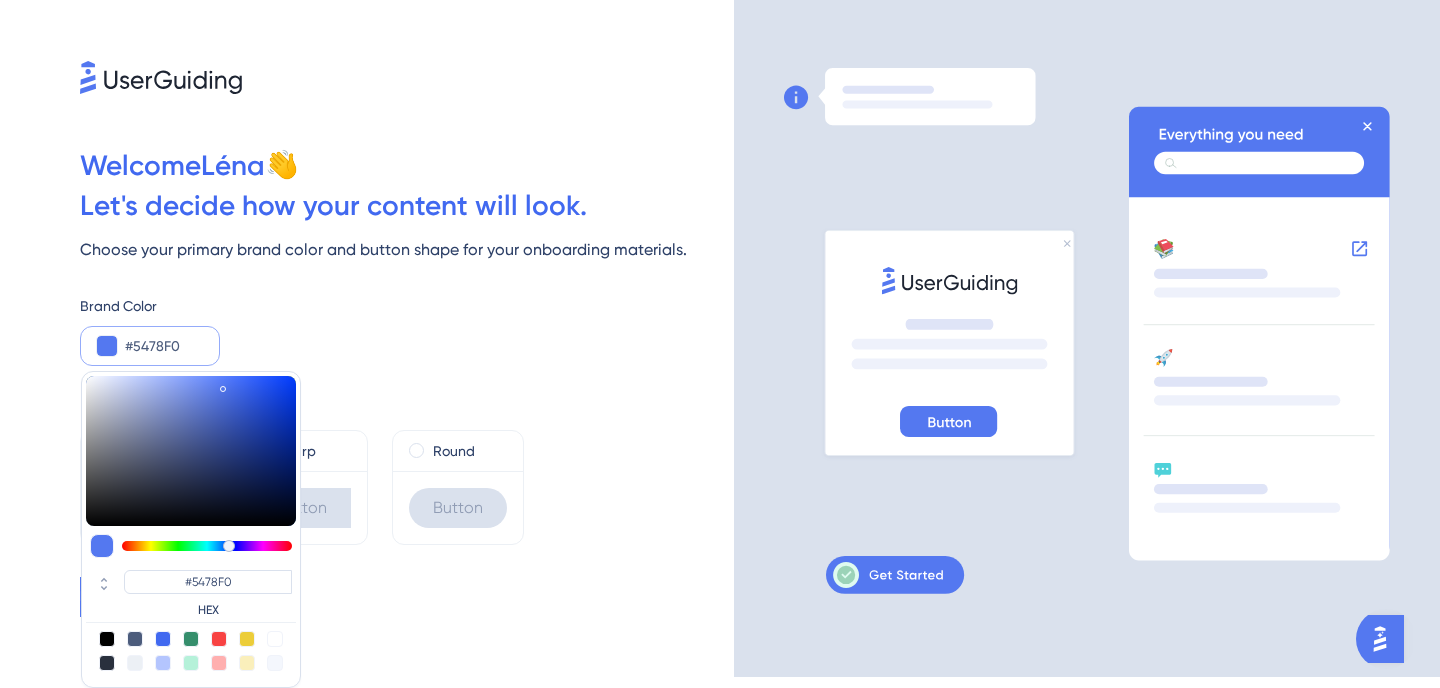 click on "#5478F0" at bounding box center (164, 346) 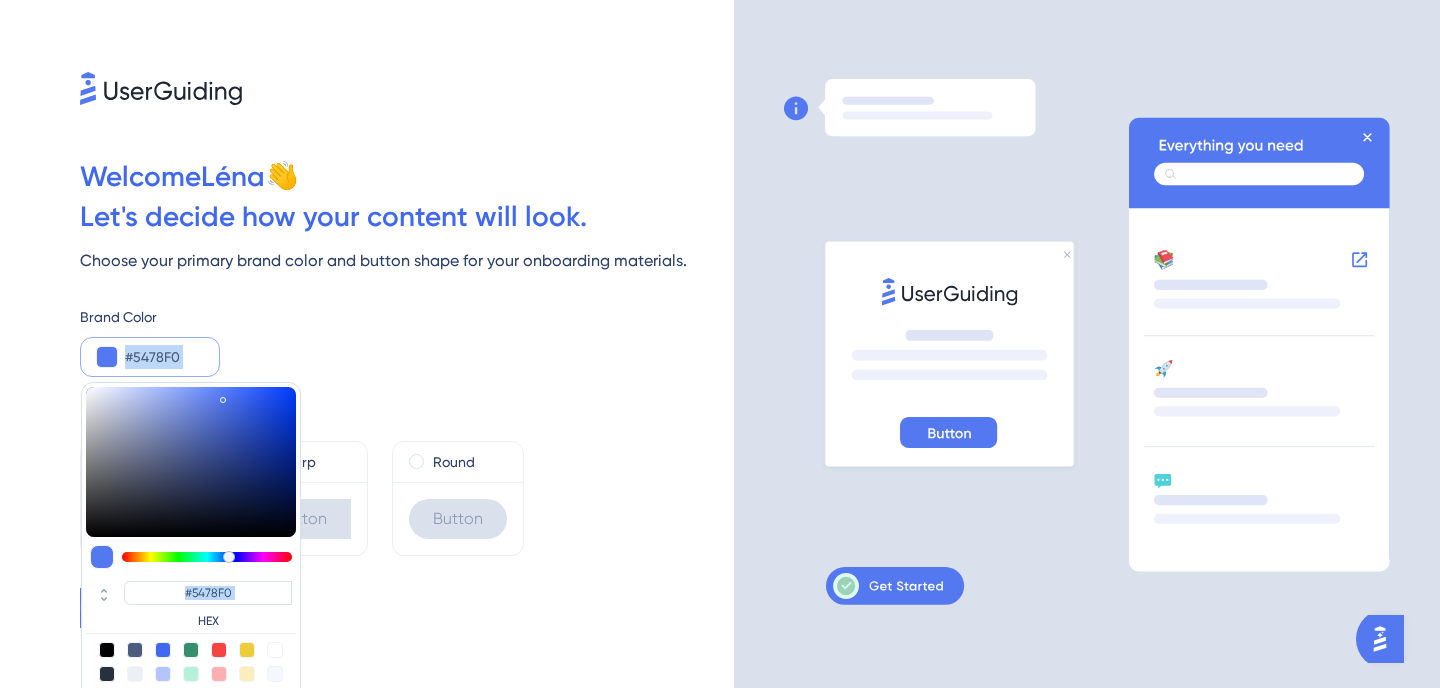 click on "Brand Color #5478F0 #5478F0 HEX" at bounding box center (407, 341) 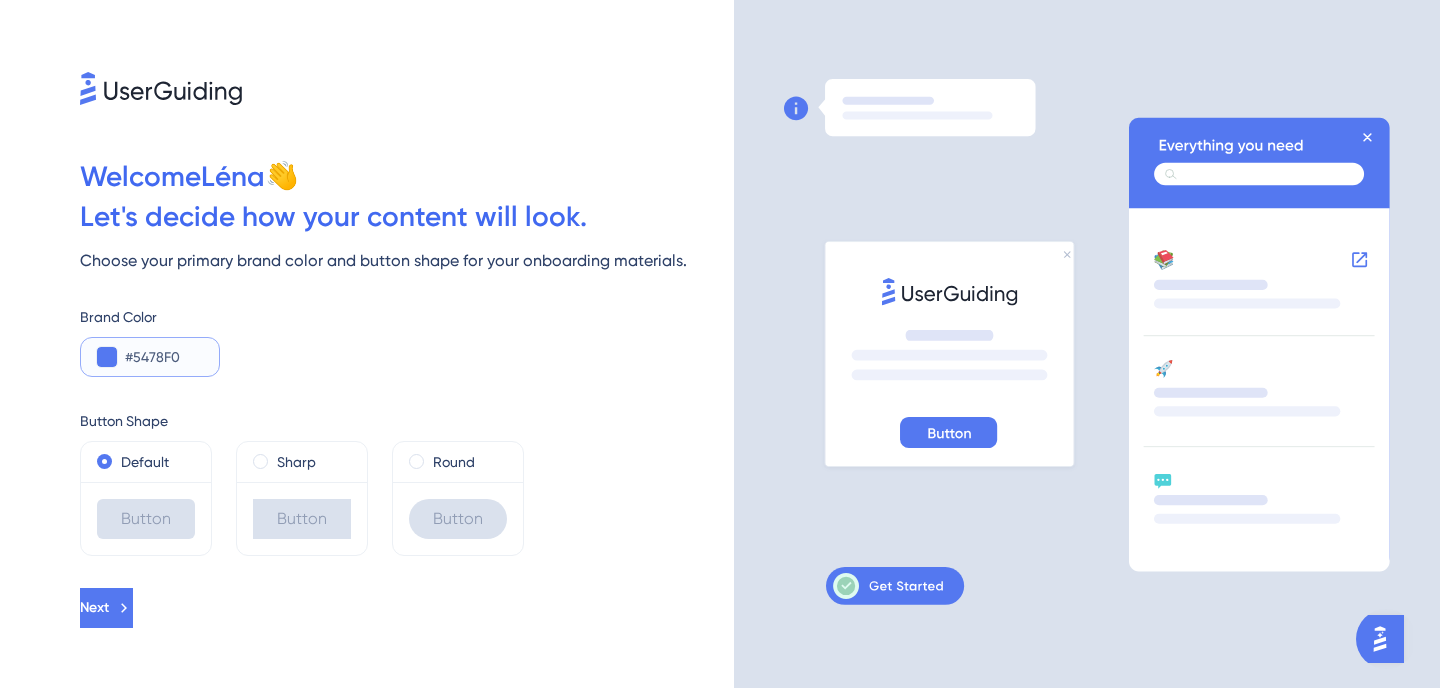 click on "#5478F0" at bounding box center [164, 357] 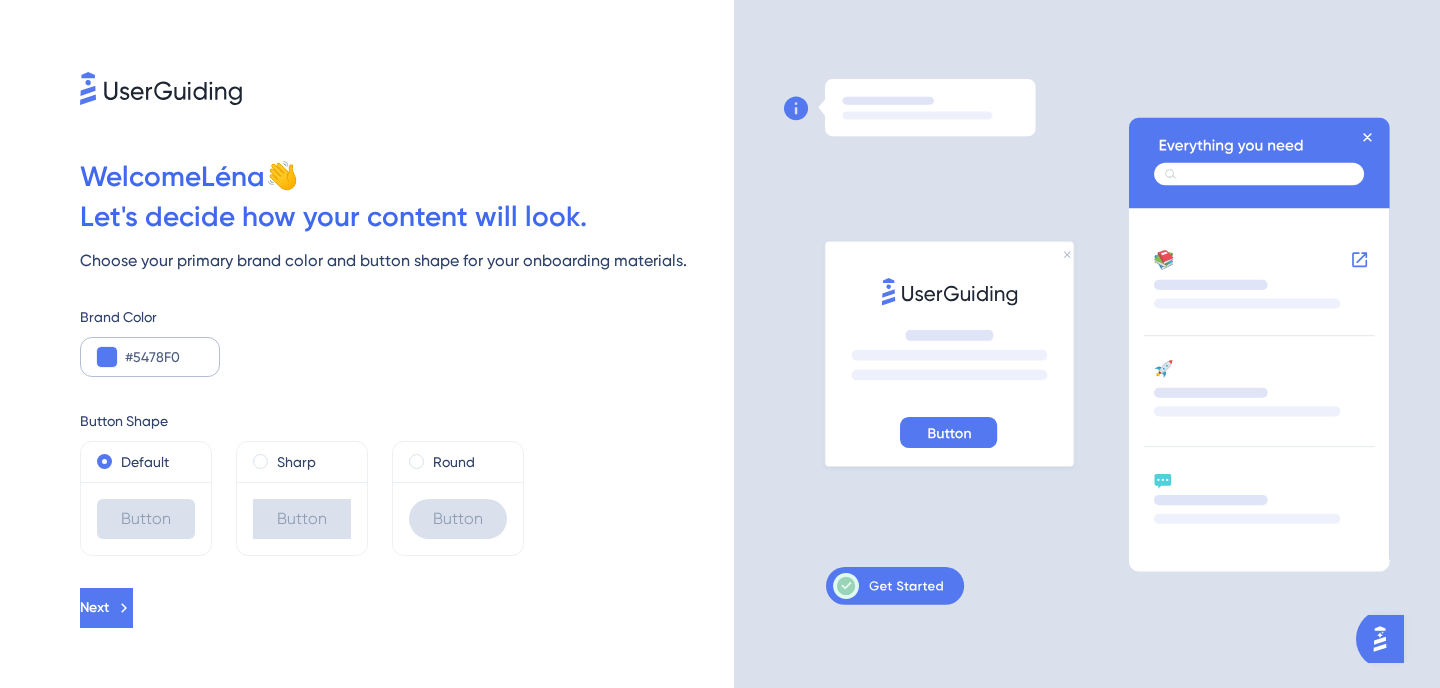 click on "#5478F0" at bounding box center (150, 357) 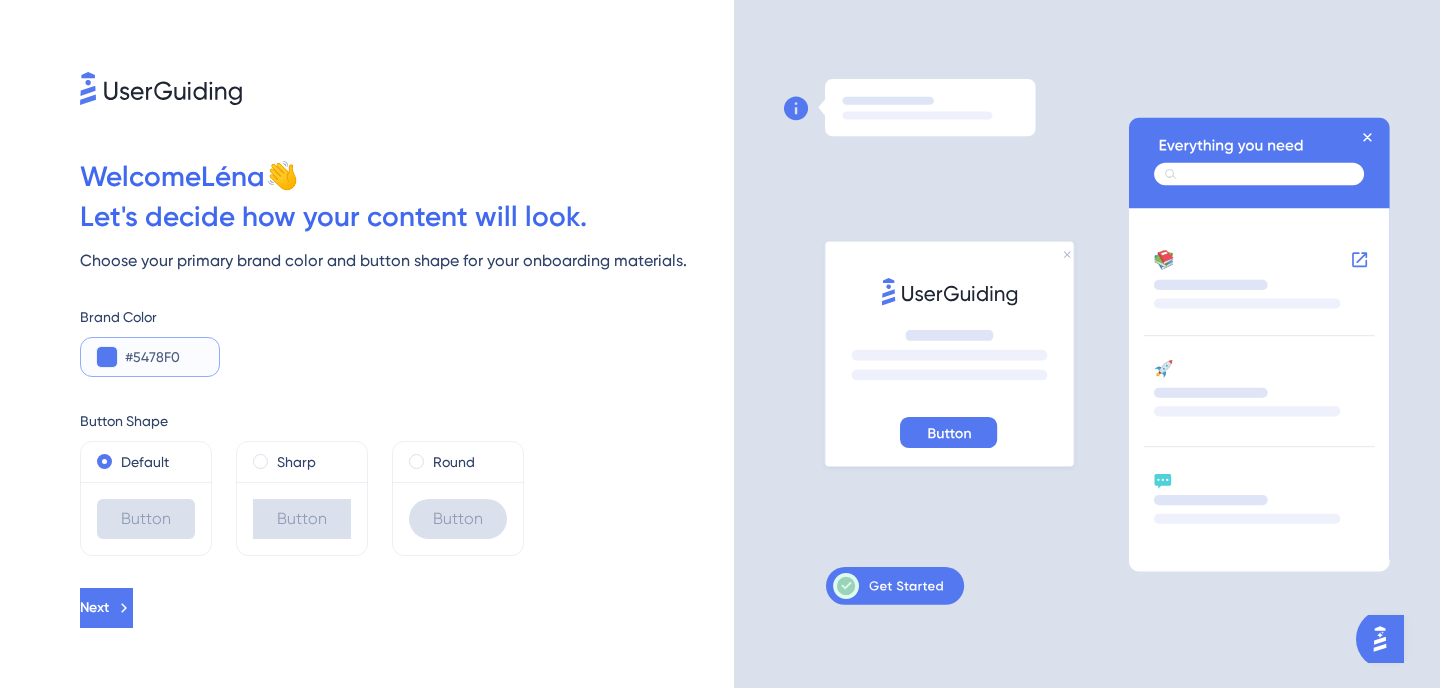 click on "#5478F0" at bounding box center [164, 357] 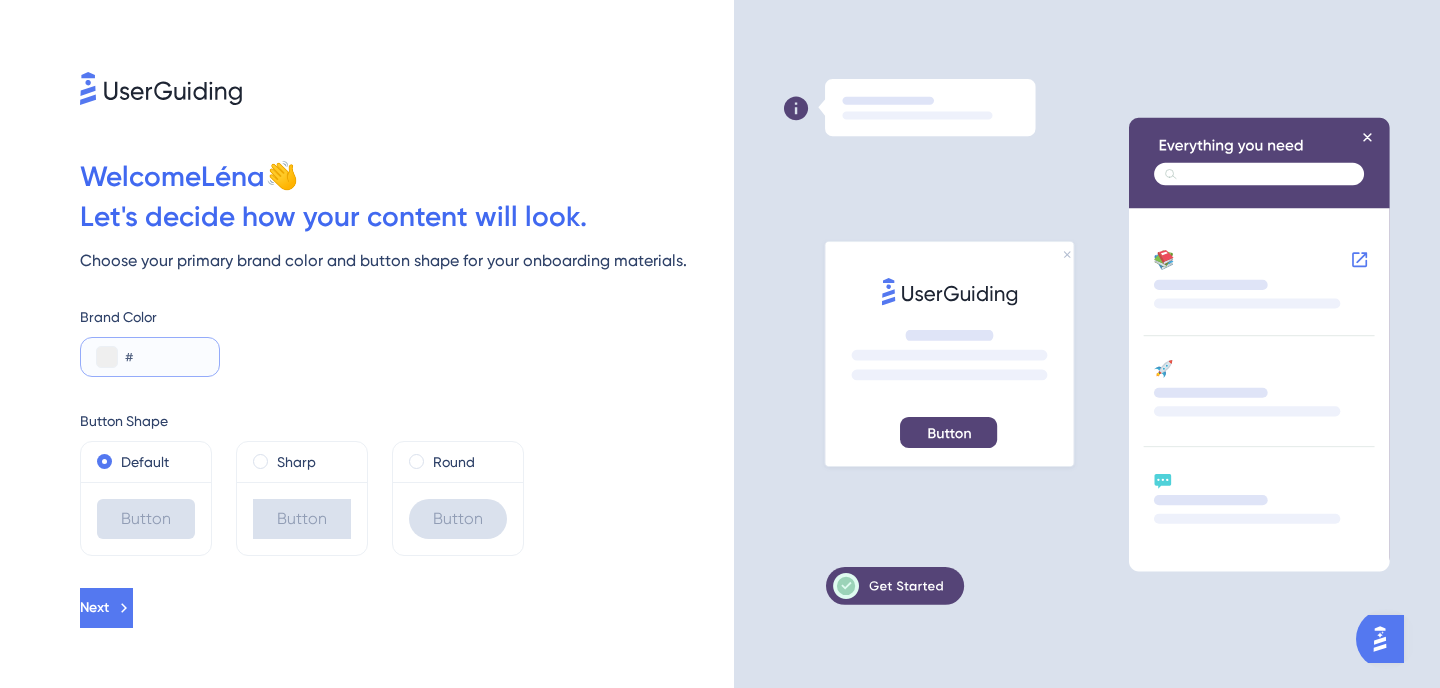 paste on "D80C0C" 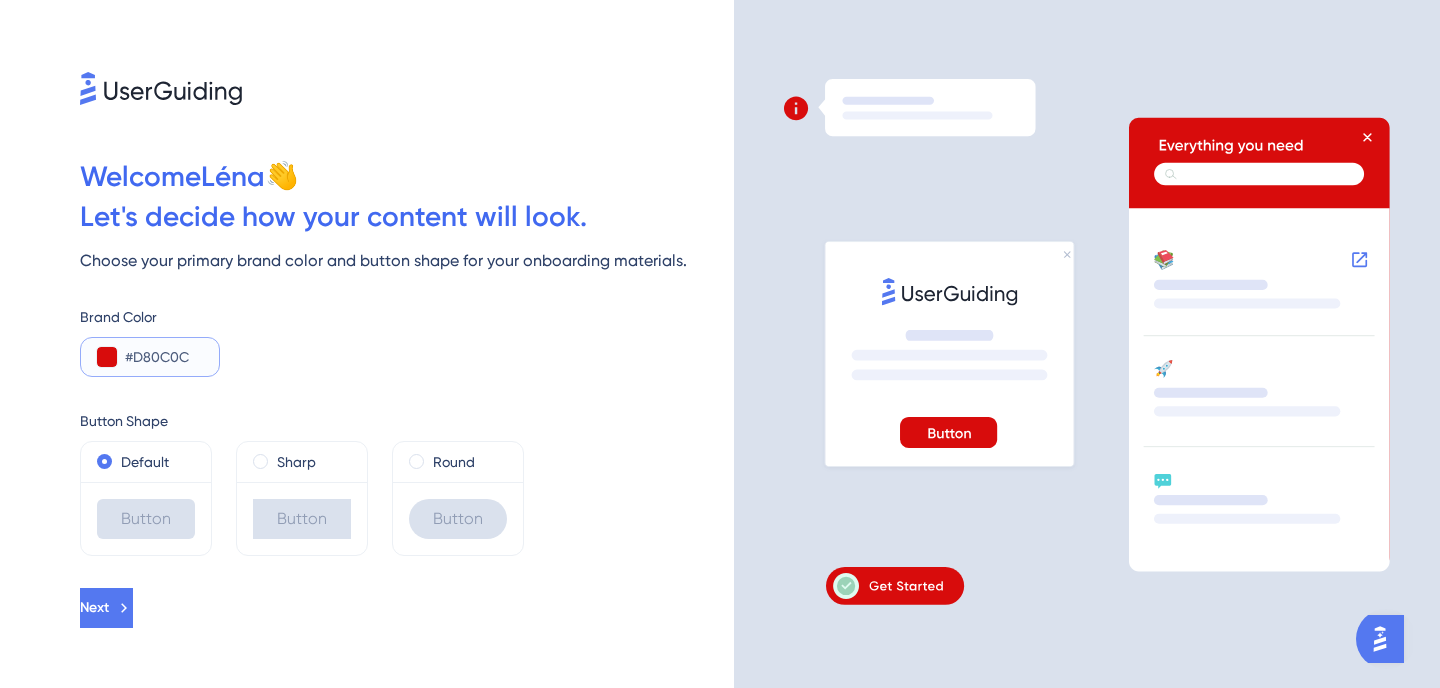 type on "#D80C0C" 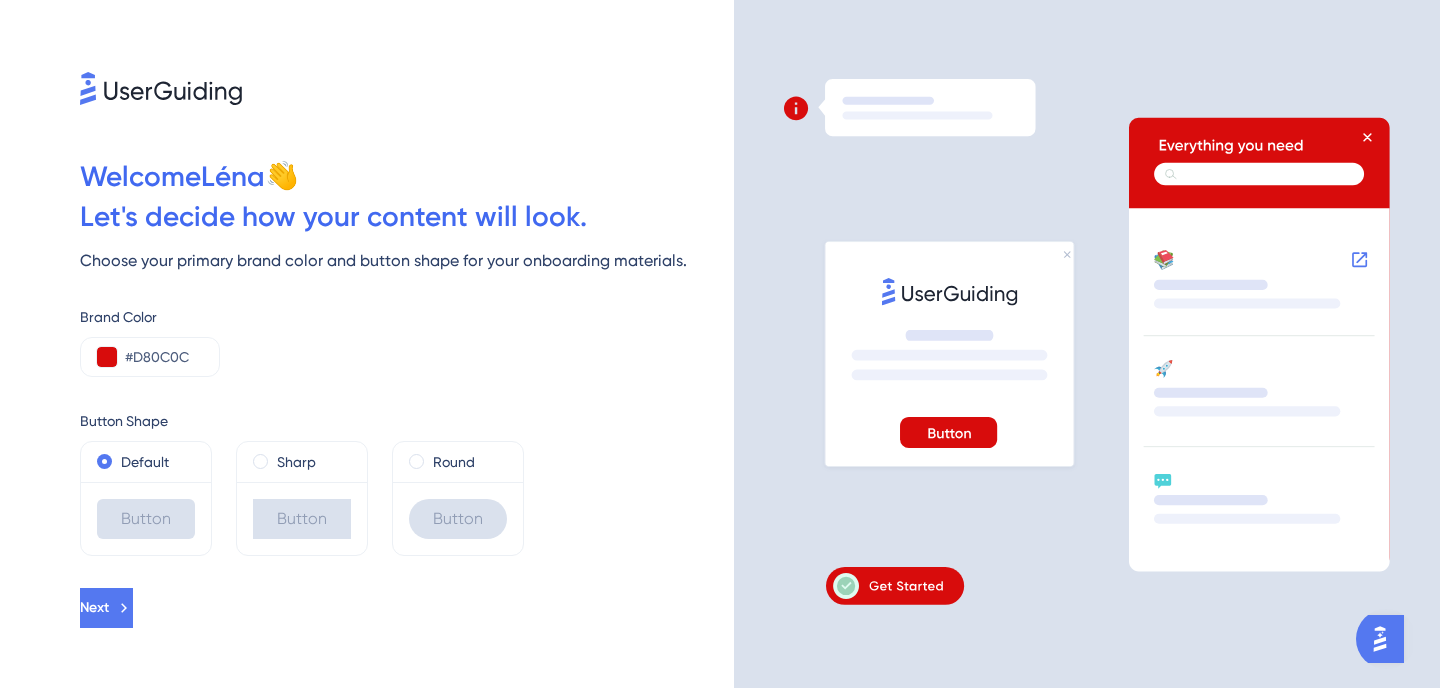 click on "Brand Color #D80C0C" at bounding box center [407, 341] 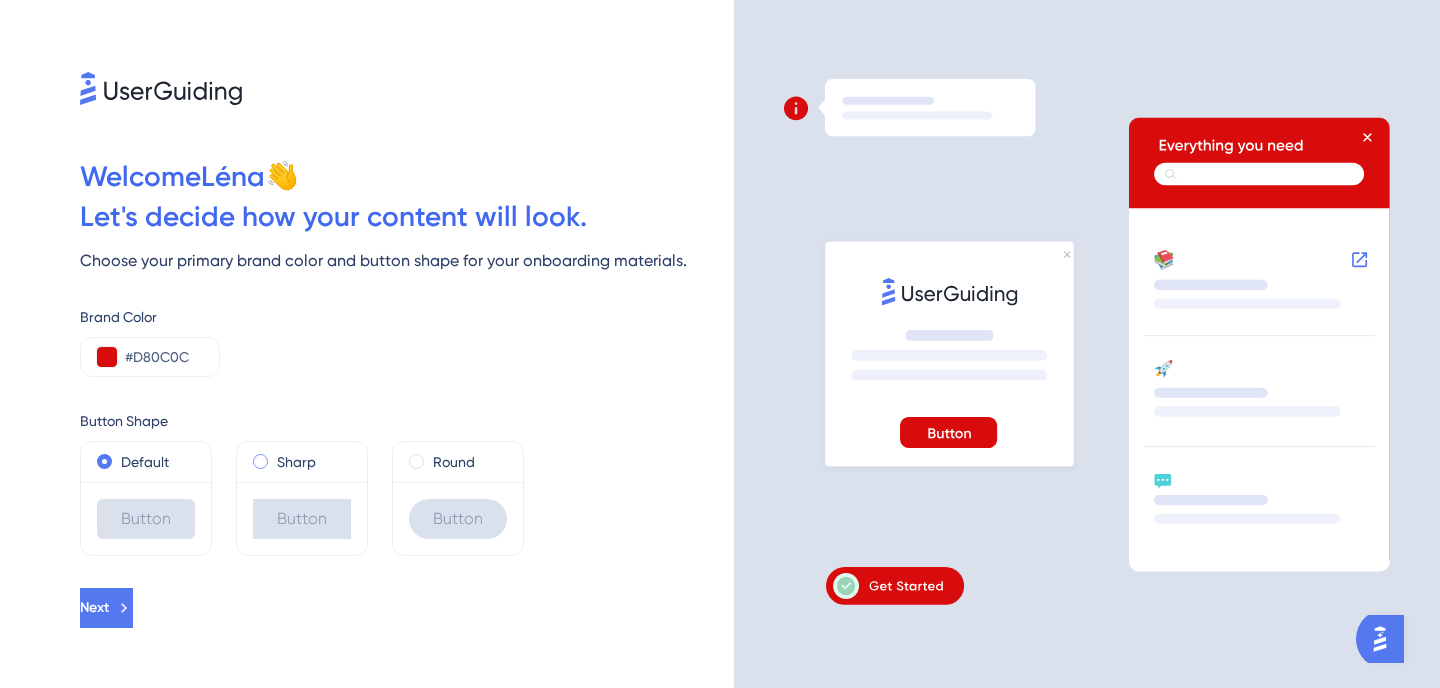 click on "Sharp" at bounding box center [302, 462] 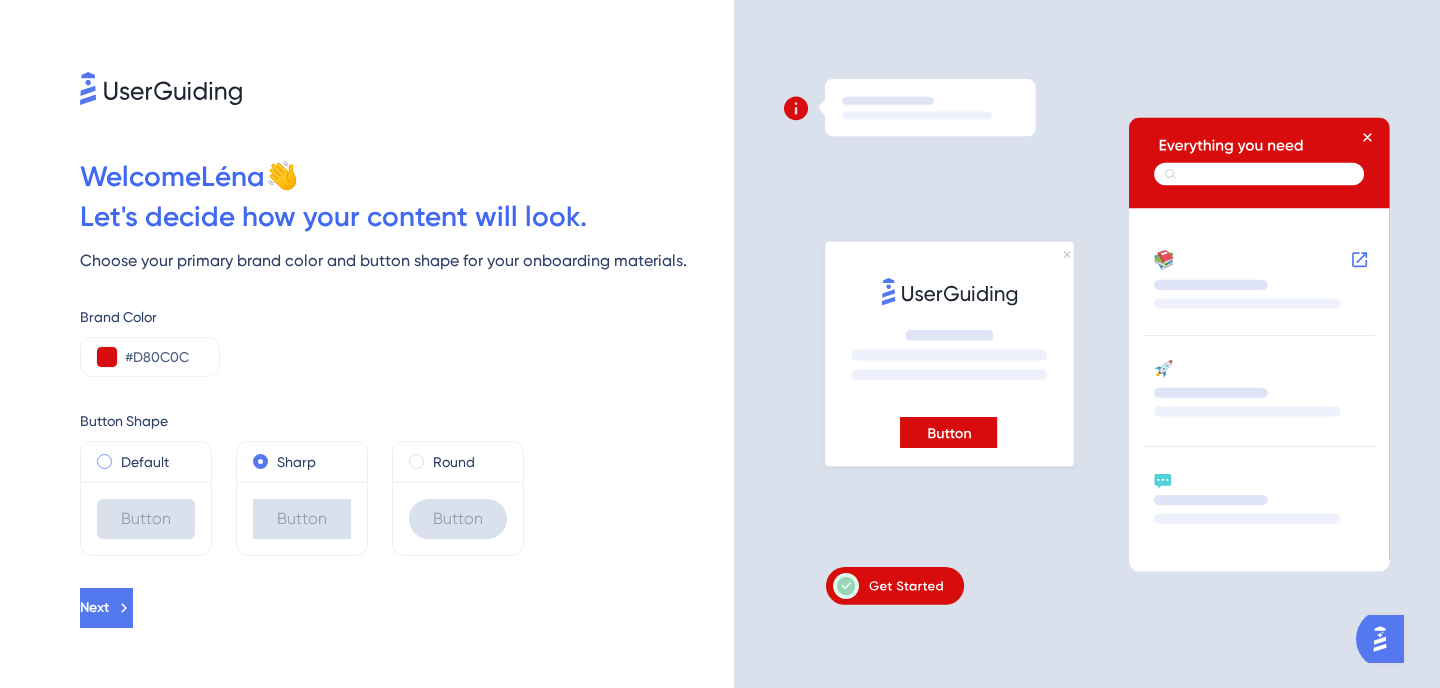 click at bounding box center (104, 461) 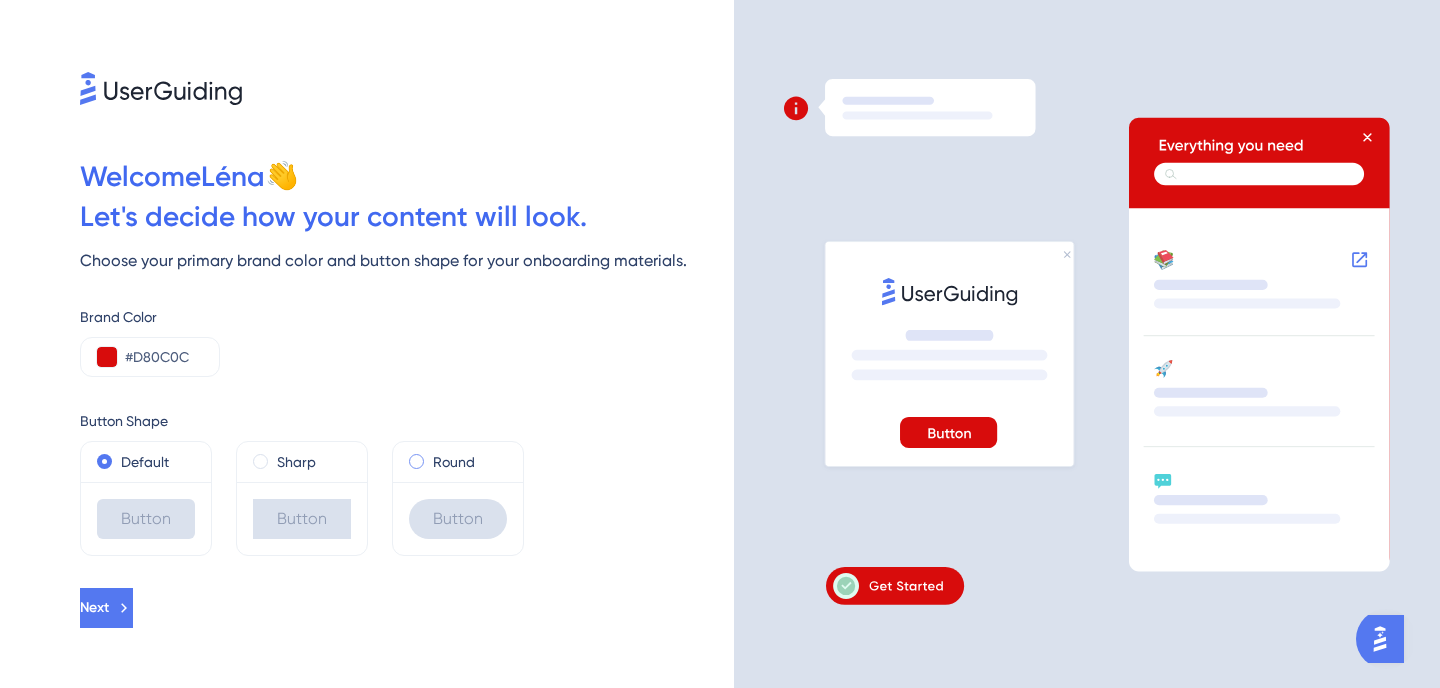 click at bounding box center [416, 461] 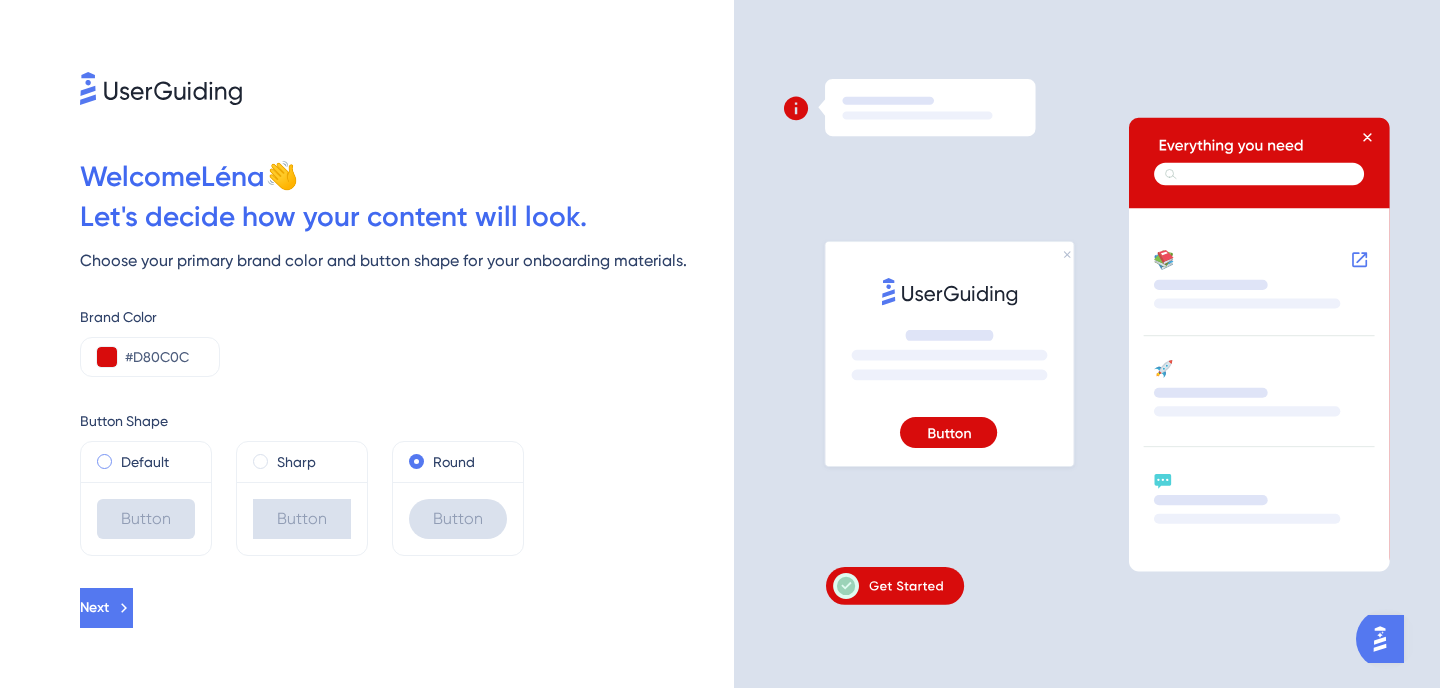 click on "Default" at bounding box center (146, 462) 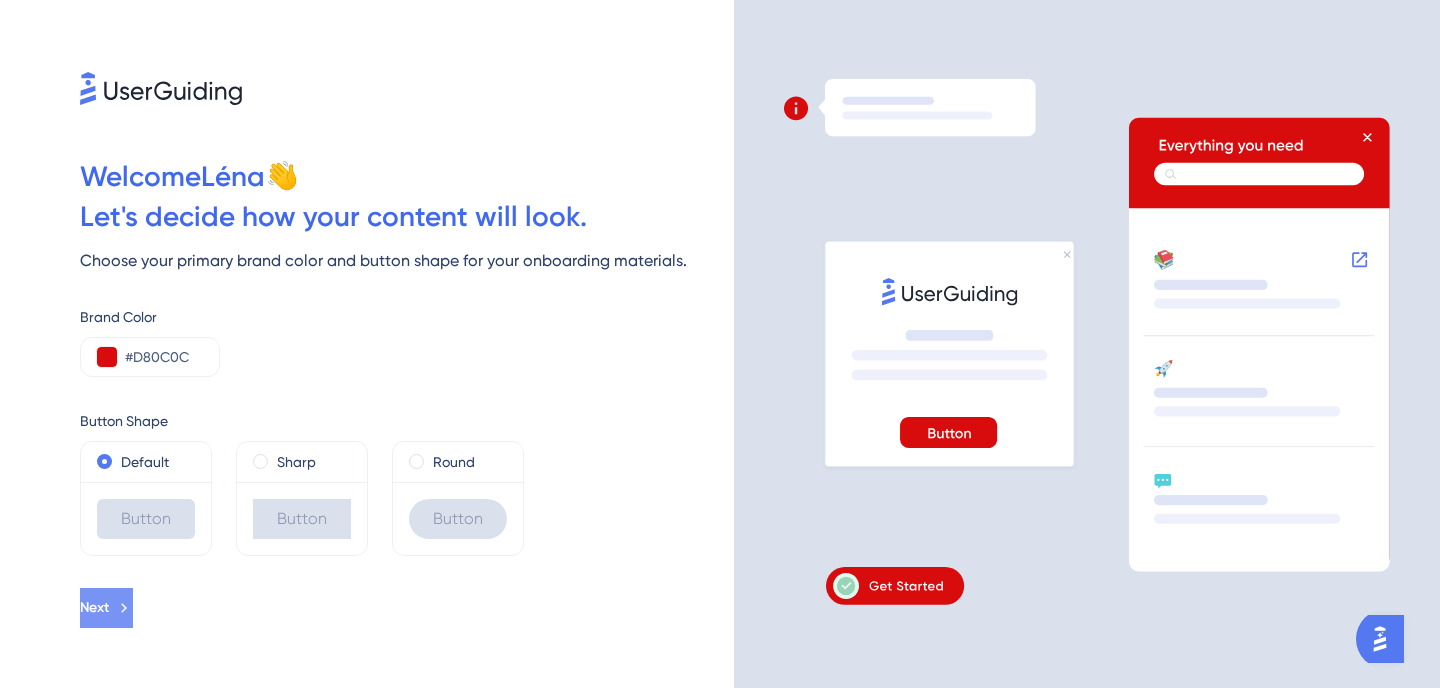 click on "Next" at bounding box center [94, 608] 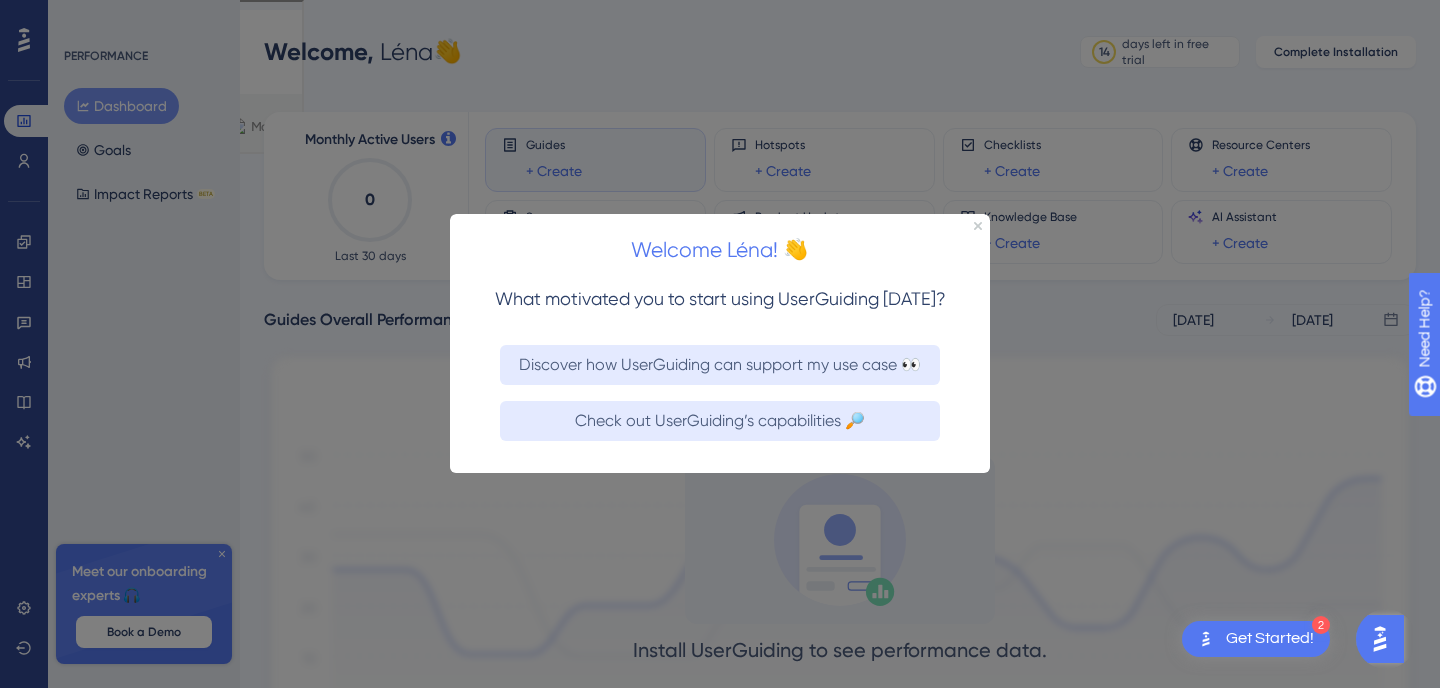 scroll, scrollTop: 0, scrollLeft: 0, axis: both 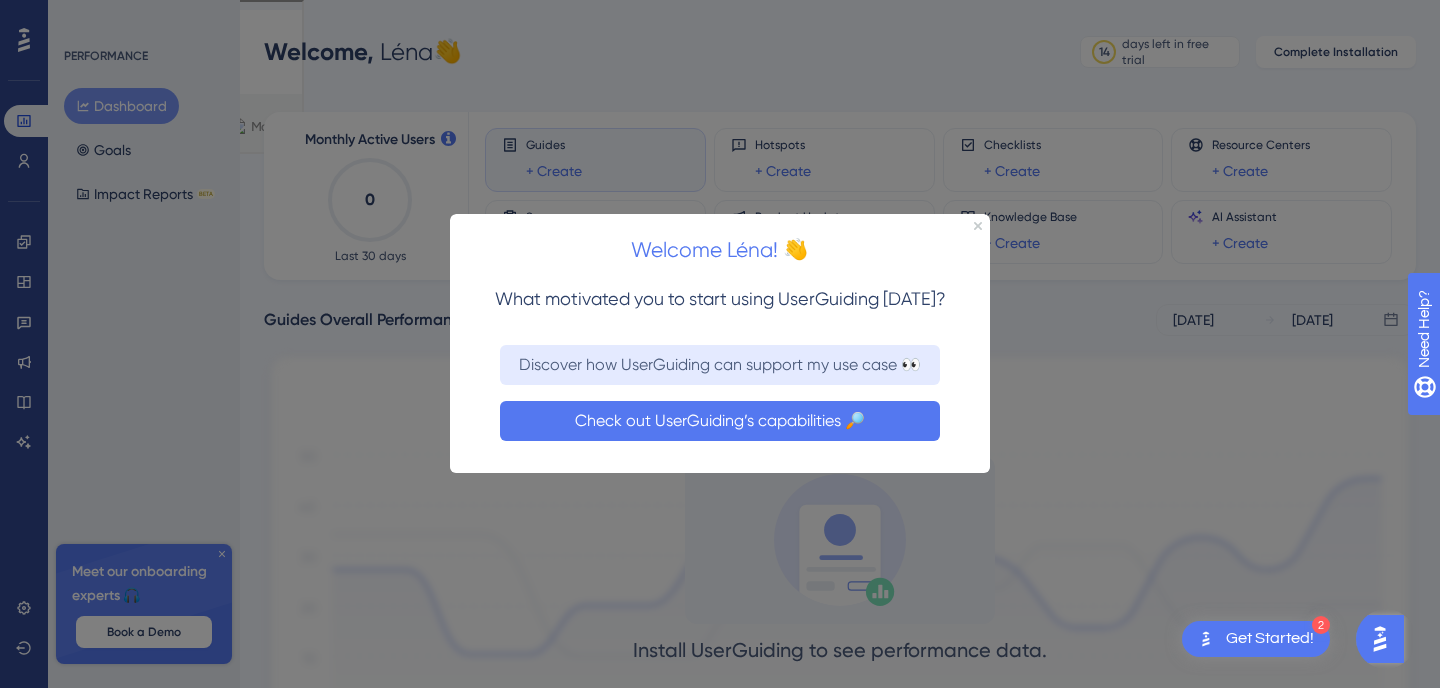 click on "Check out UserGuiding’s capabilities 🔎" at bounding box center [720, 421] 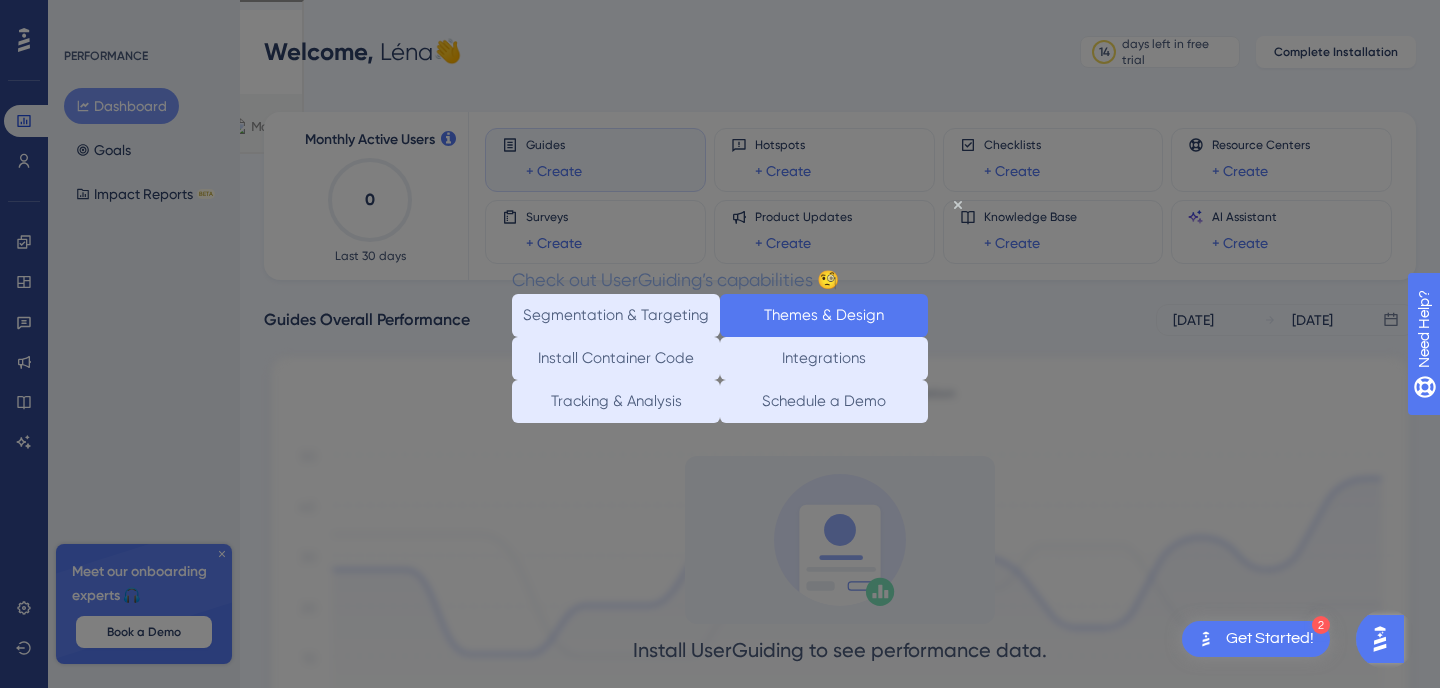 click on "Themes & Design" at bounding box center [824, 314] 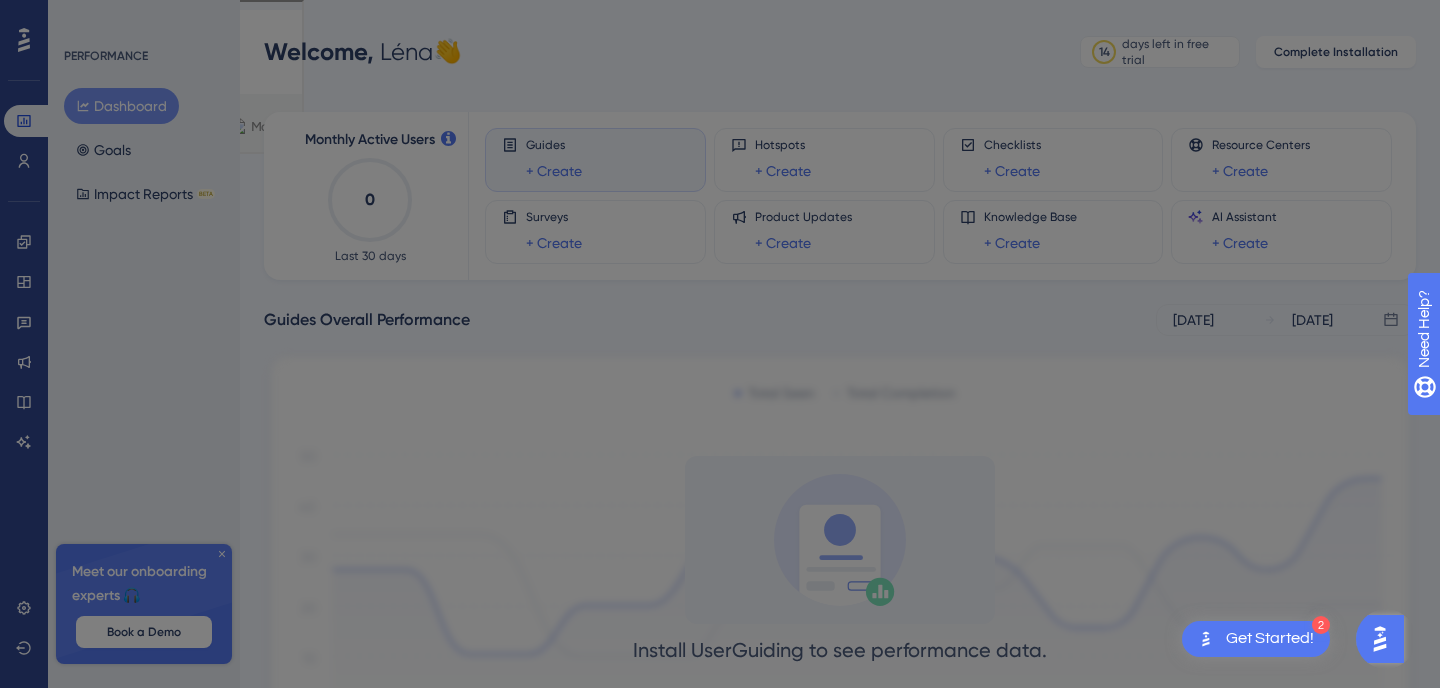 scroll, scrollTop: 0, scrollLeft: 0, axis: both 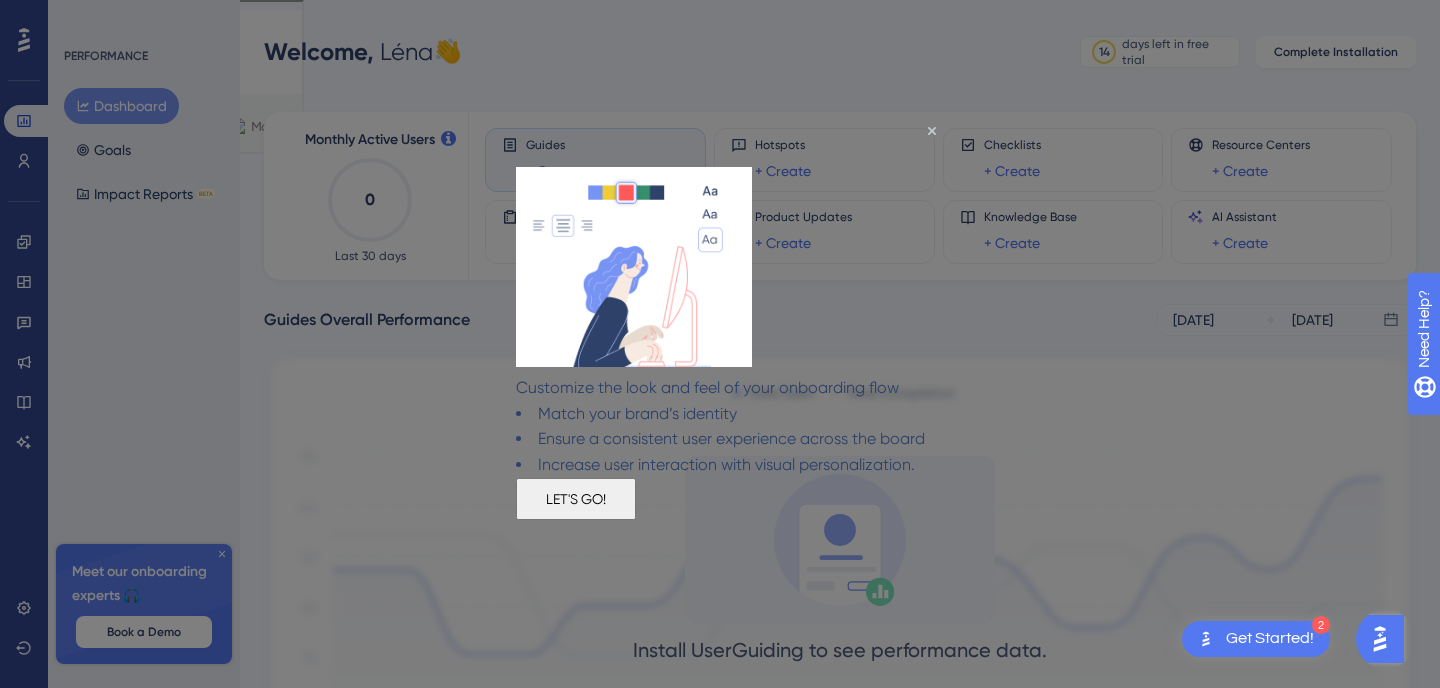 click on "LET'S GO!" at bounding box center (576, 499) 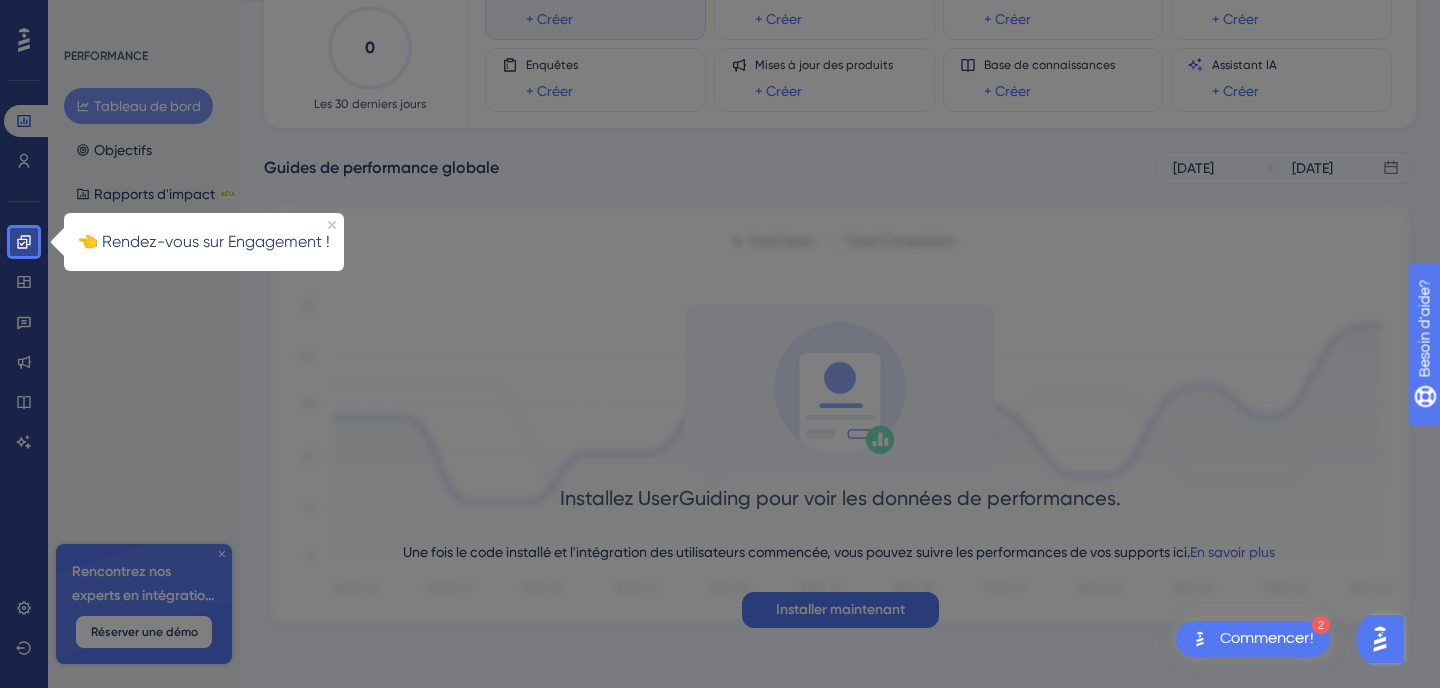 scroll, scrollTop: 160, scrollLeft: 0, axis: vertical 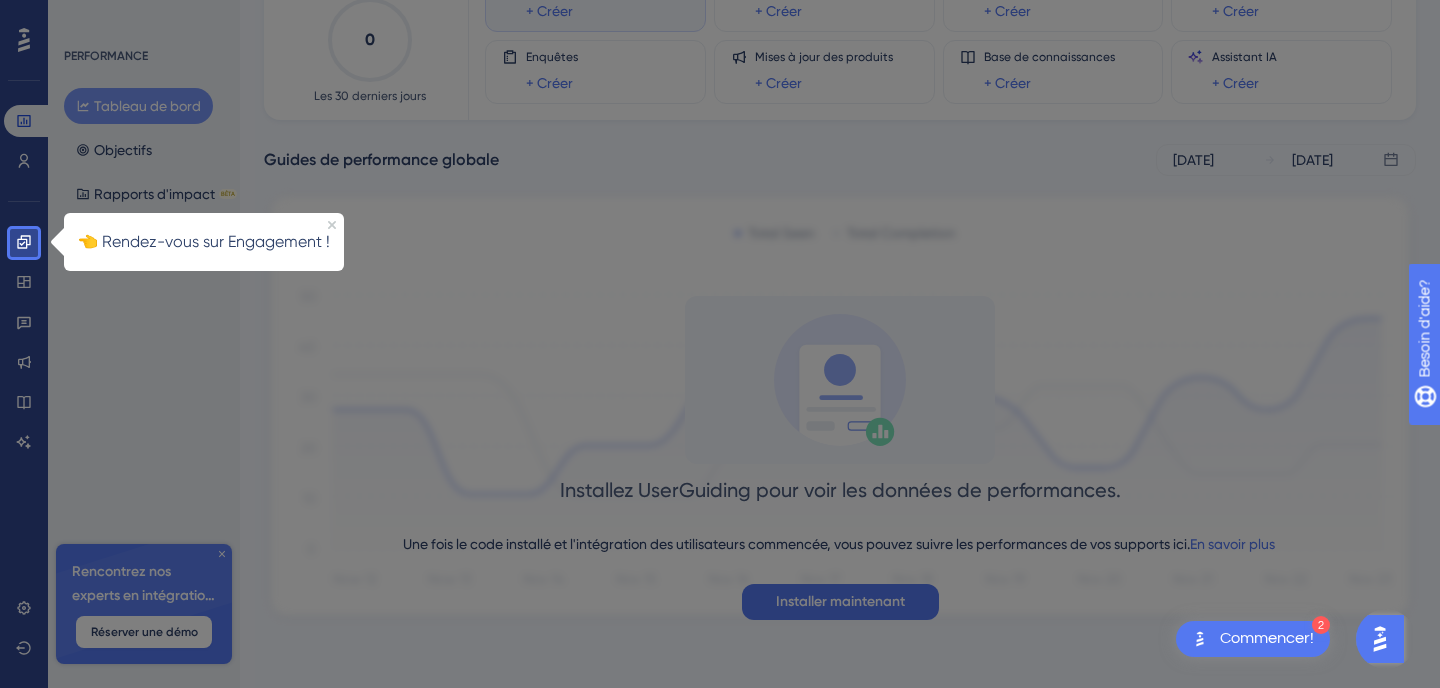 click at bounding box center (739, 264) 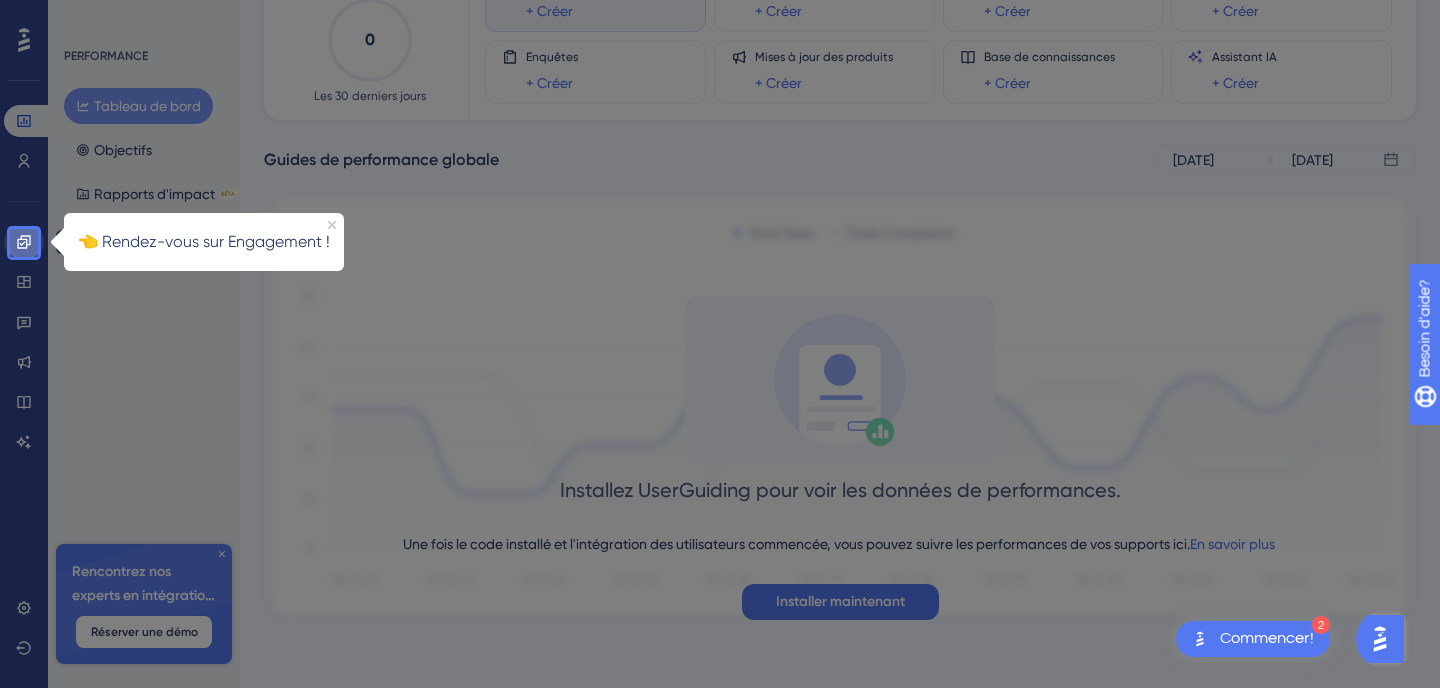click 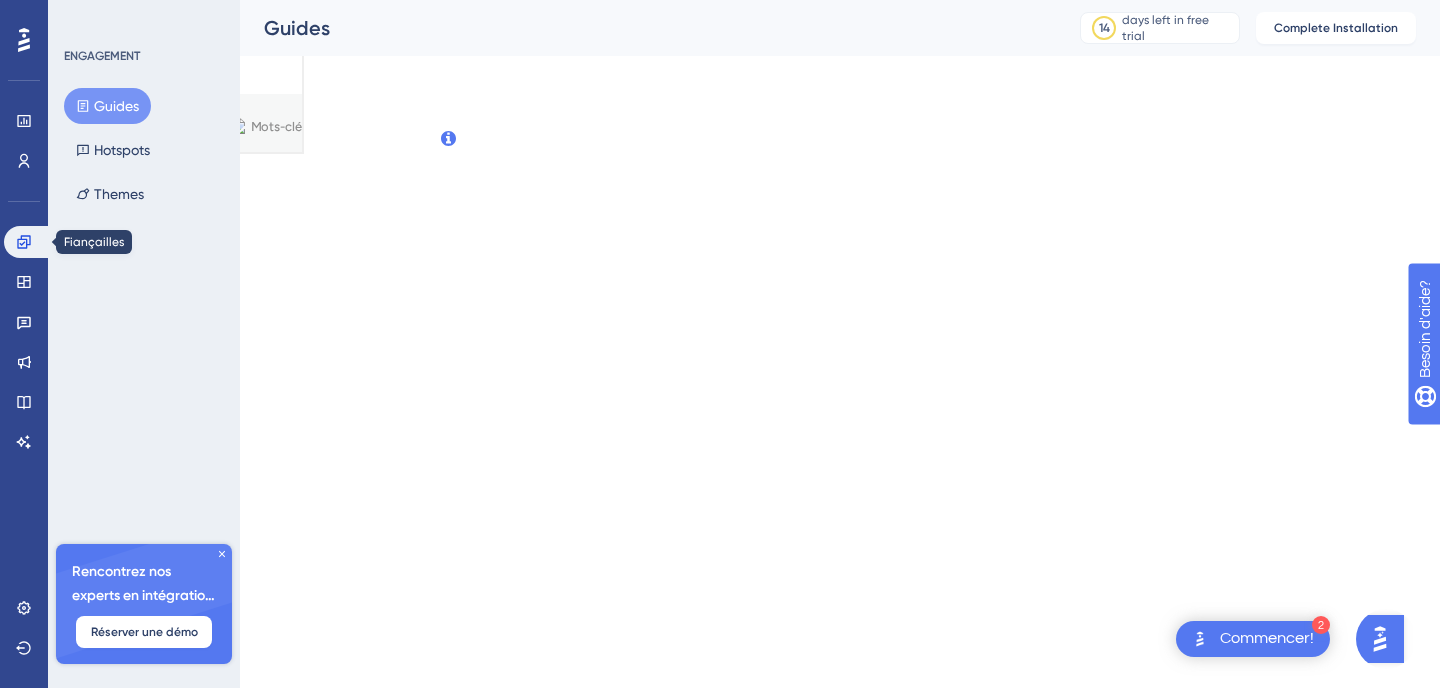 scroll, scrollTop: 0, scrollLeft: 0, axis: both 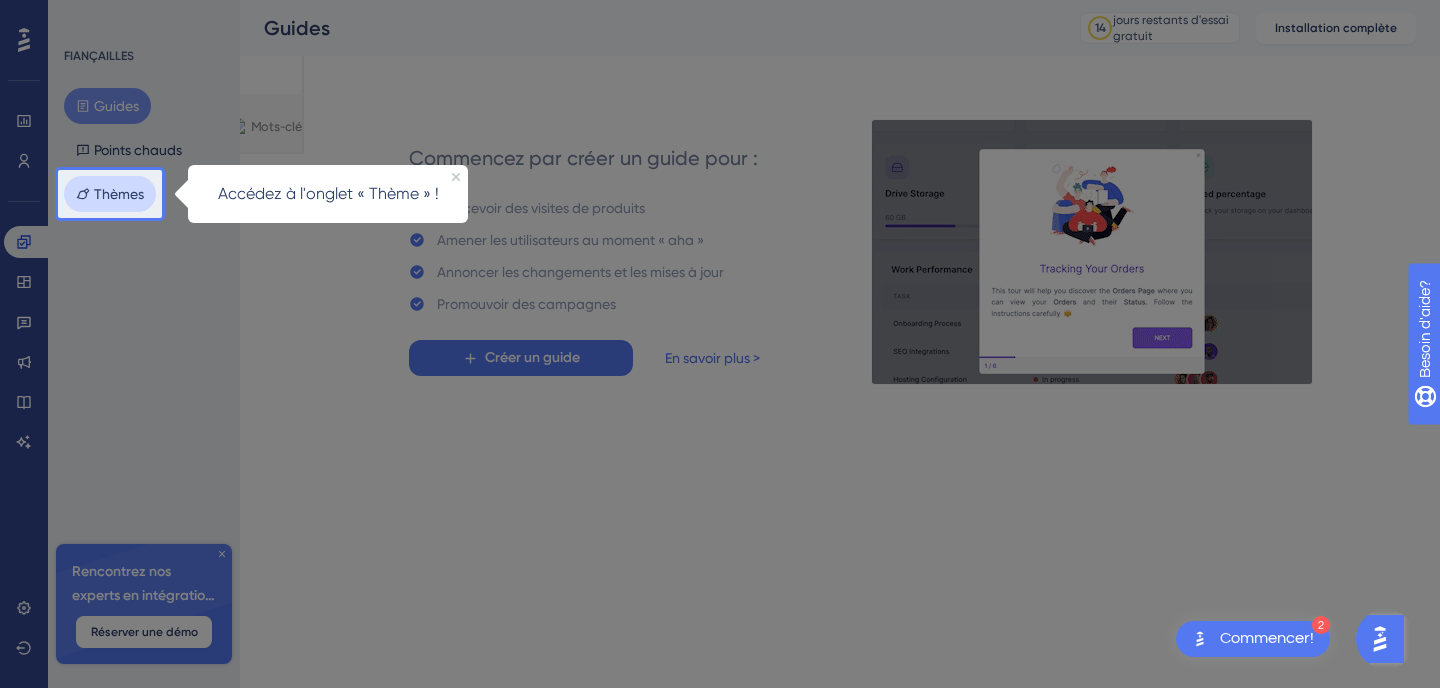 click on "Thèmes" at bounding box center (119, 194) 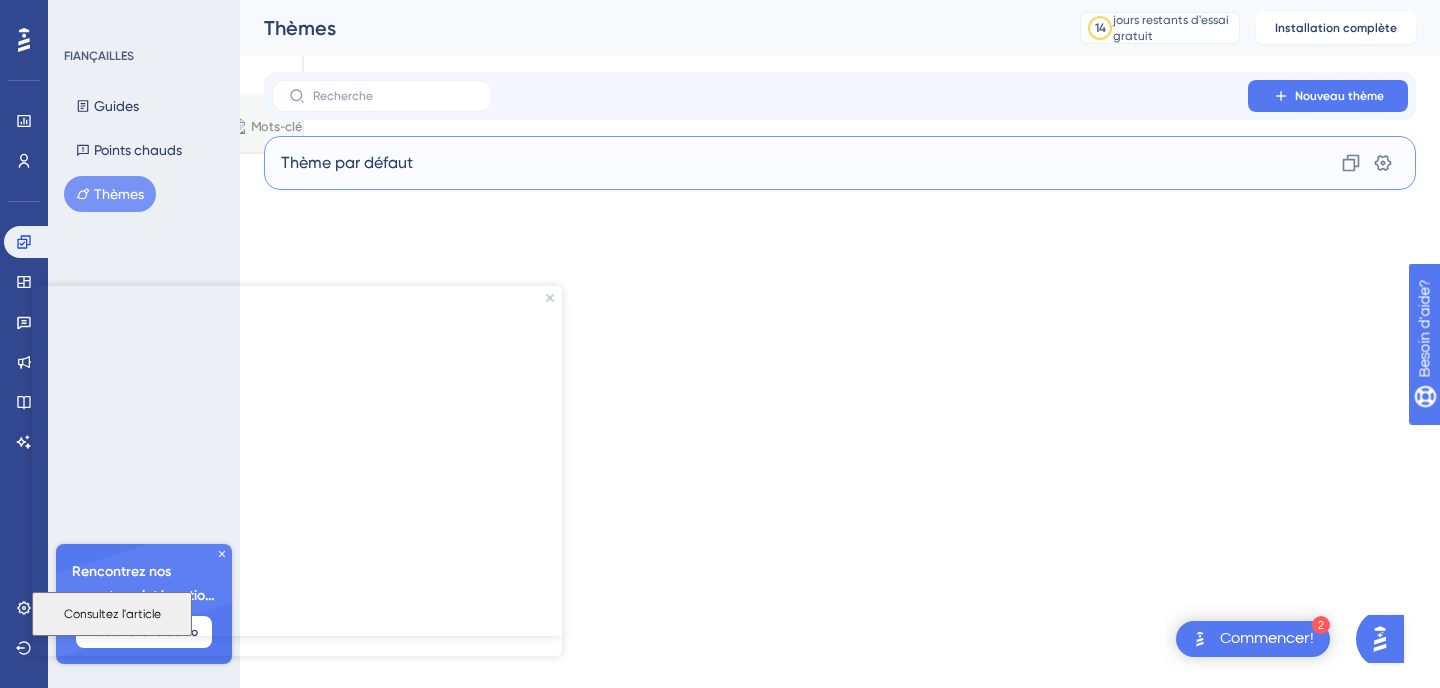 click on "Thème par défaut Cloner Paramètres" at bounding box center [840, 163] 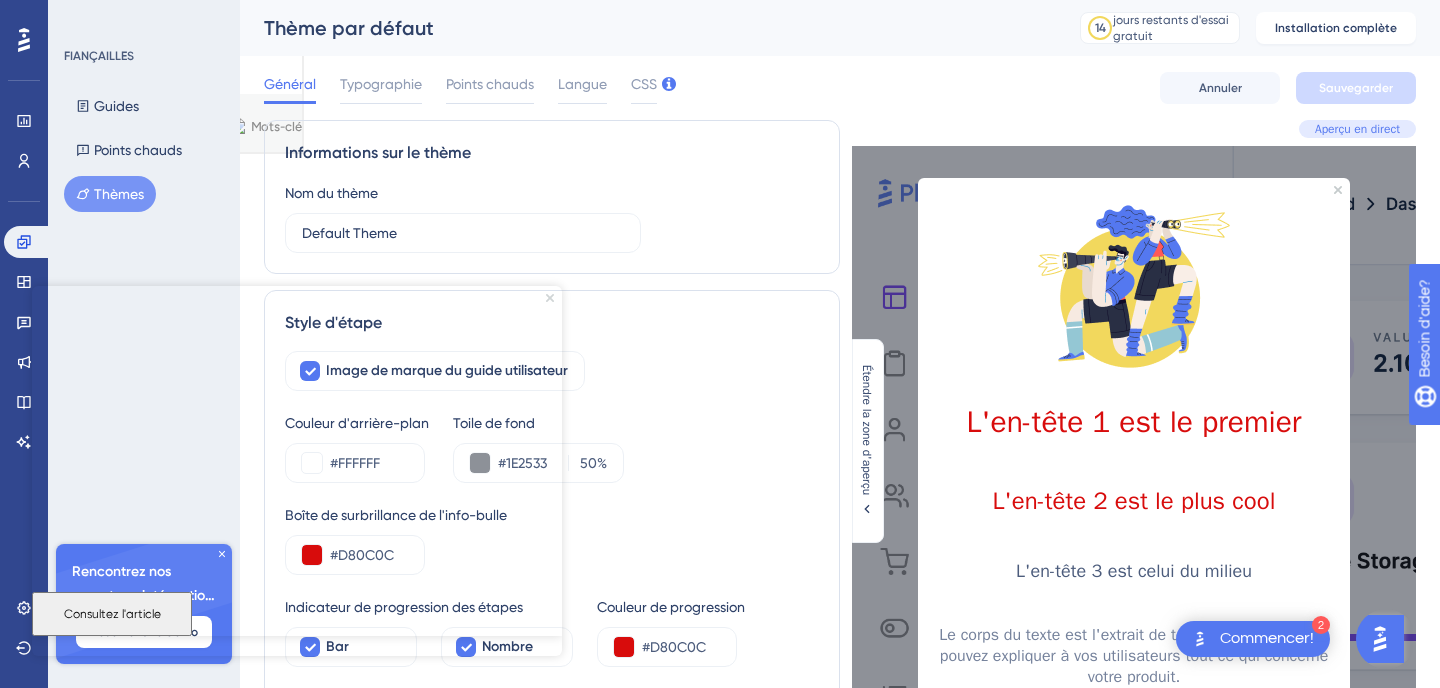 click 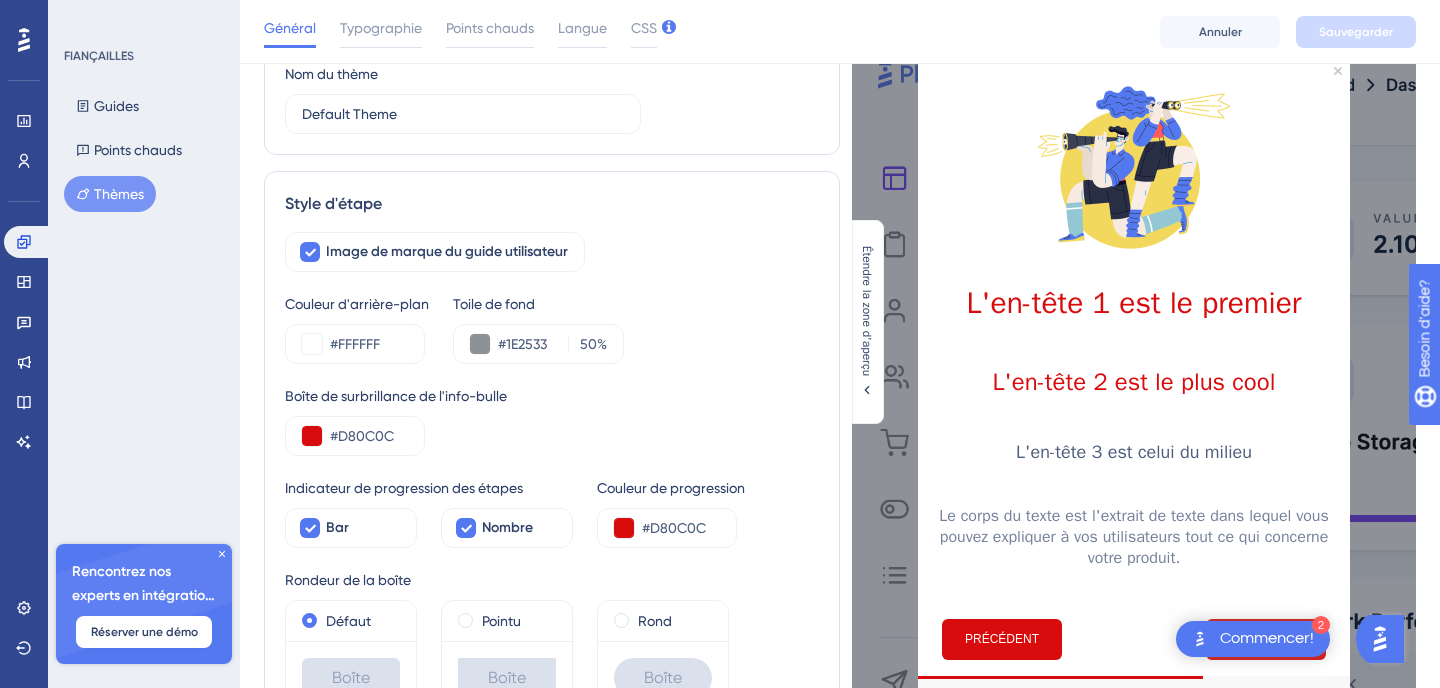 scroll, scrollTop: 113, scrollLeft: 0, axis: vertical 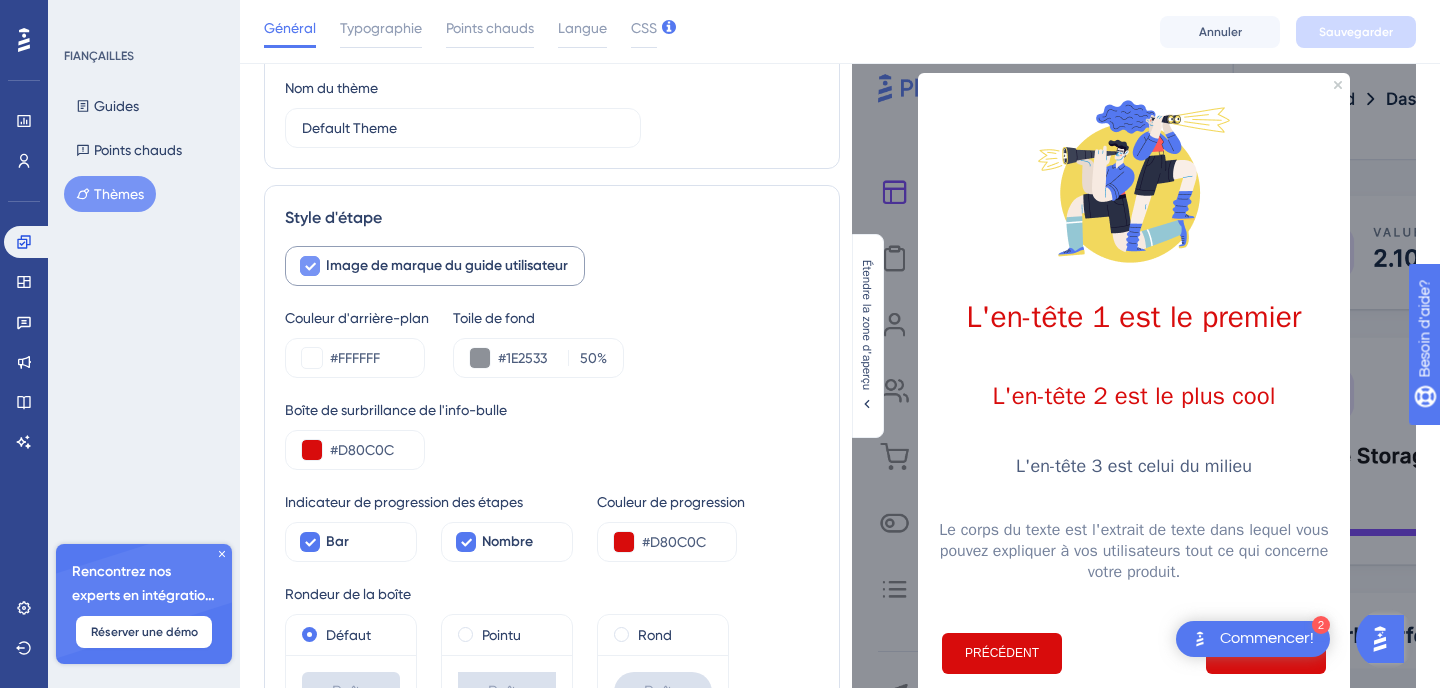 click on "Image de marque du guide utilisateur" at bounding box center (447, 265) 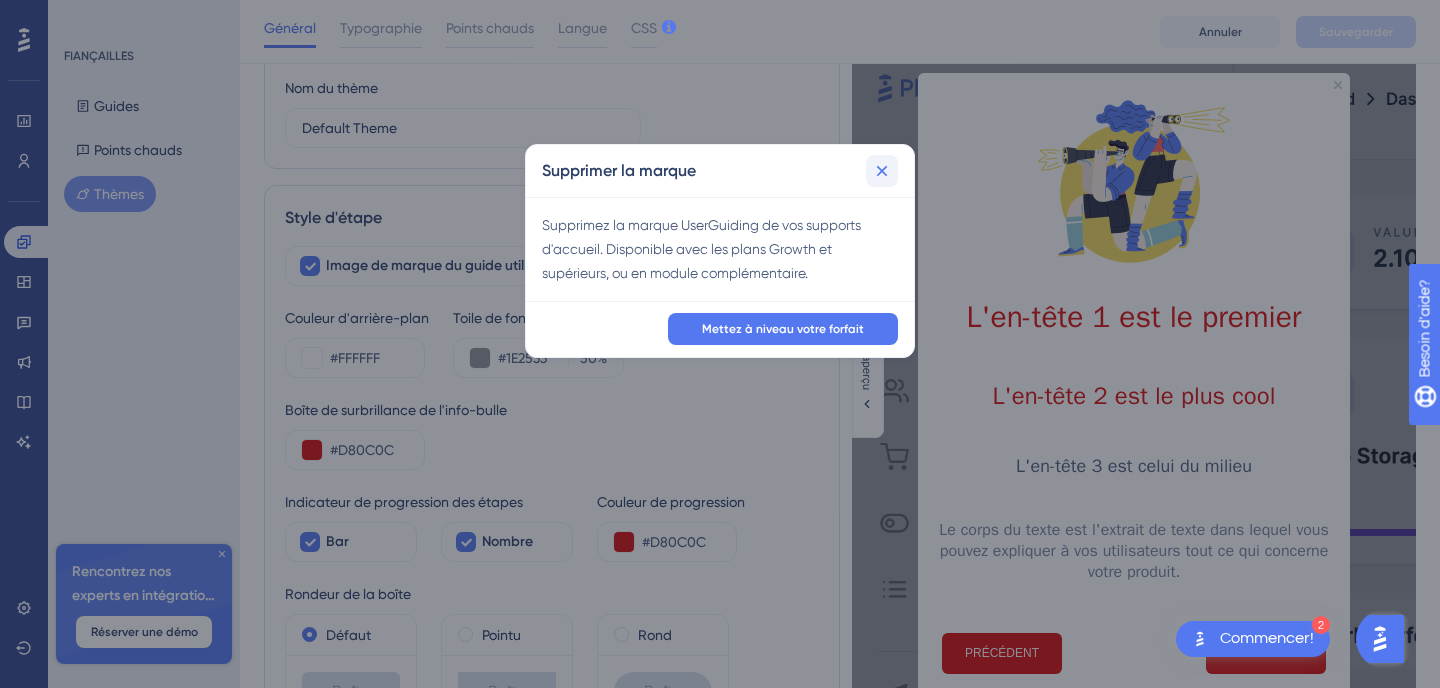 click at bounding box center (882, 171) 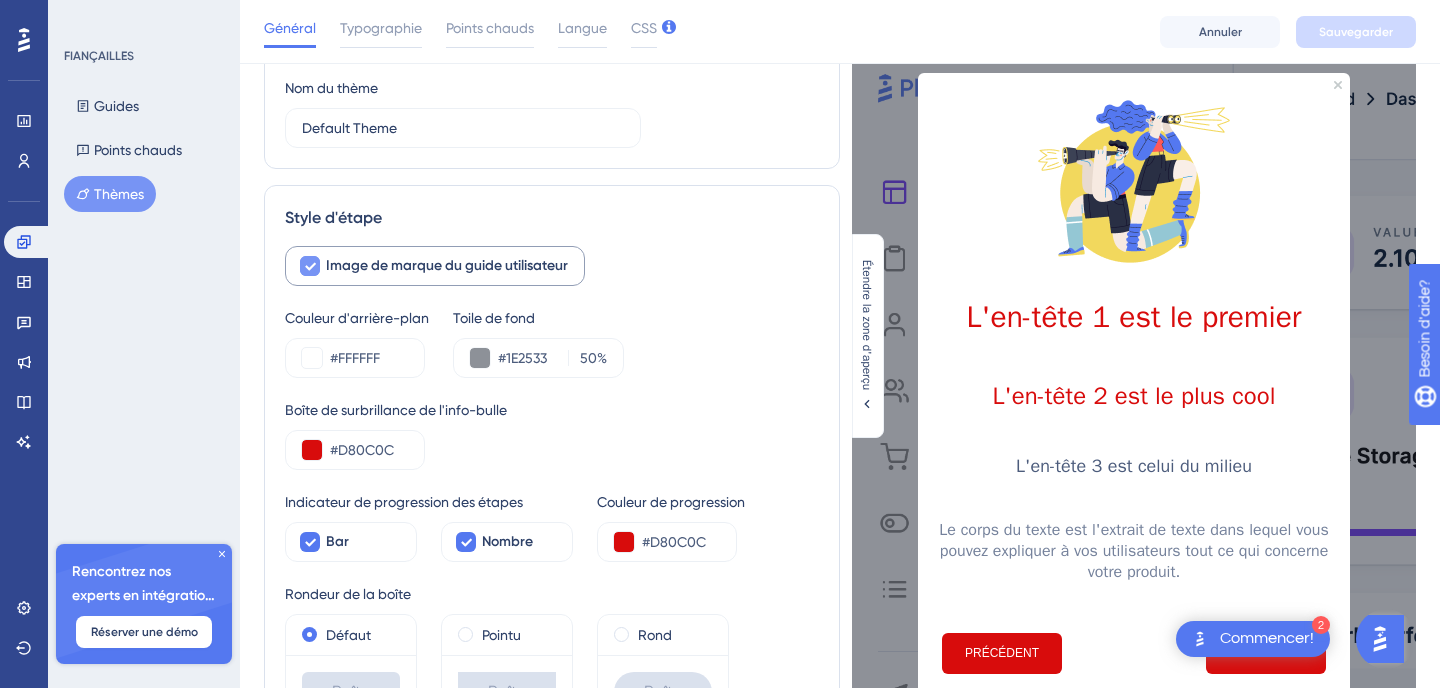 click 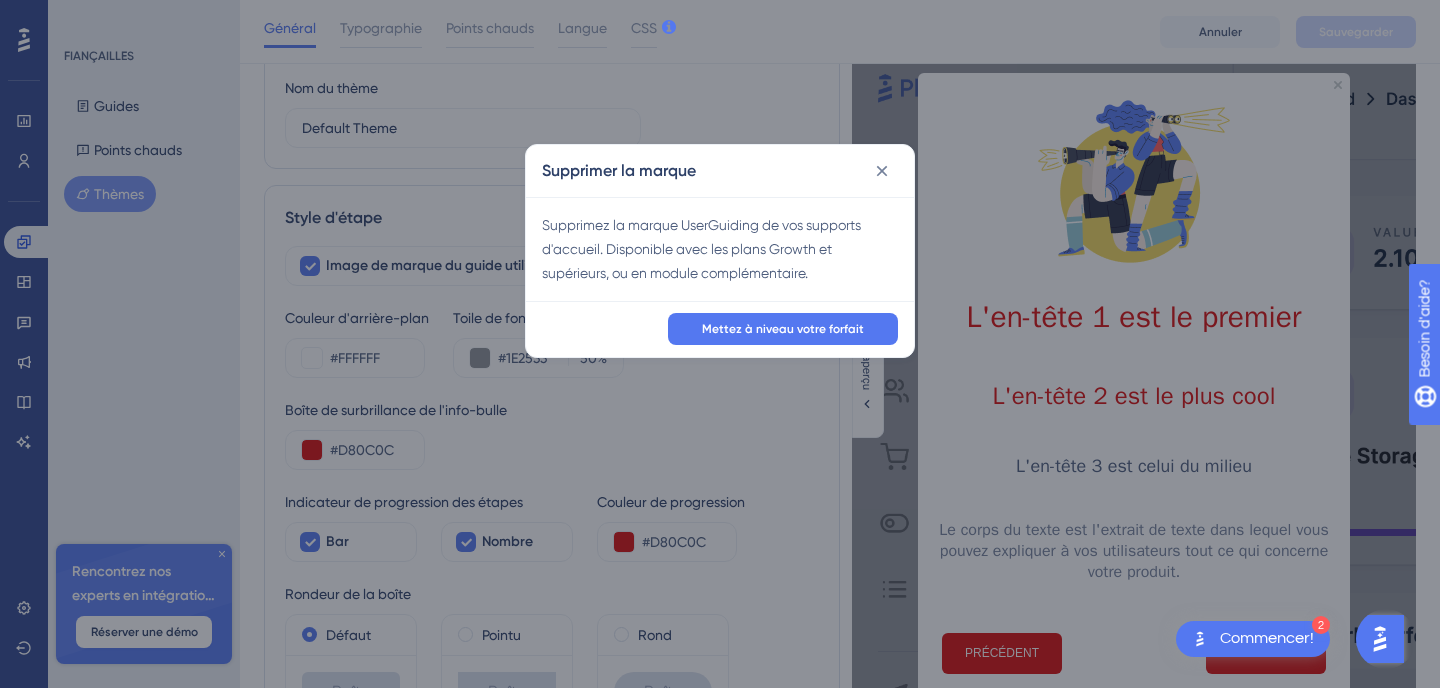 click on "Supprimer la marque Supprimez la marque UserGuiding de vos supports d'accueil. Disponible avec les plans Growth et supérieurs, ou en module complémentaire. Mettez à niveau votre forfait" at bounding box center [720, 344] 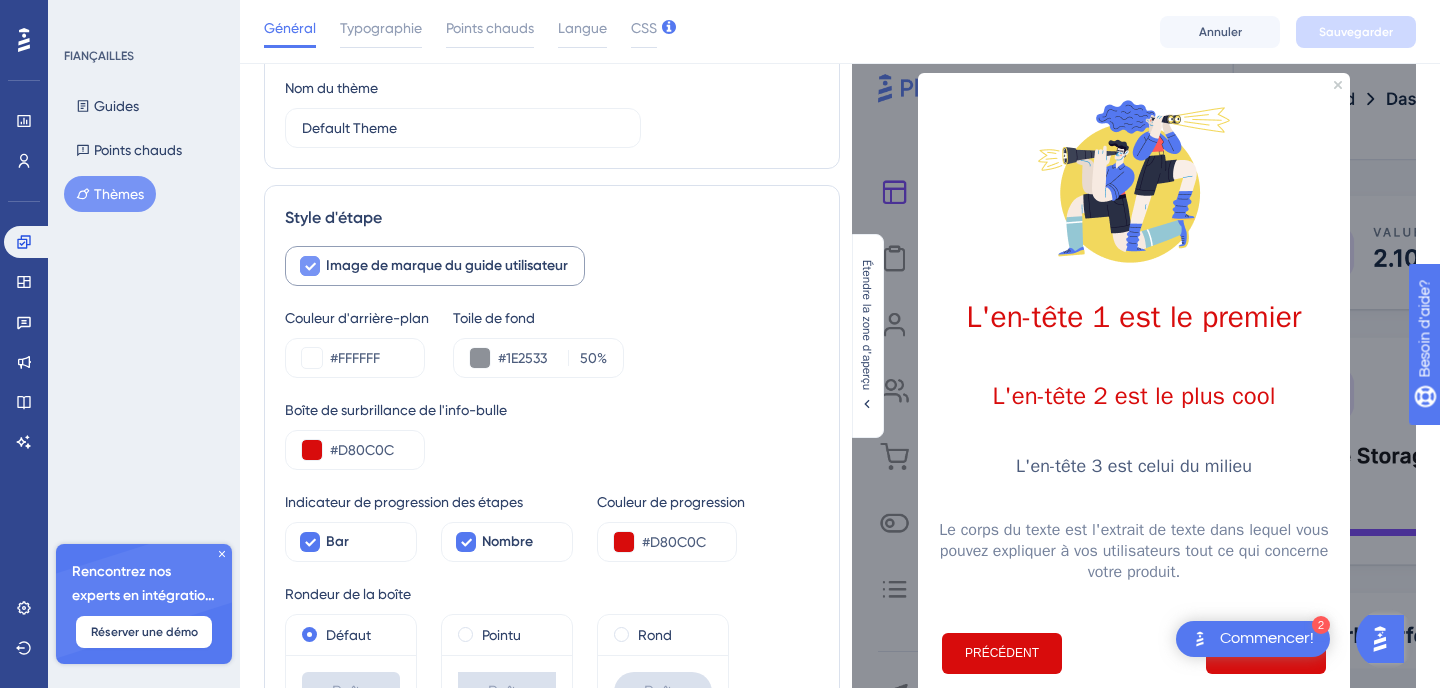 click on "Image de marque du guide utilisateur" at bounding box center [447, 266] 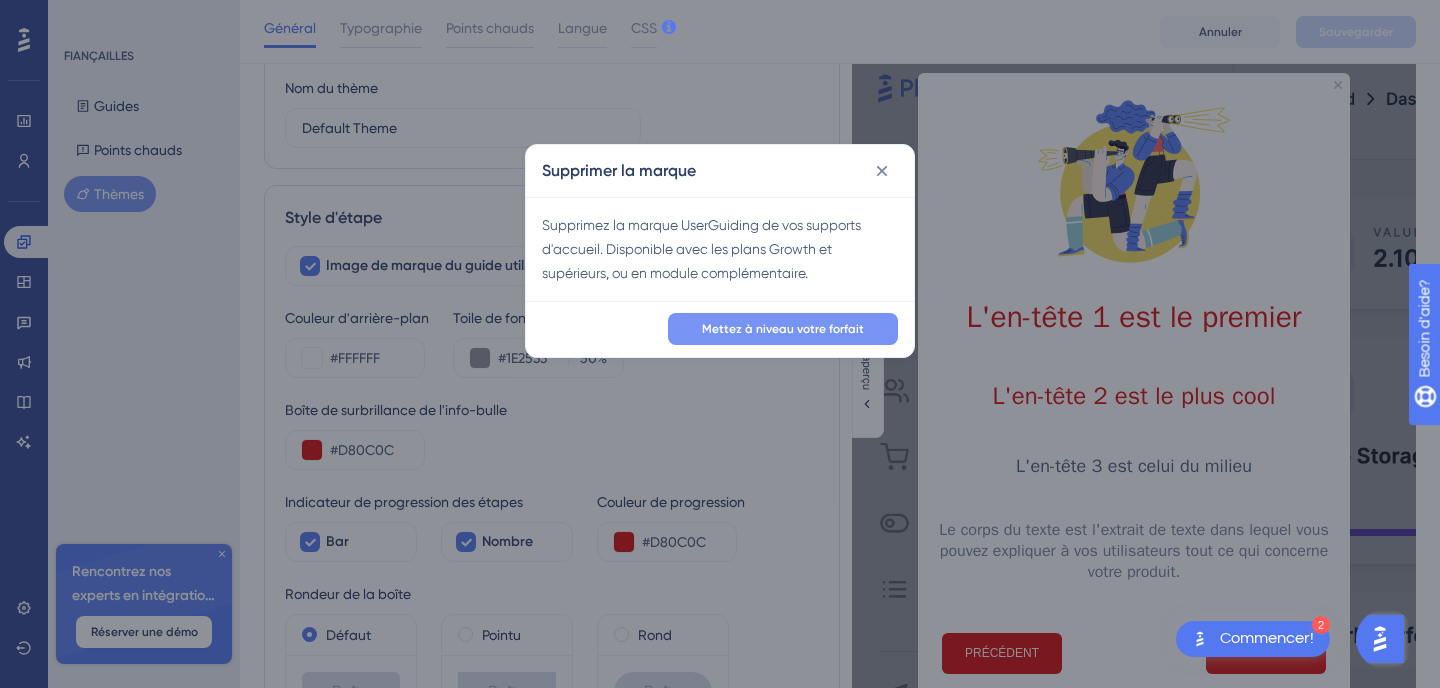 click on "Mettez à niveau votre forfait" at bounding box center (783, 329) 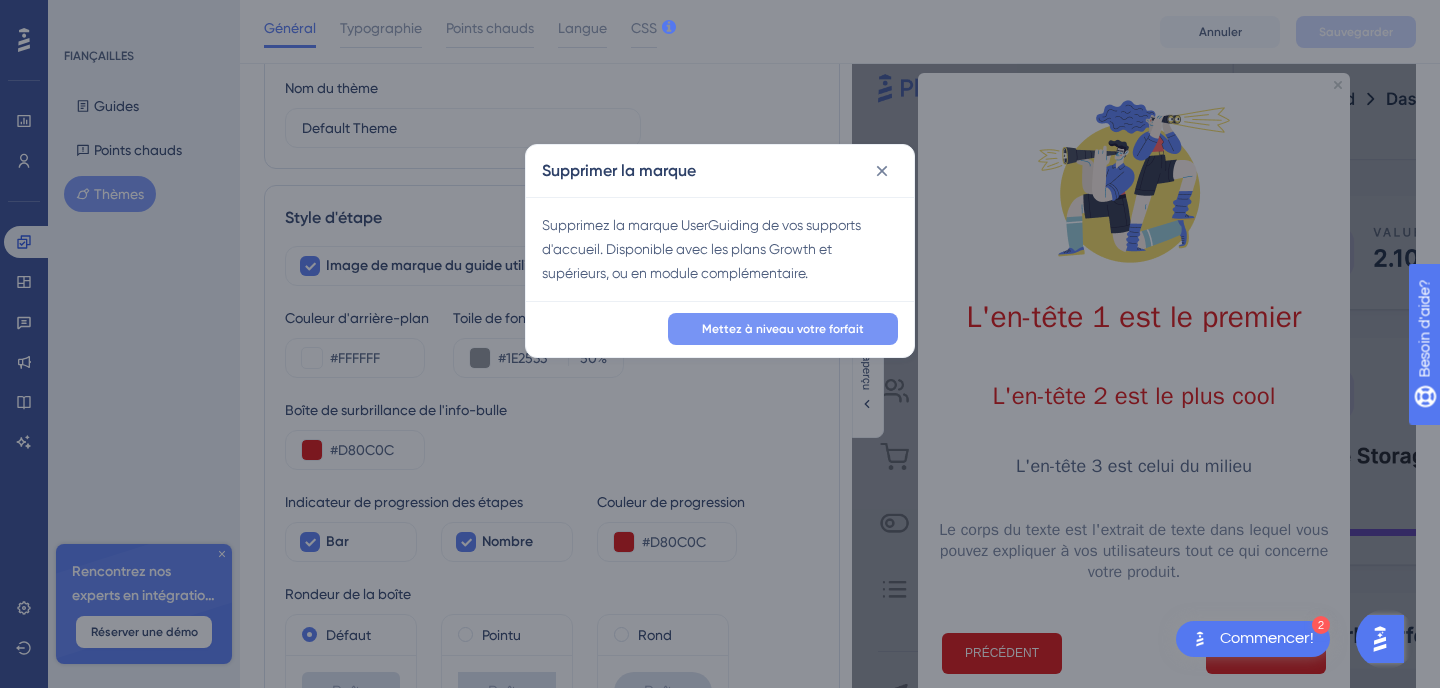 scroll, scrollTop: 0, scrollLeft: 0, axis: both 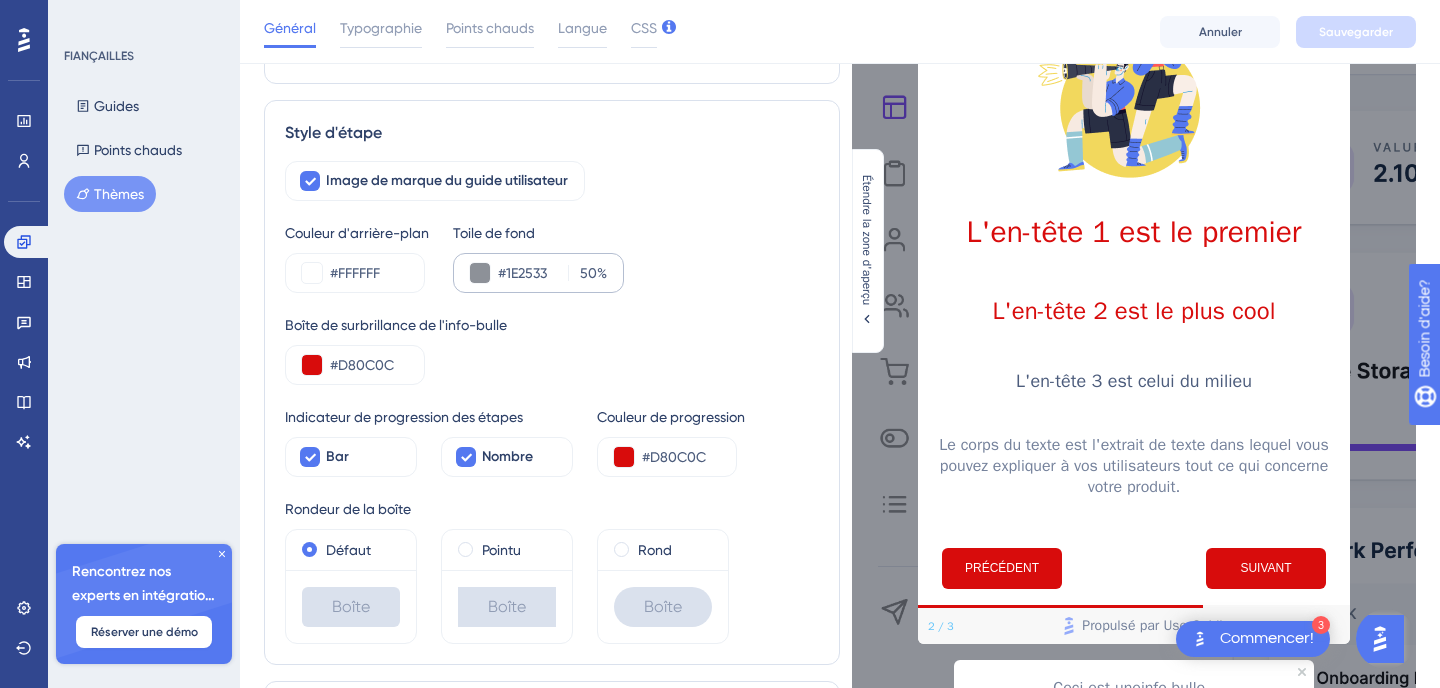click on "#1E2533 50 %" at bounding box center (538, 273) 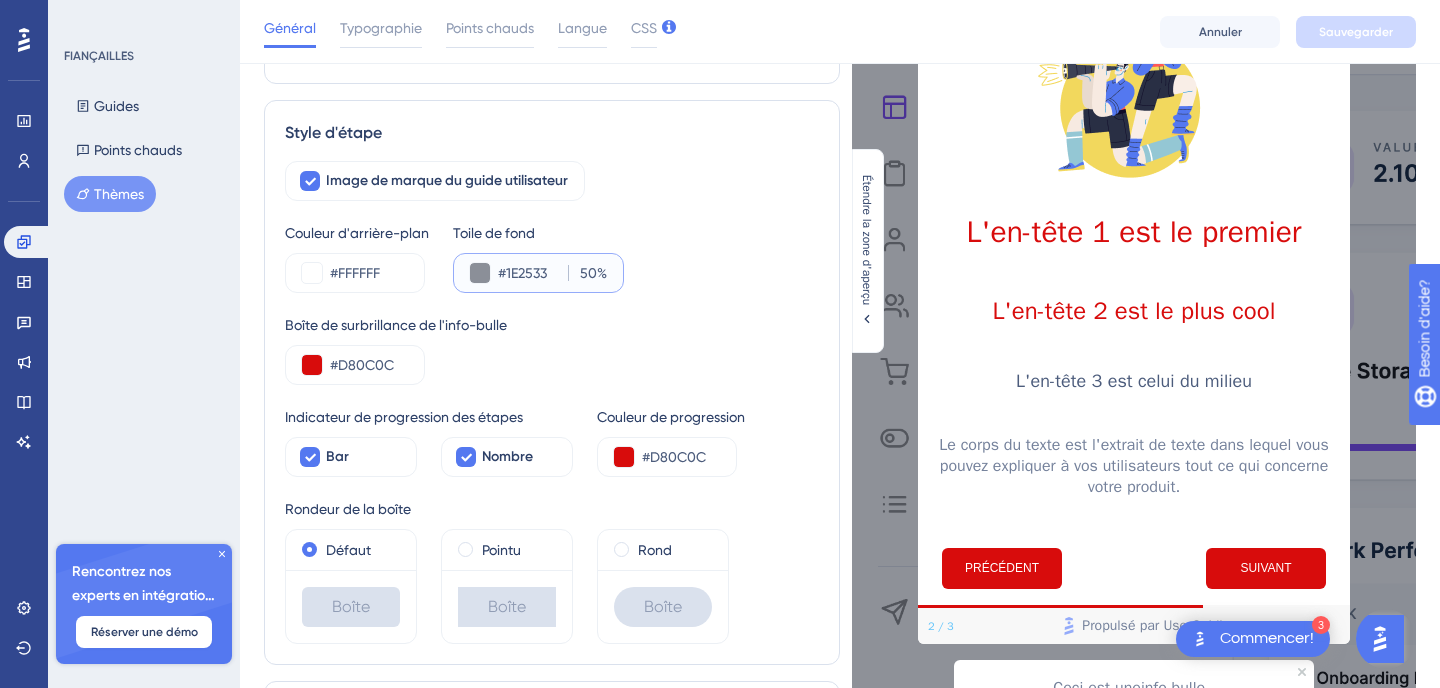 click on "50" at bounding box center (586, 273) 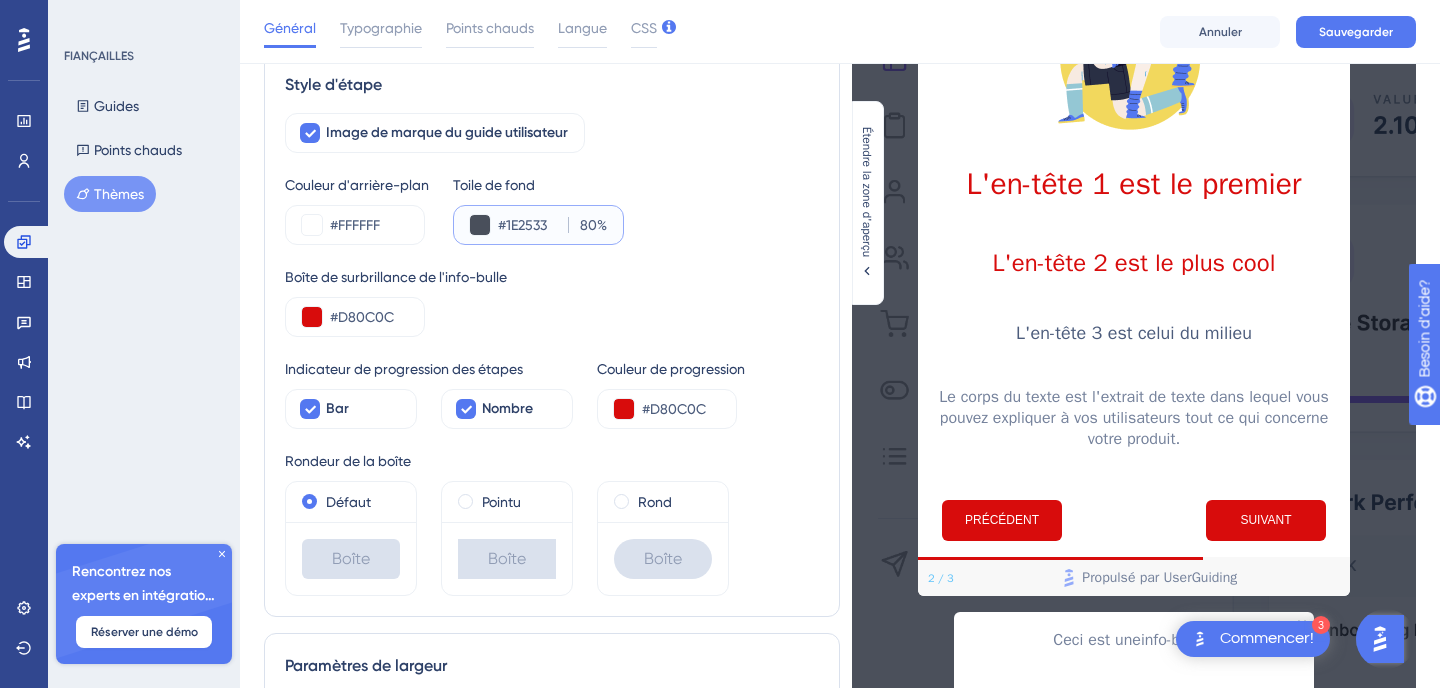 scroll, scrollTop: 228, scrollLeft: 0, axis: vertical 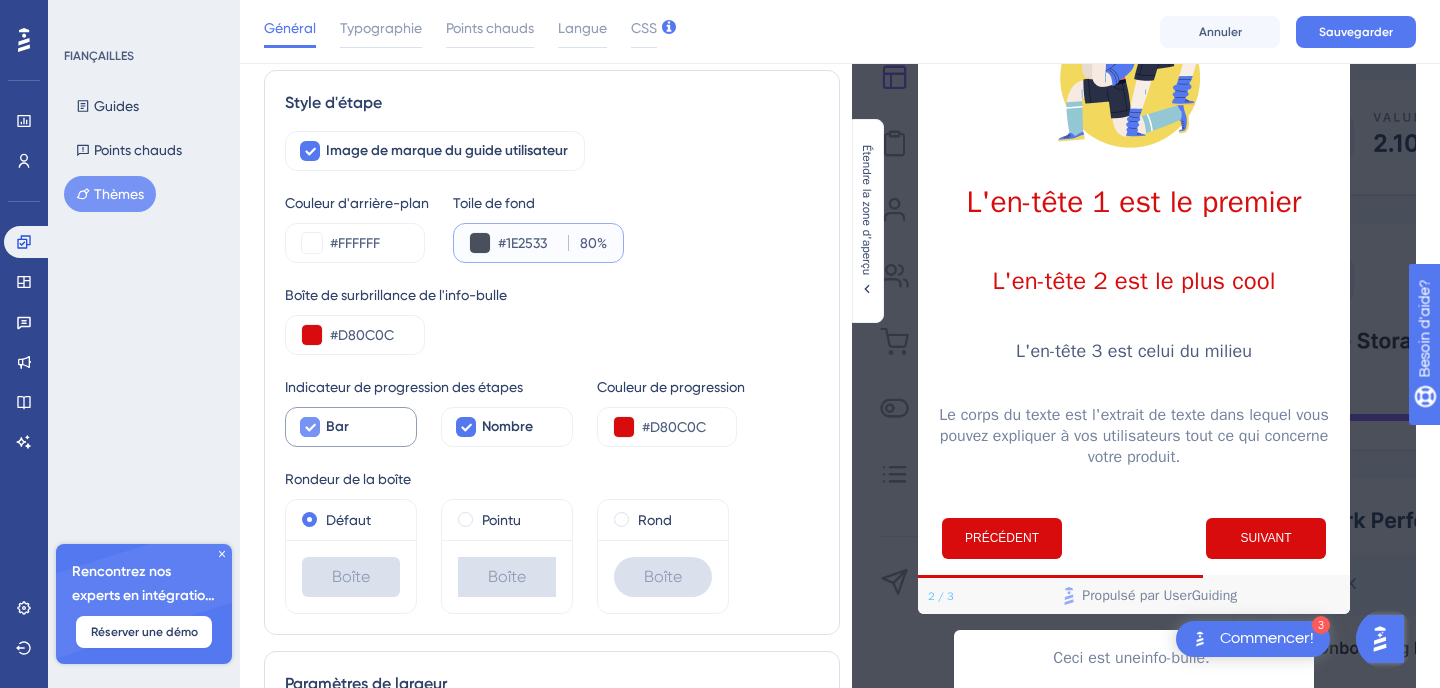 type on "80" 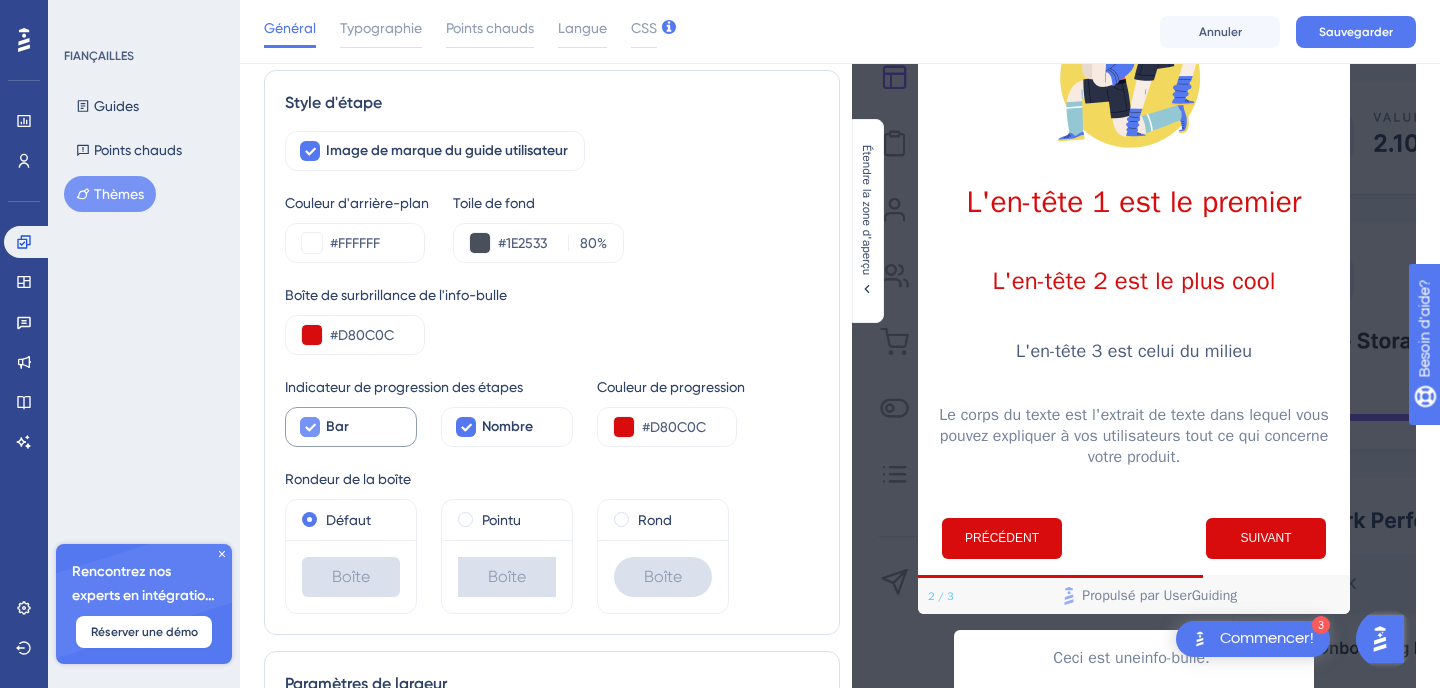 click 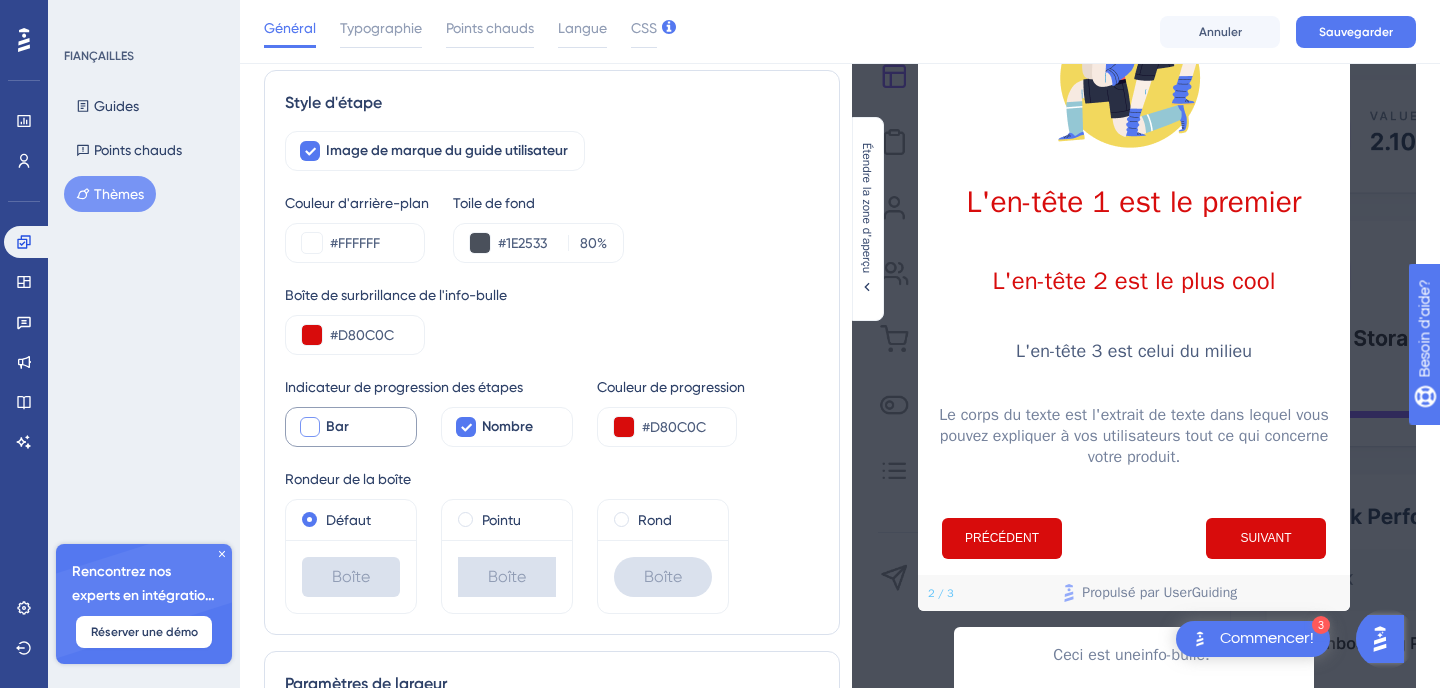 click at bounding box center [310, 427] 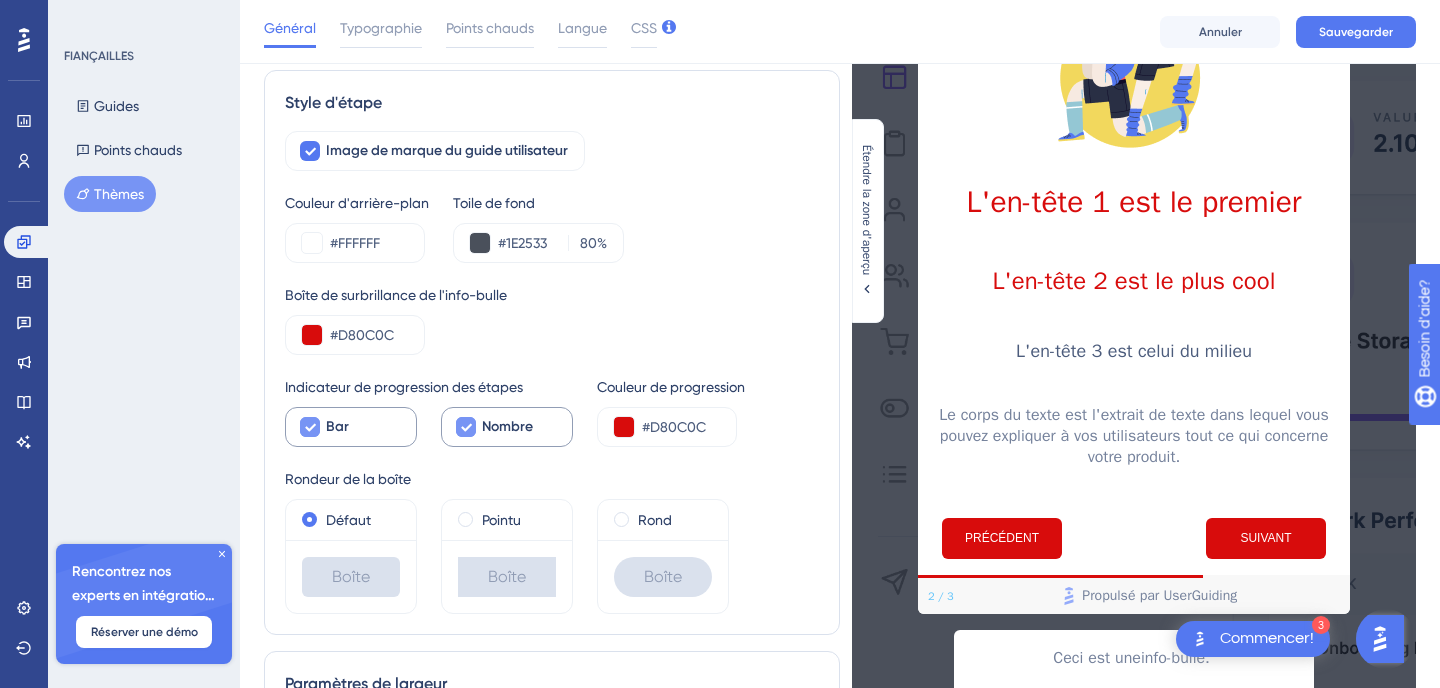 click 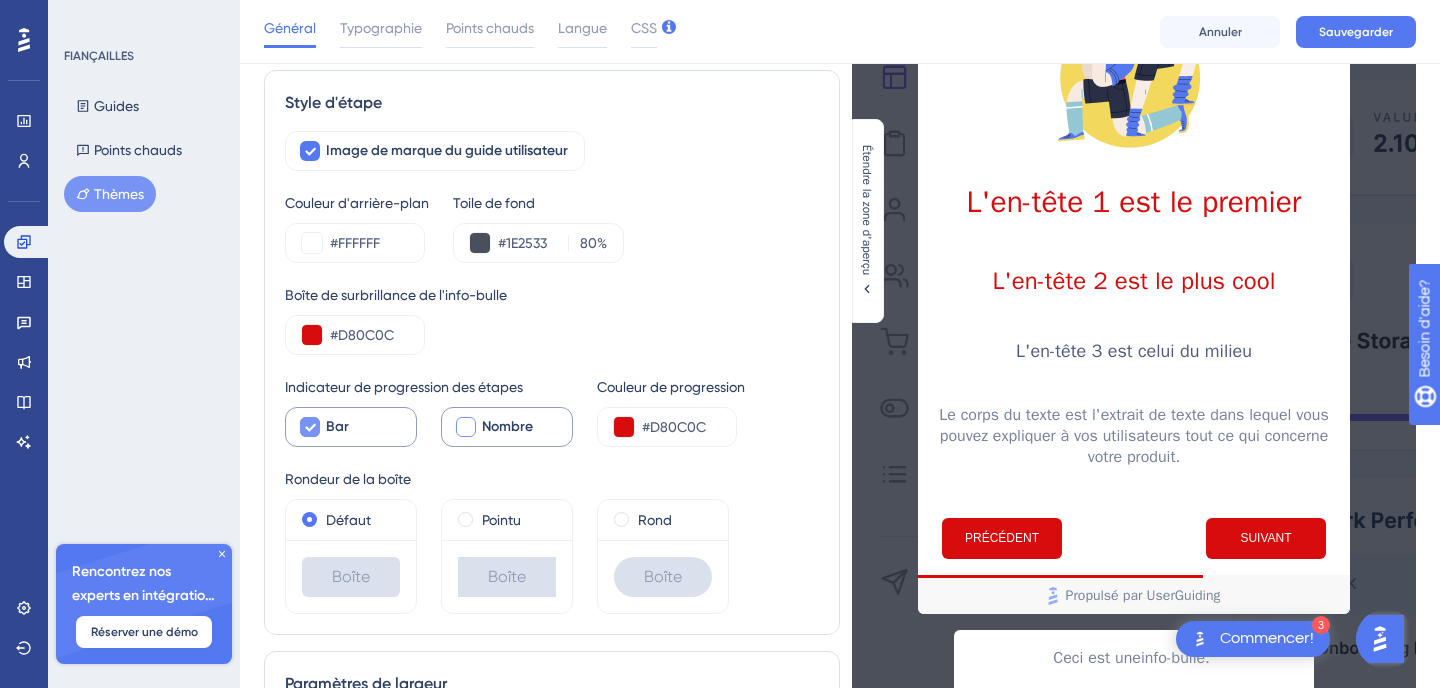 click at bounding box center (466, 427) 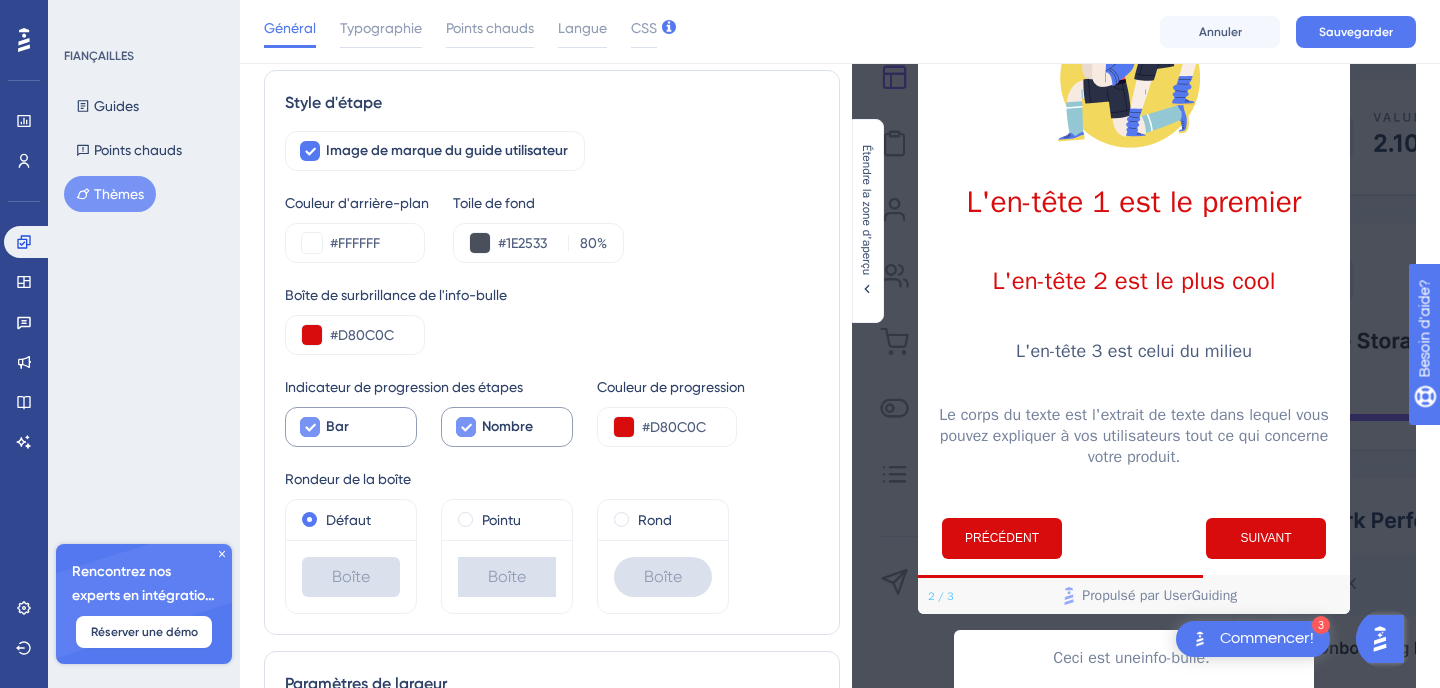 click at bounding box center (310, 427) 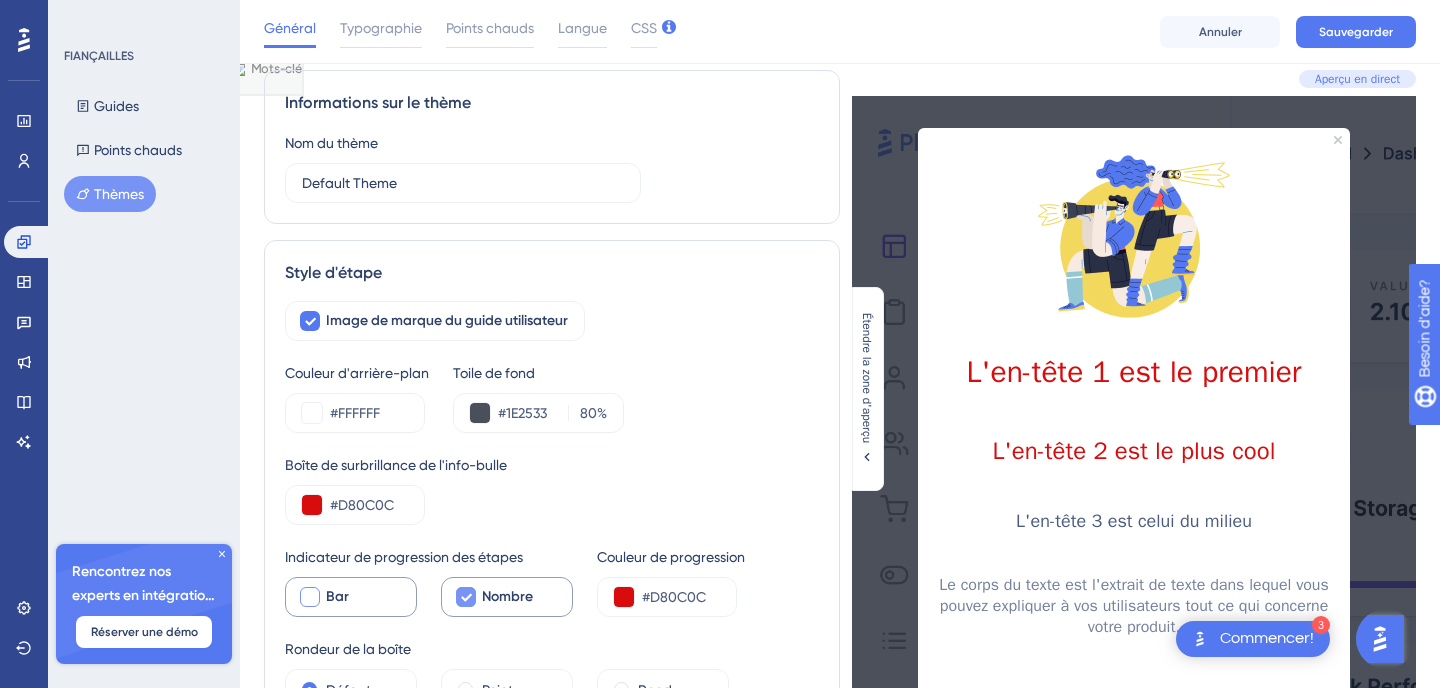 scroll, scrollTop: 79, scrollLeft: 0, axis: vertical 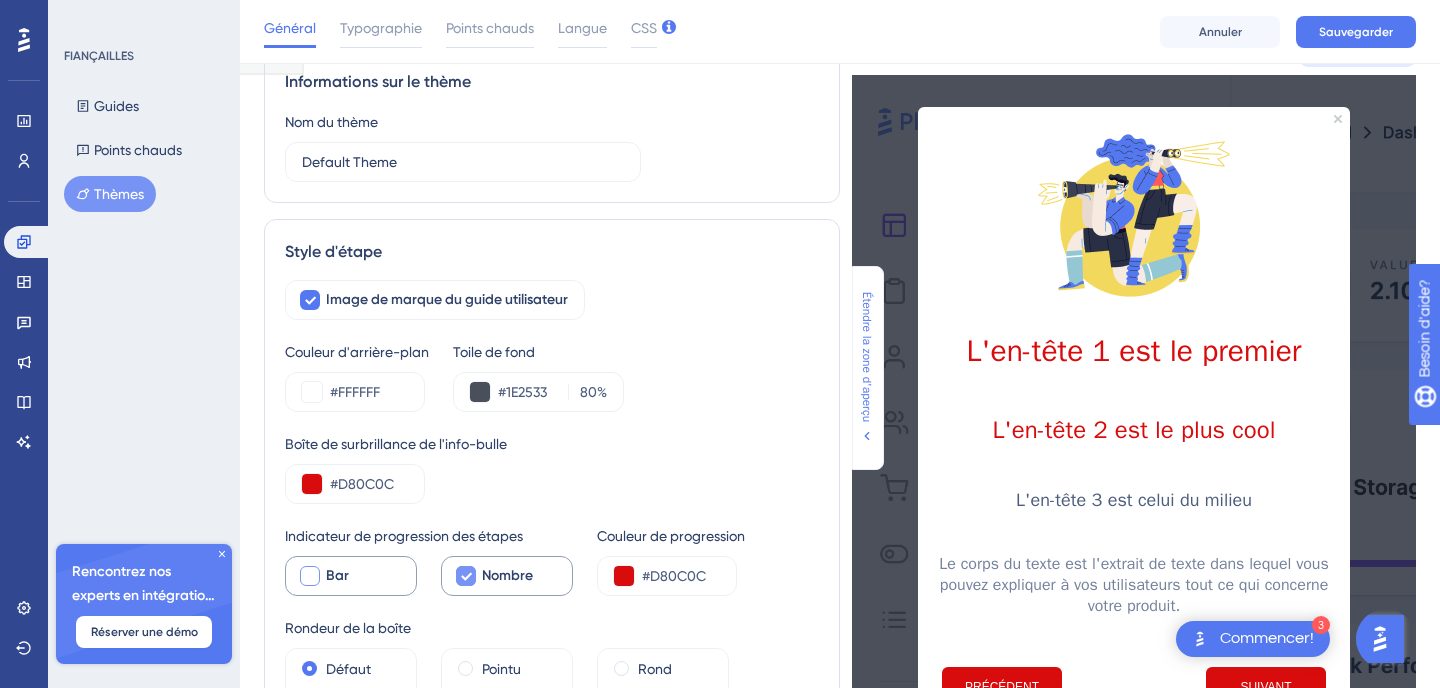 click on "Étendre la zone d'aperçu" at bounding box center (867, 368) 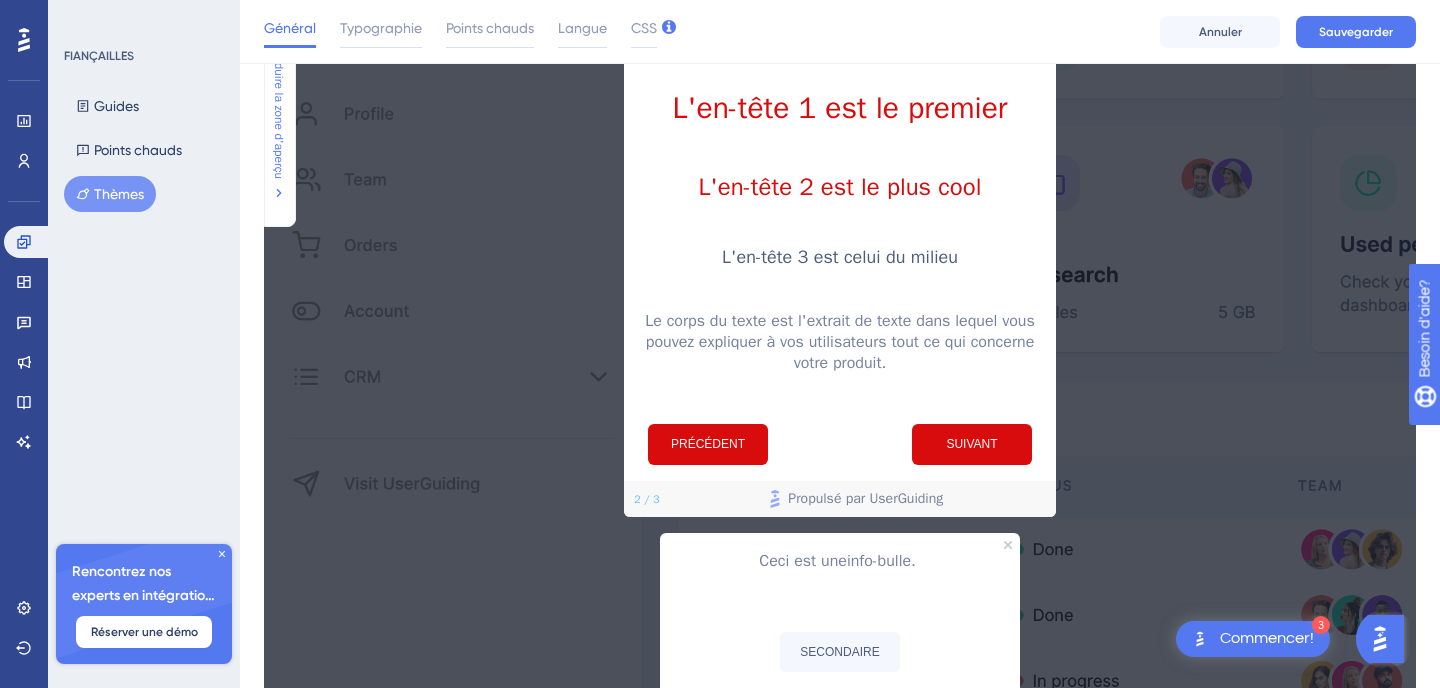 scroll, scrollTop: 372, scrollLeft: 0, axis: vertical 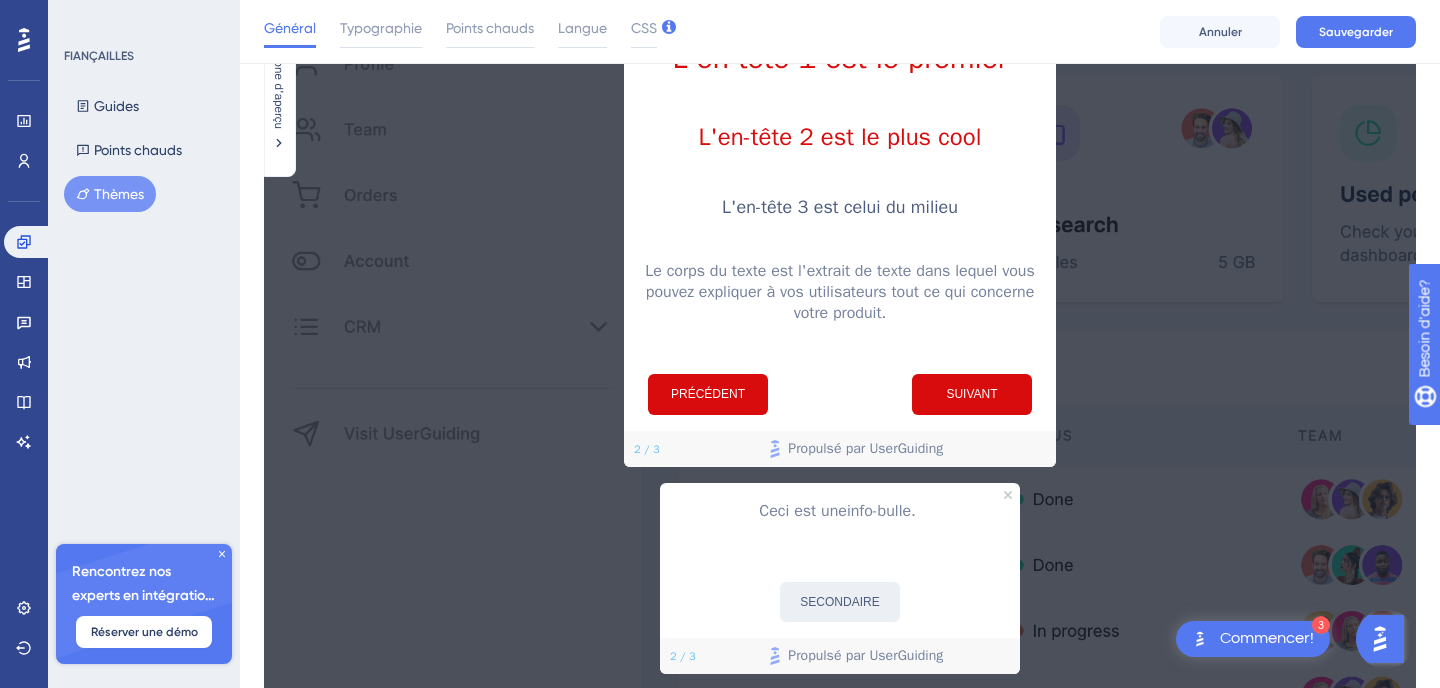 drag, startPoint x: 865, startPoint y: 582, endPoint x: 869, endPoint y: 570, distance: 12.649111 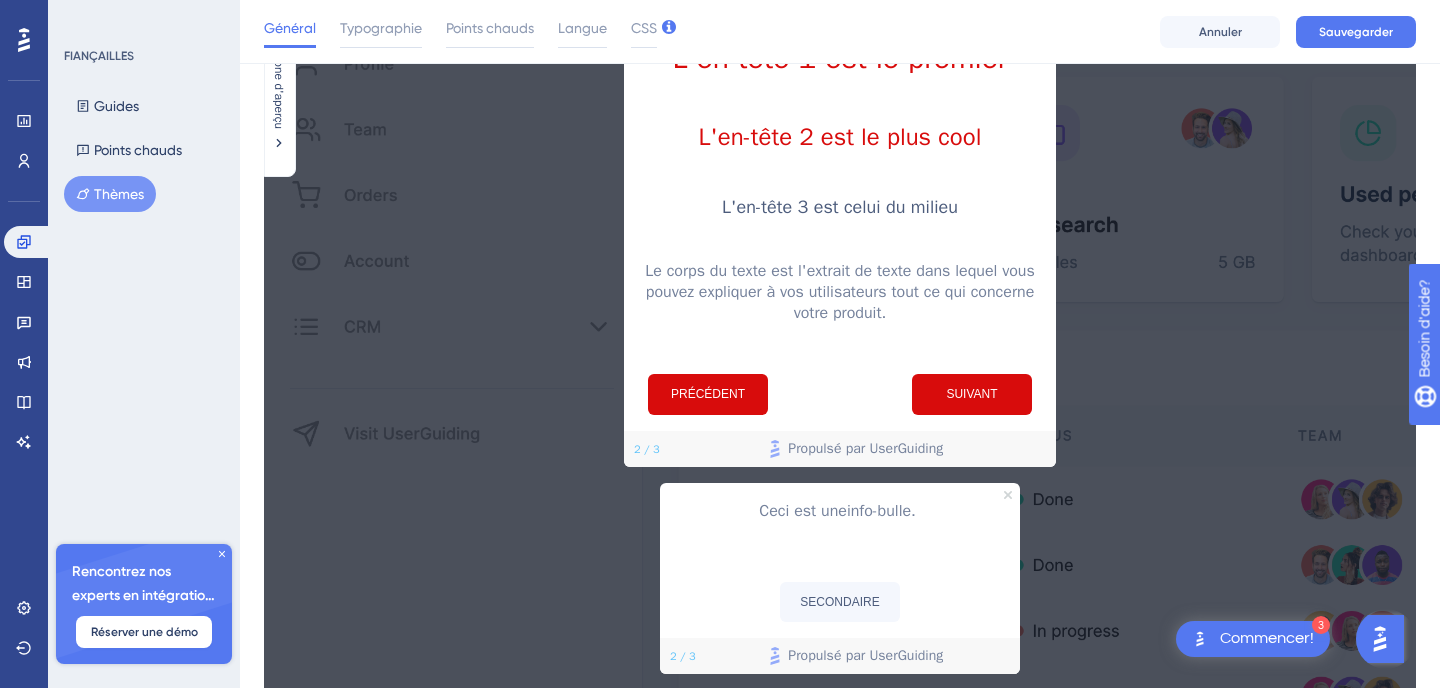 click 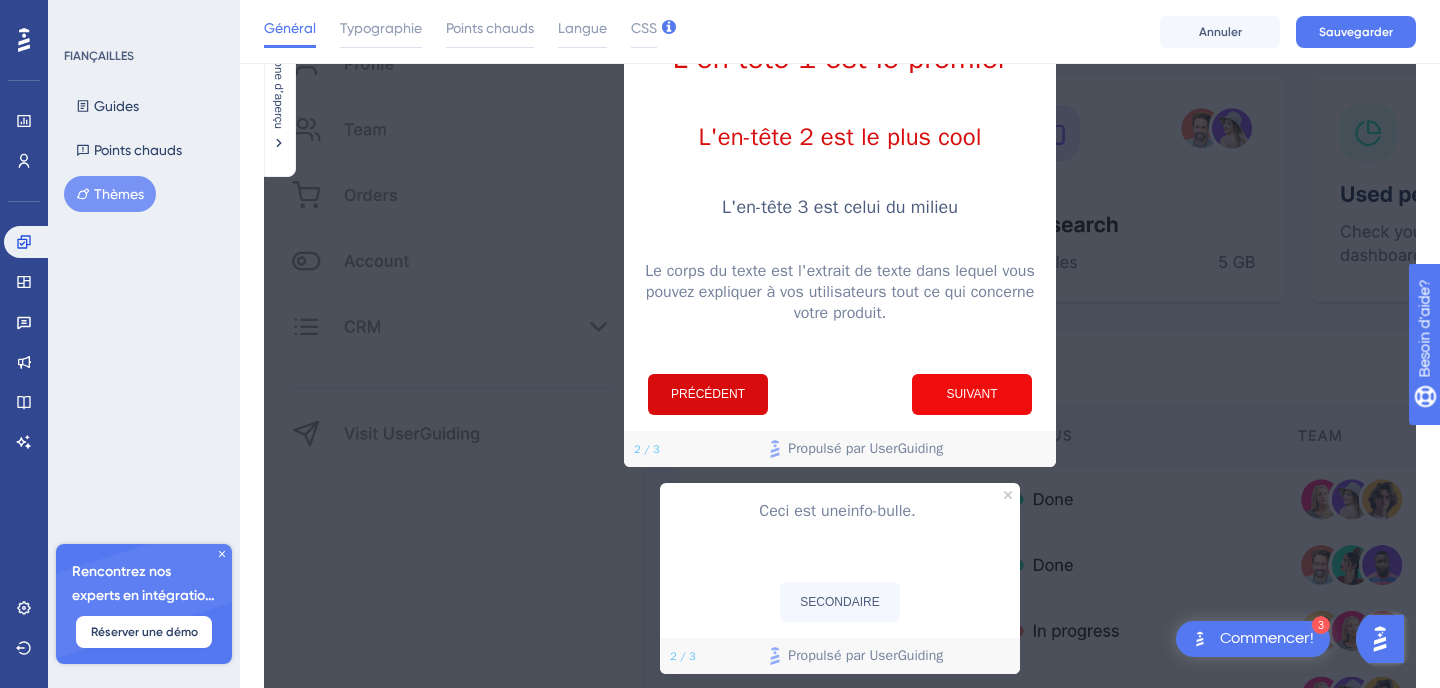 click on "SUIVANT" at bounding box center (972, 394) 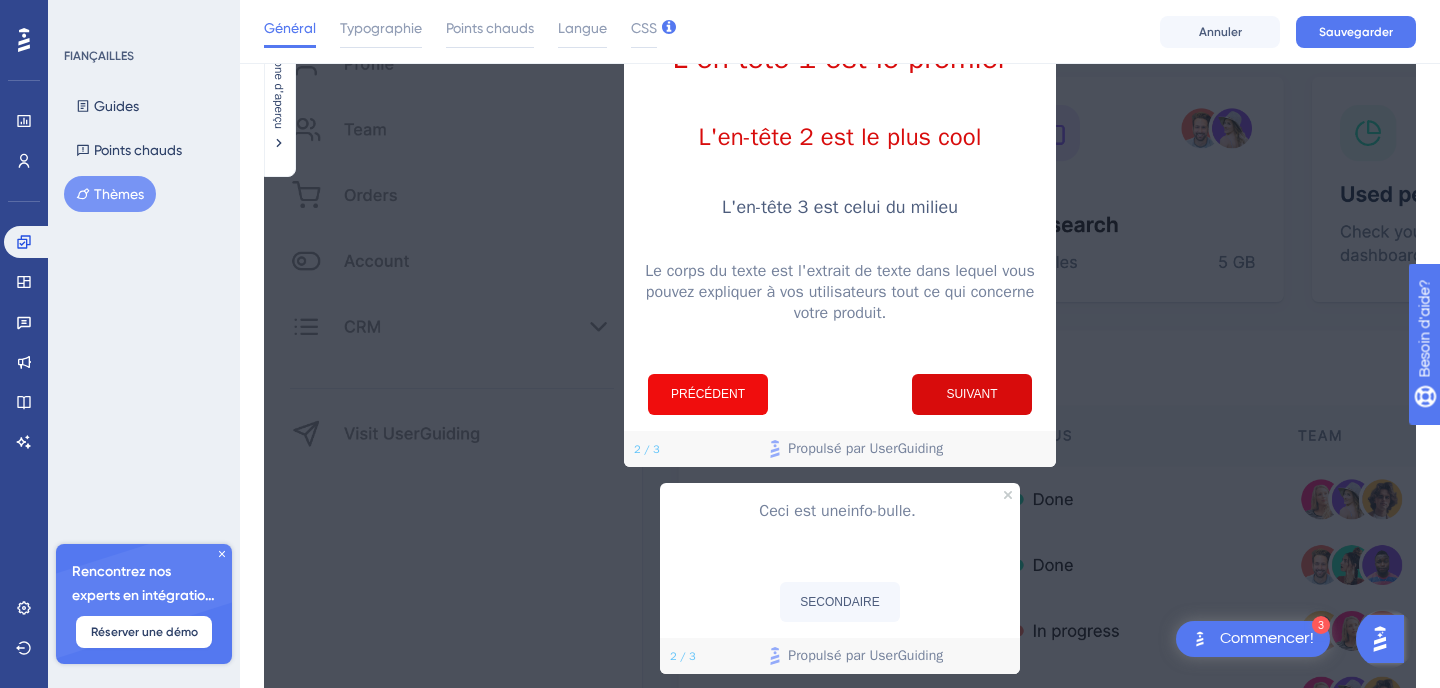 click on "PRÉCÉDENT" at bounding box center (708, 394) 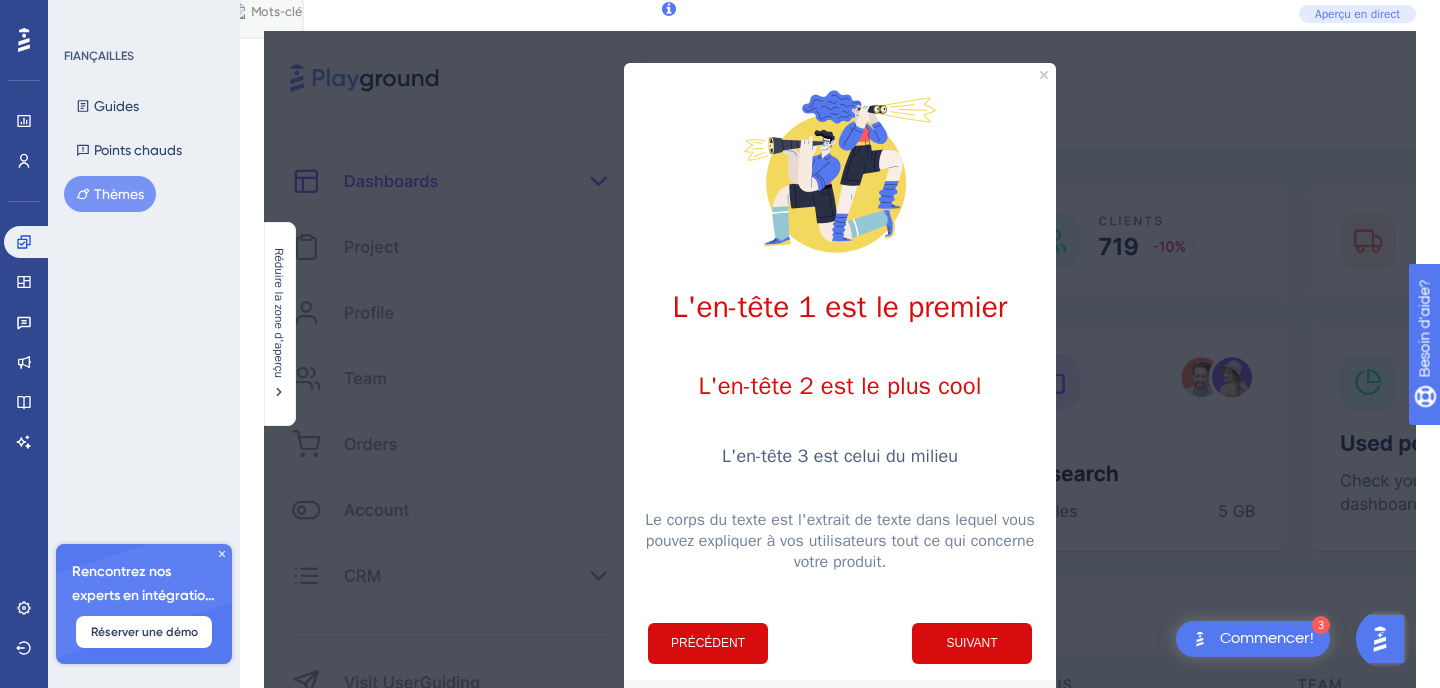 scroll, scrollTop: 127, scrollLeft: 0, axis: vertical 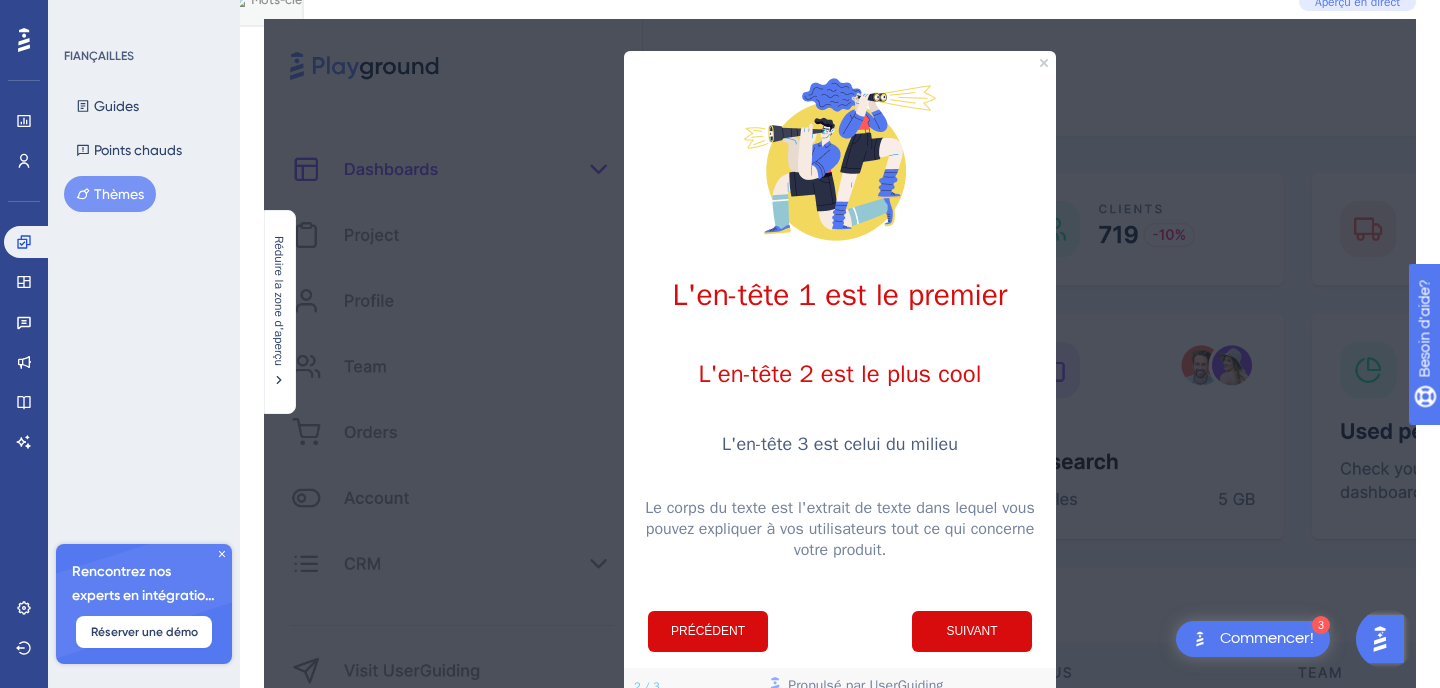 click on "L'en-tête 1 est le premier
L'en-tête 2 est le plus cool
L'en-tête 3 est celui du milieu
Le corps du texte est l'extrait de texte dans lequel vous pouvez expliquer à vos utilisateurs tout ce qui concerne votre produit.
PRÉCÉDENT SUIVANT 2 / 3 Propulsé par UserGuiding Ceci est une  info-bulle.
SECONDAIRE 2 / 3 Propulsé par UserGuiding" at bounding box center [840, 481] 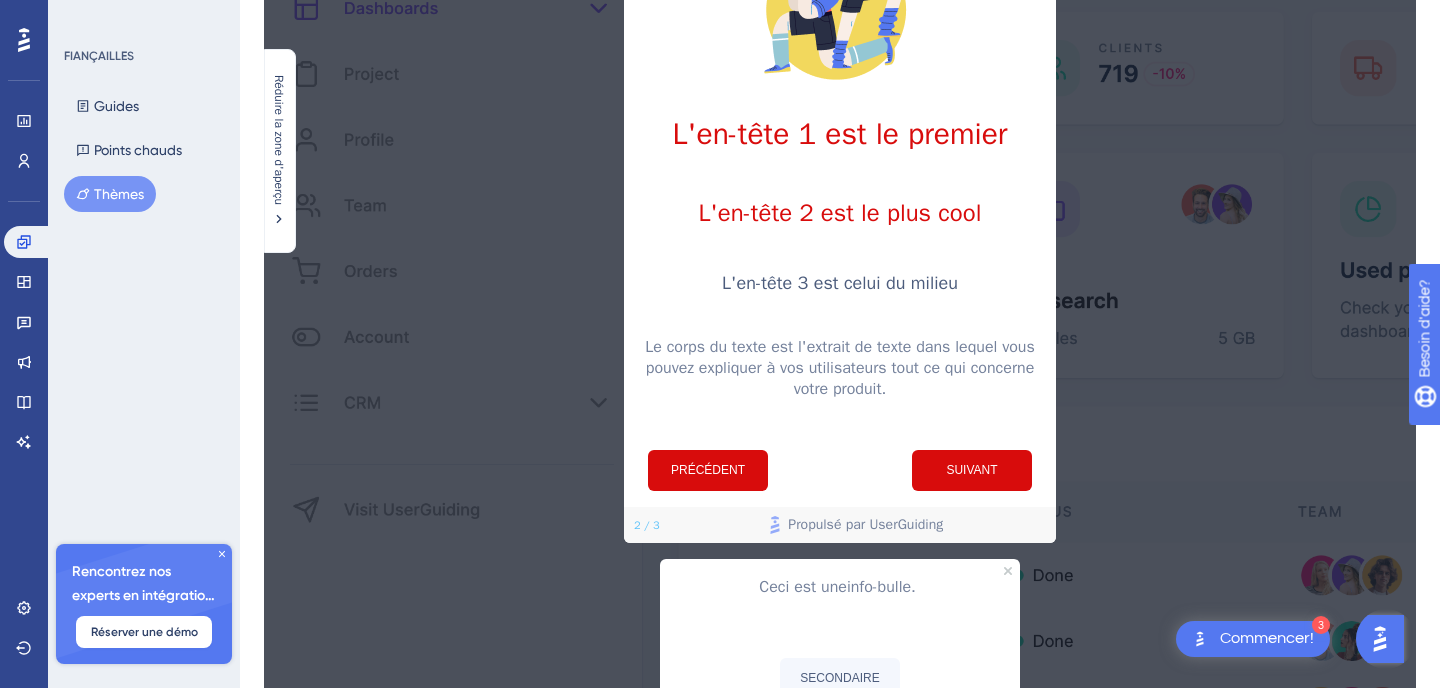 scroll, scrollTop: 364, scrollLeft: 0, axis: vertical 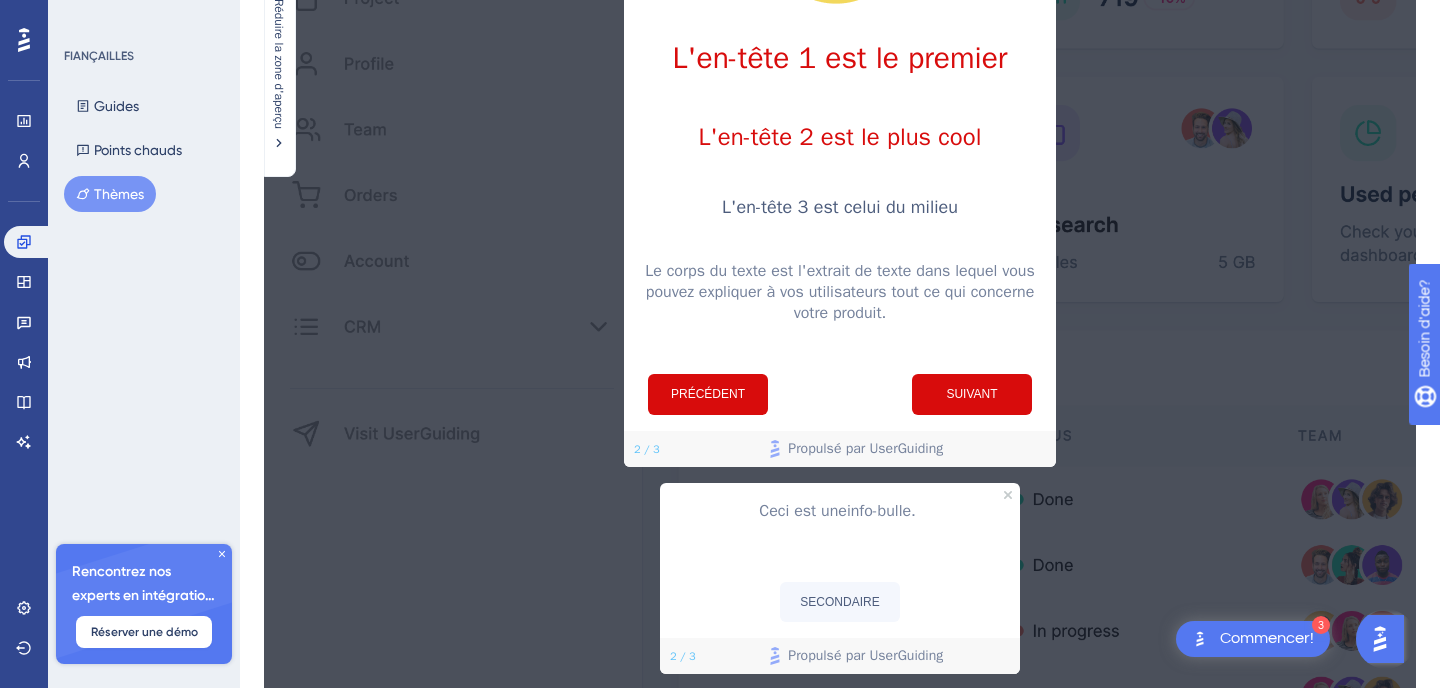 click on "Commencer!" at bounding box center [1267, 638] 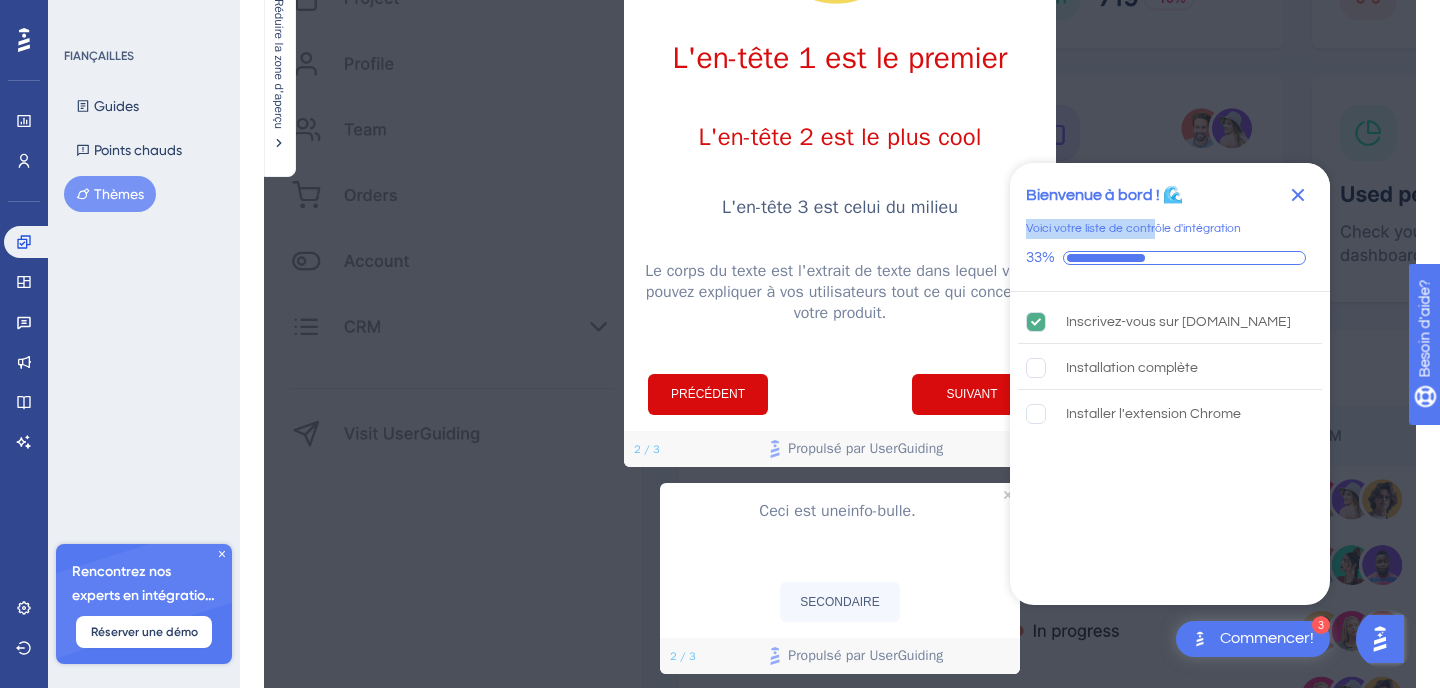 drag, startPoint x: 1293, startPoint y: 194, endPoint x: 1151, endPoint y: 225, distance: 145.34442 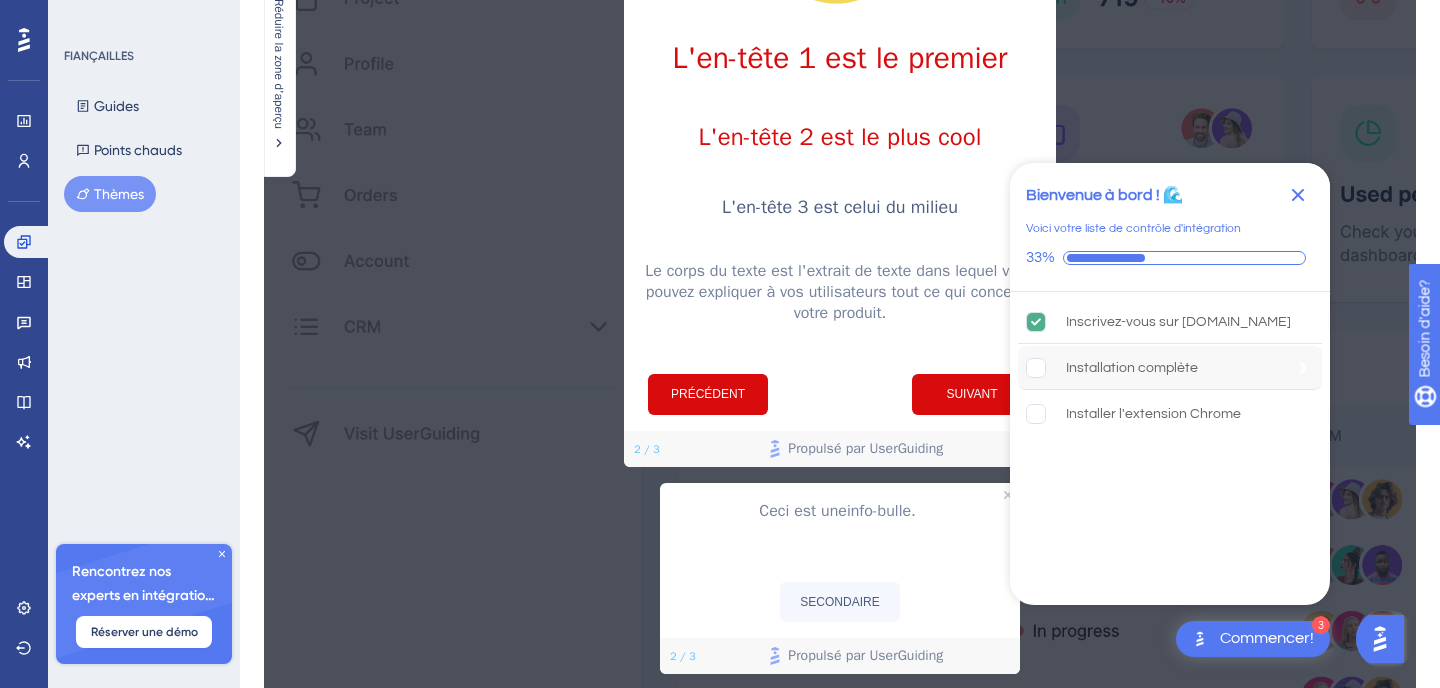 click on "Installation complète" at bounding box center (1132, 368) 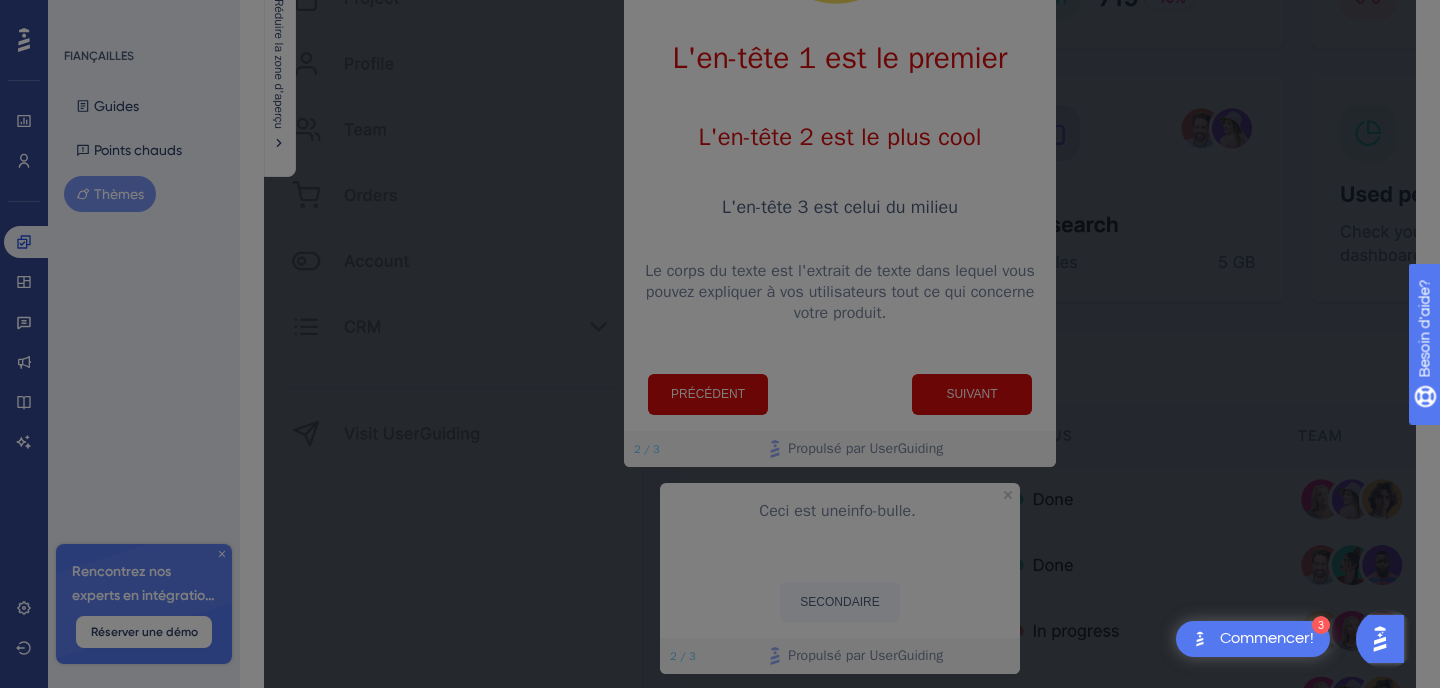 scroll, scrollTop: 0, scrollLeft: 0, axis: both 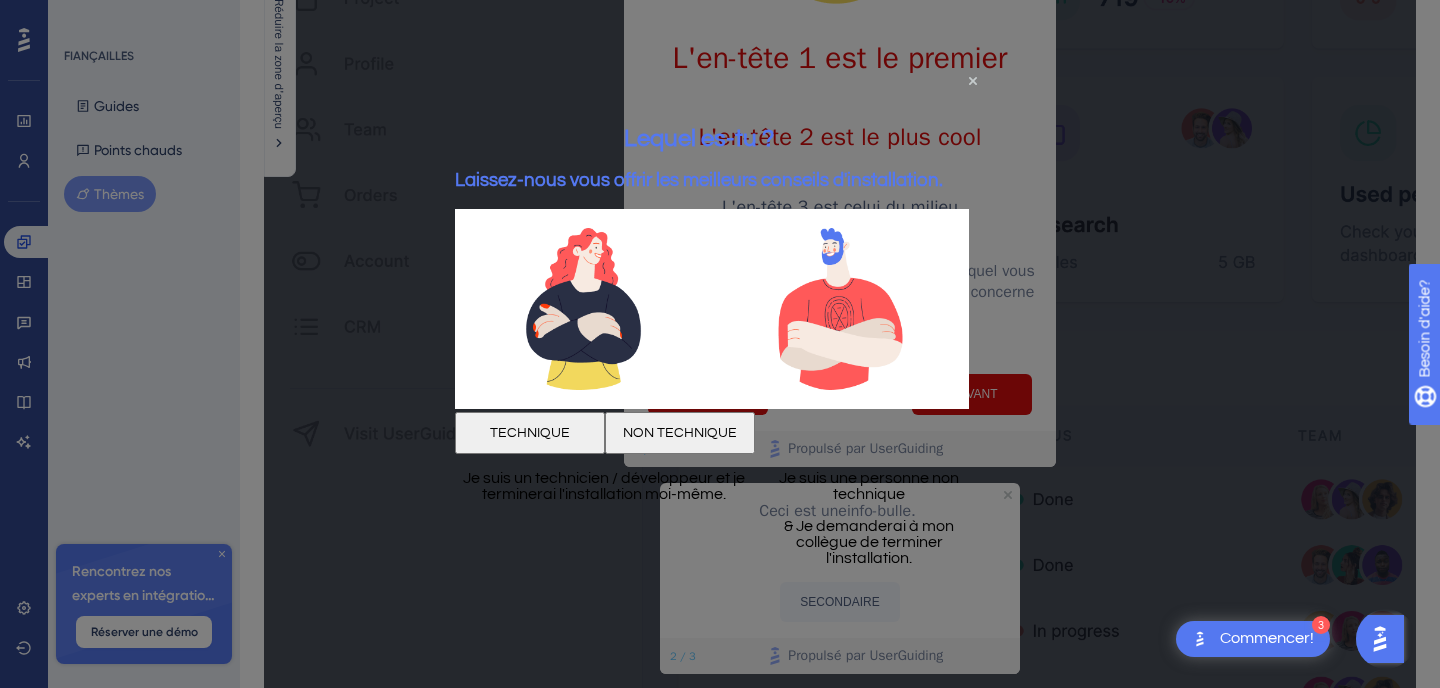 click on "NON TECHNIQUE" at bounding box center (680, 432) 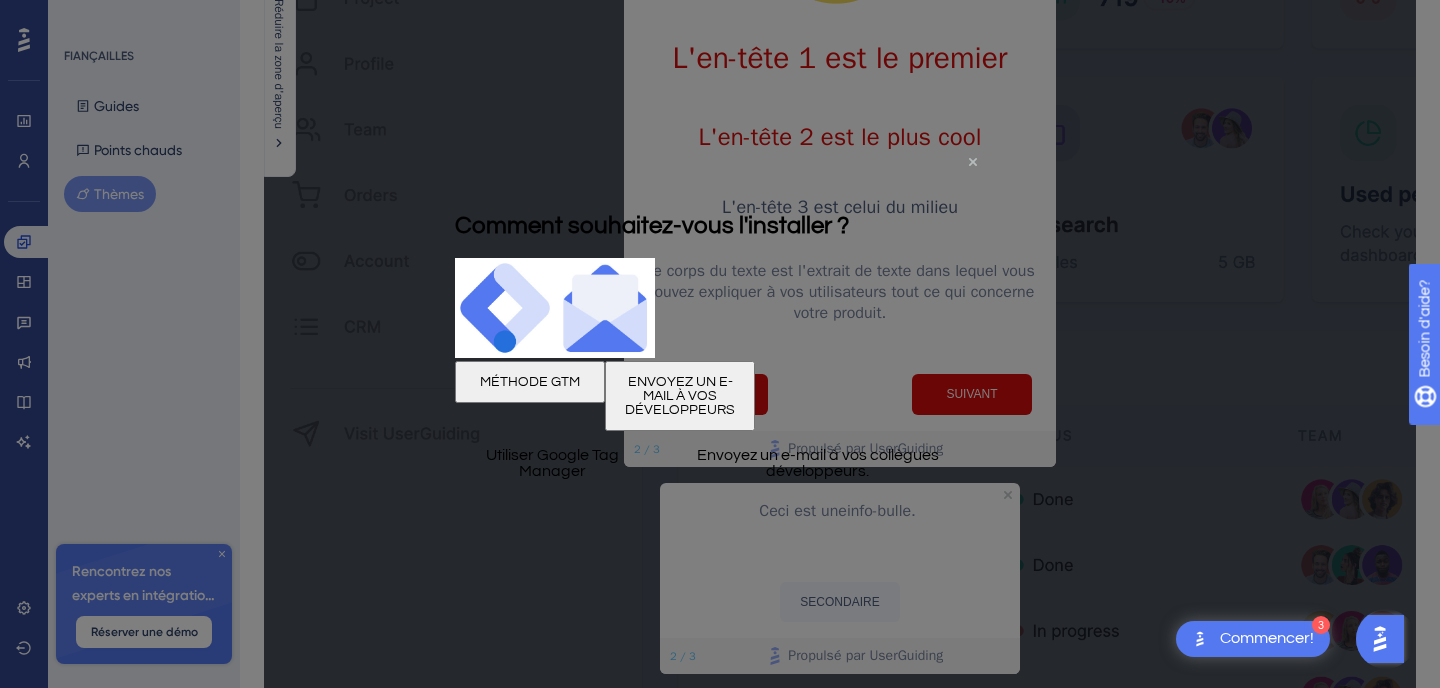 drag, startPoint x: 976, startPoint y: 161, endPoint x: 1430, endPoint y: 311, distance: 478.13806 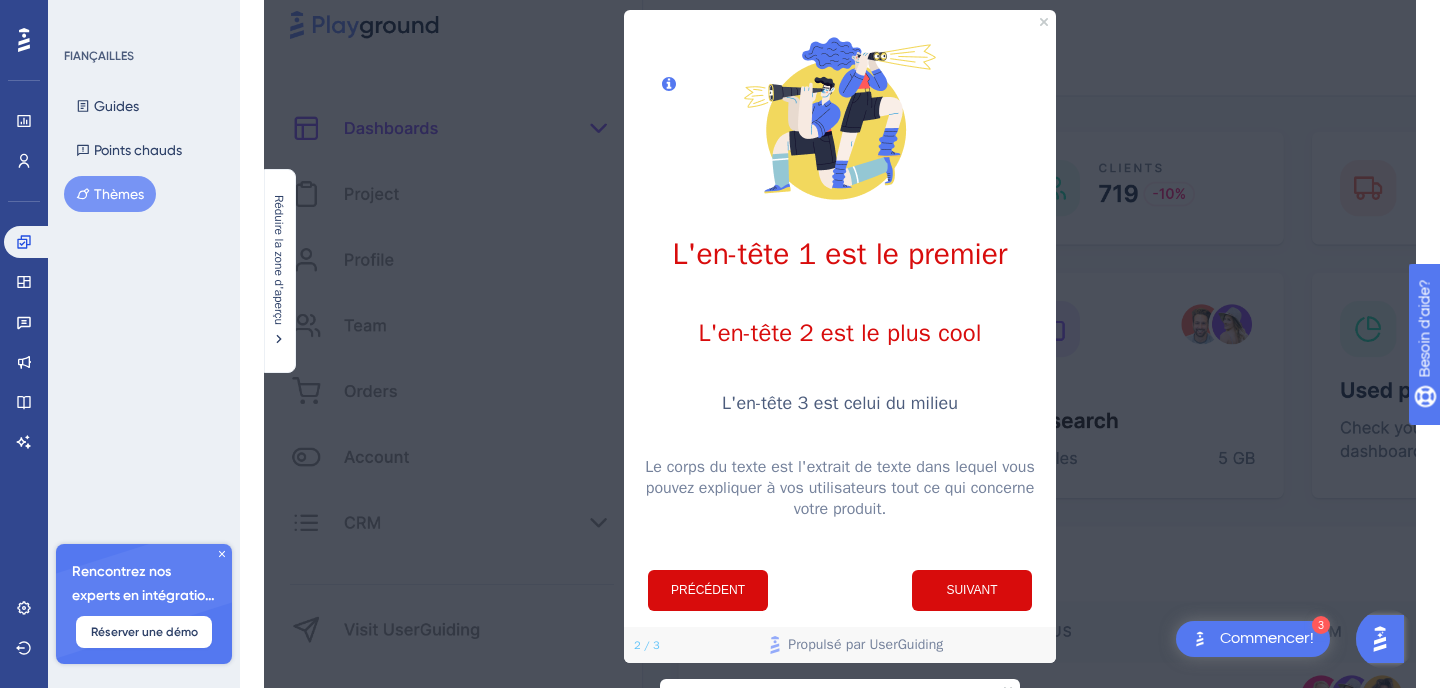 scroll, scrollTop: 0, scrollLeft: 0, axis: both 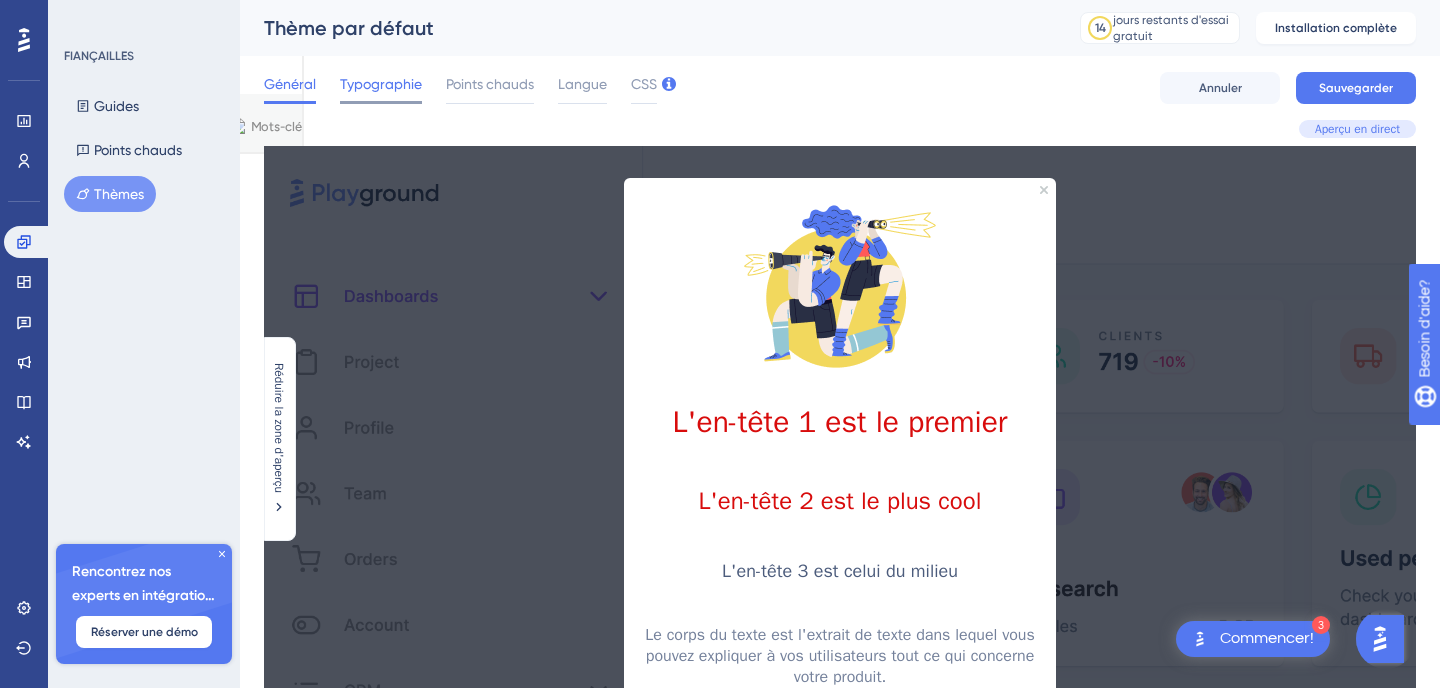 click on "Typographie" at bounding box center (381, 84) 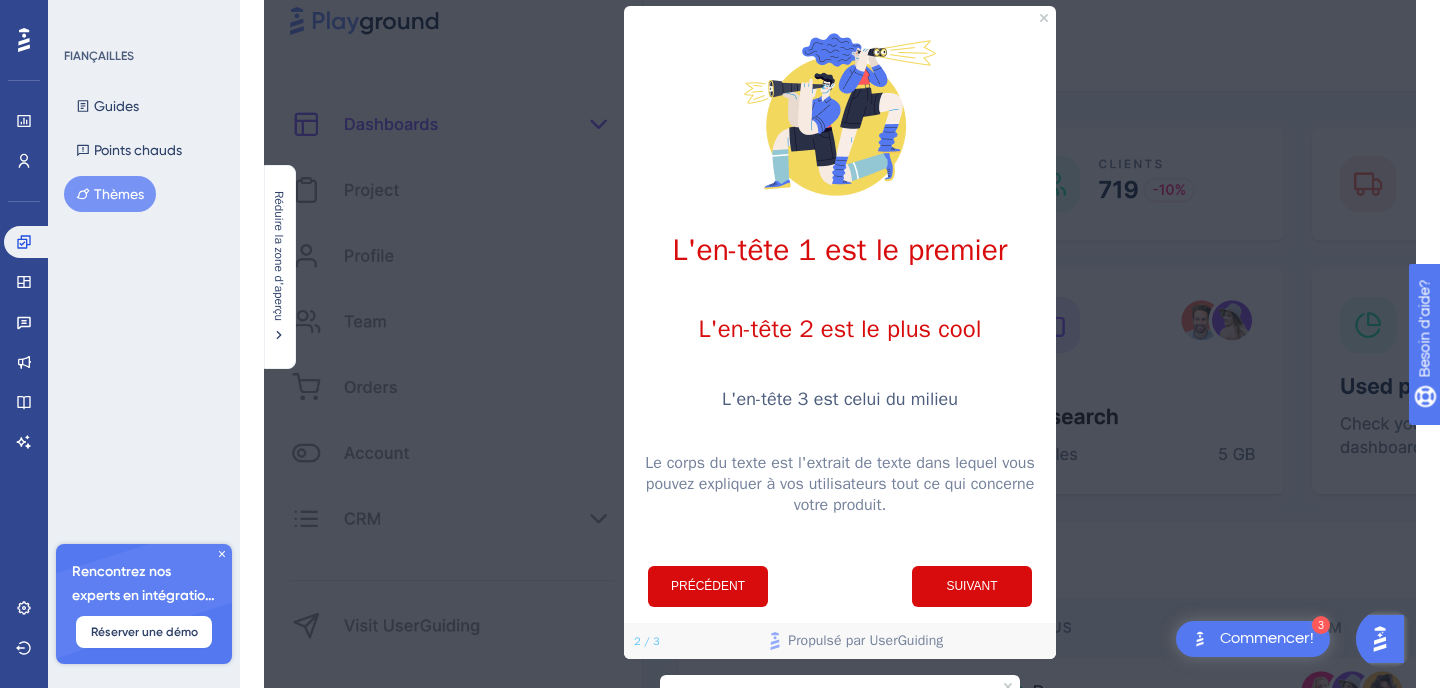 scroll, scrollTop: 174, scrollLeft: 0, axis: vertical 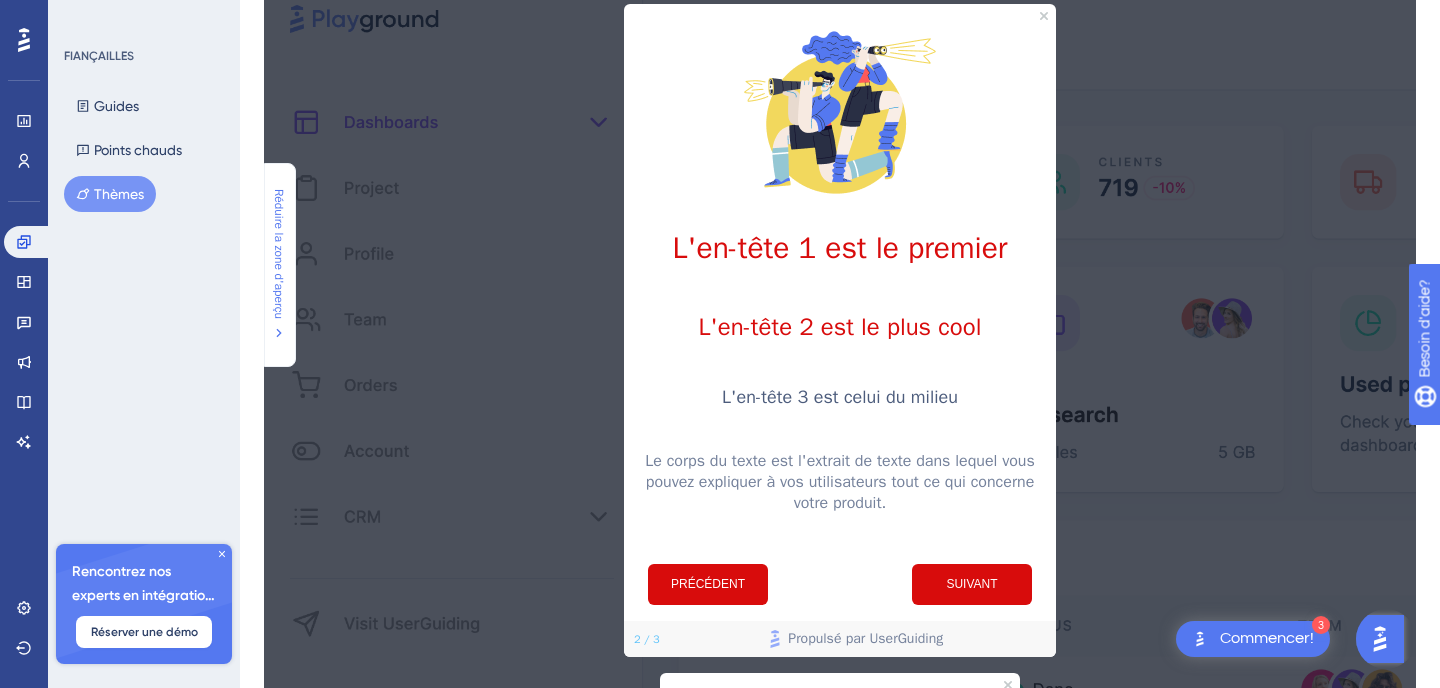 click on "Réduire la zone d'aperçu" at bounding box center (279, 254) 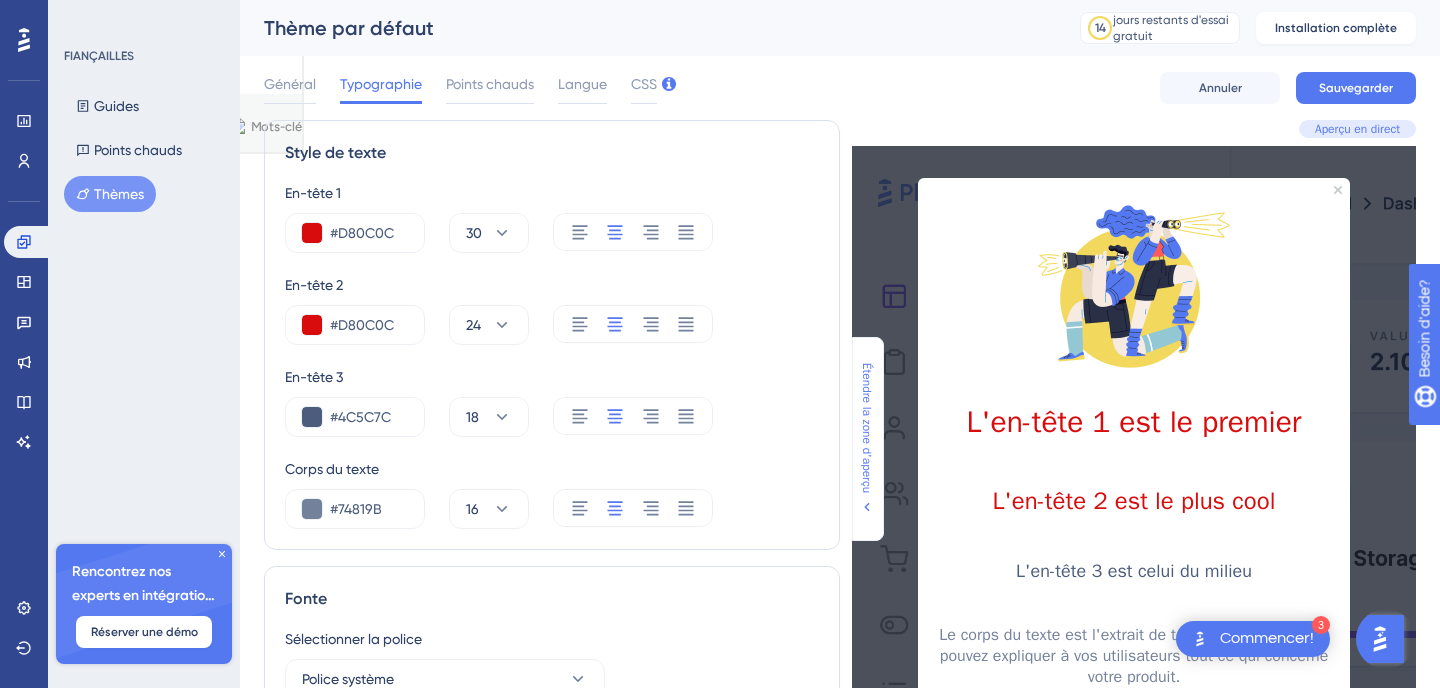 scroll, scrollTop: 0, scrollLeft: 0, axis: both 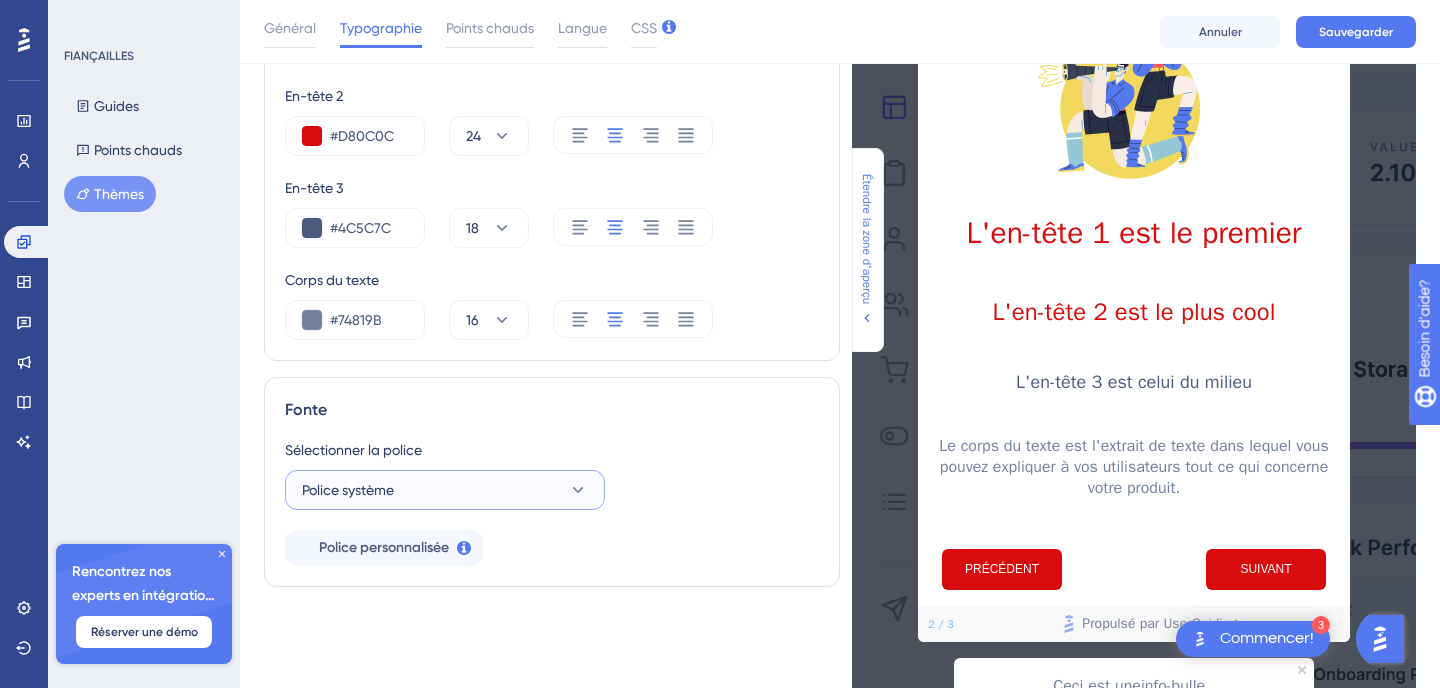 click on "Police système" at bounding box center (445, 490) 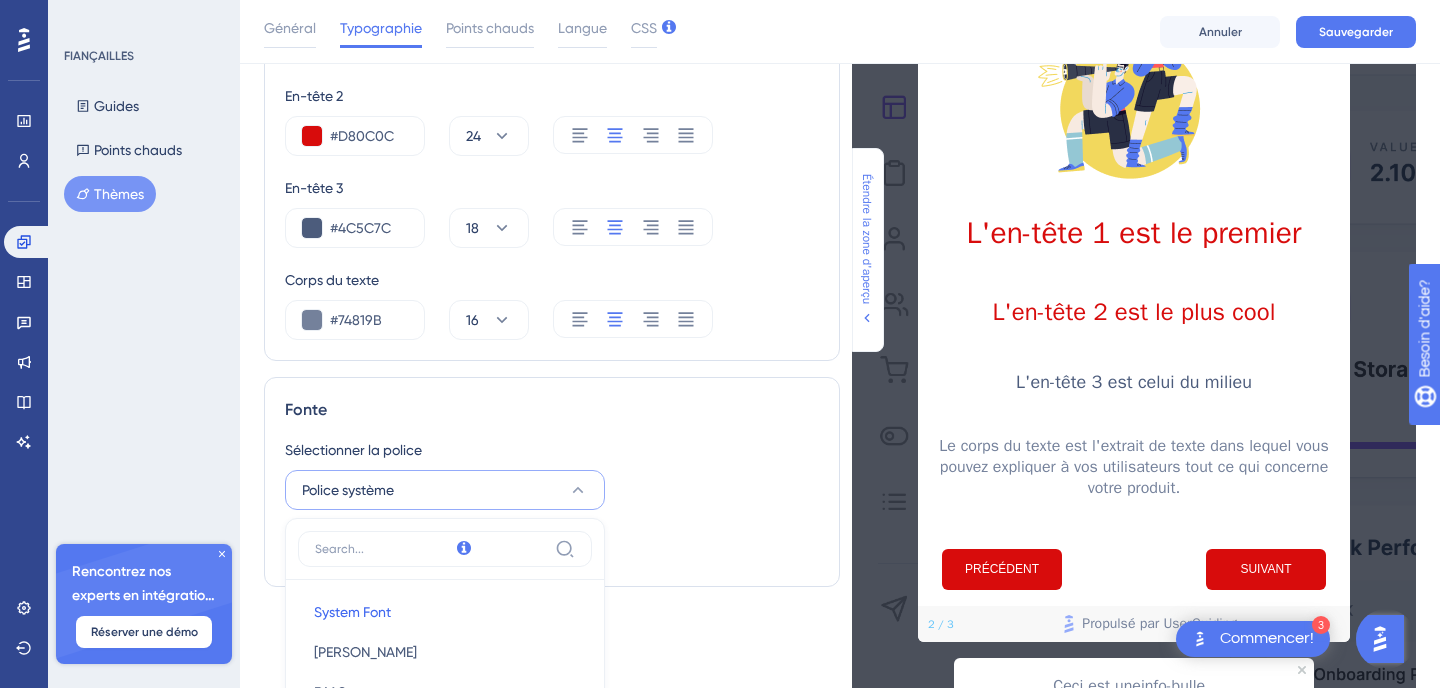scroll, scrollTop: 568, scrollLeft: 0, axis: vertical 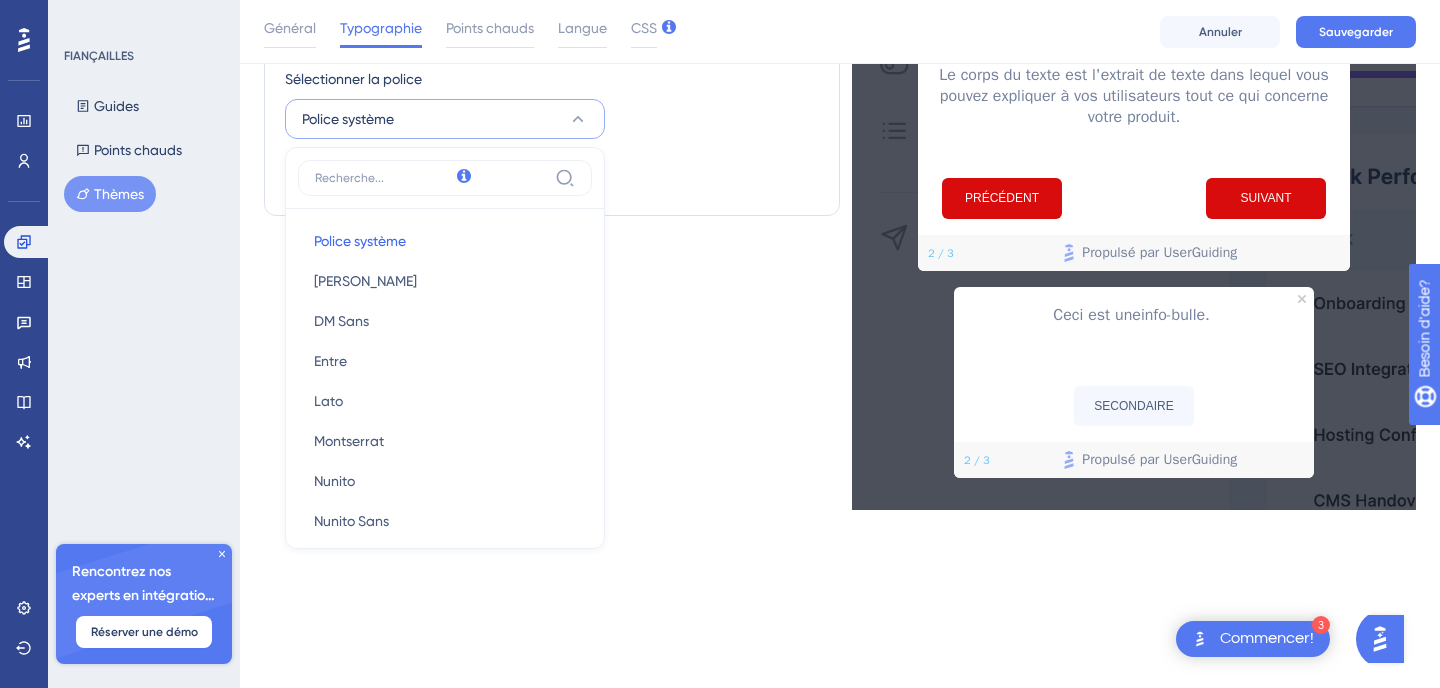 click on "Style de texte En-tête 1 #D80C0C 30 En-tête 2 #D80C0C 24 En-tête 3 #4C5C7C 18 Corps du texte #74819B 16 Fonte Sélectionner la police Police système Police système Police système Barlow Barlow DM Sans DM Sans Entre Entre Lato Lato [PERSON_NAME] Nunito Sans Nunito Sans Open Sans Open Sans Poppins Poppins Sables mouvants Sables mouvants Chemin de fer Chemin de fer Roboto Roboto Rubik Rubik Source Sans Pro Source Sans Pro Police personnalisée" at bounding box center [552, 35] 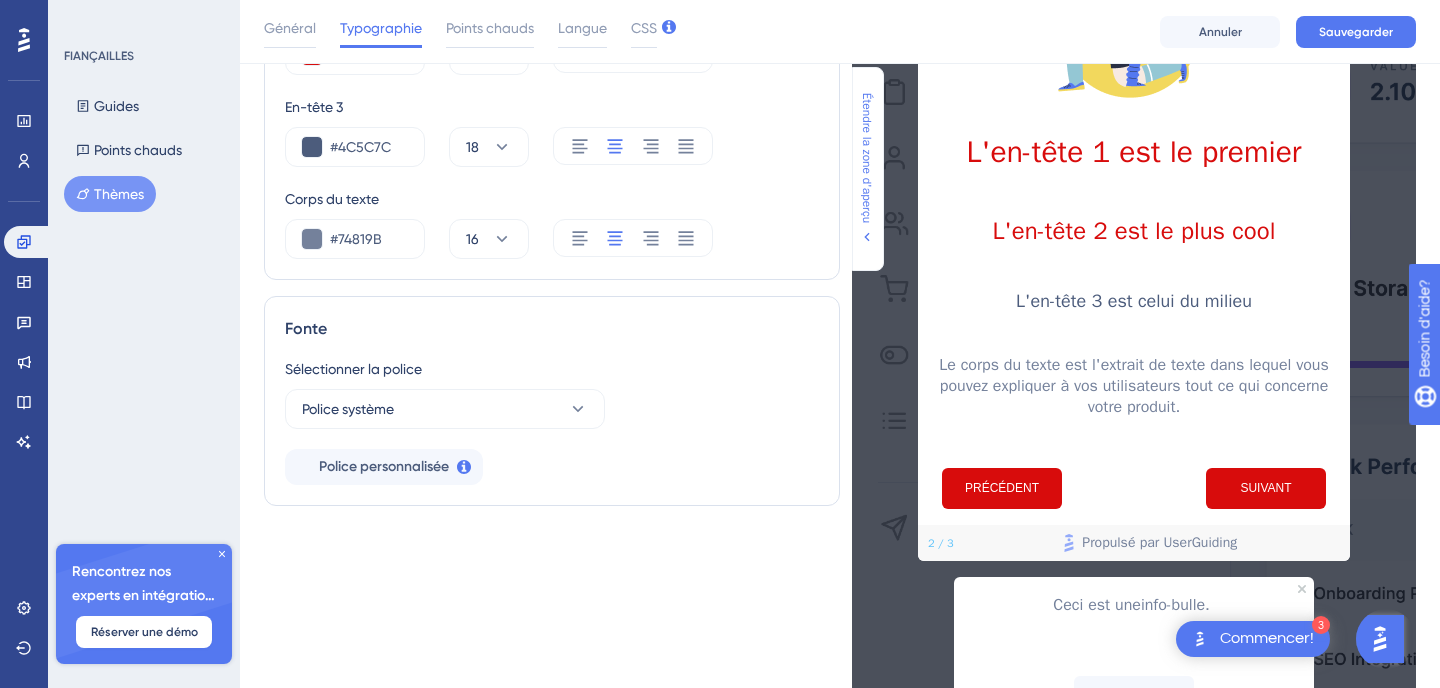 scroll, scrollTop: 0, scrollLeft: 0, axis: both 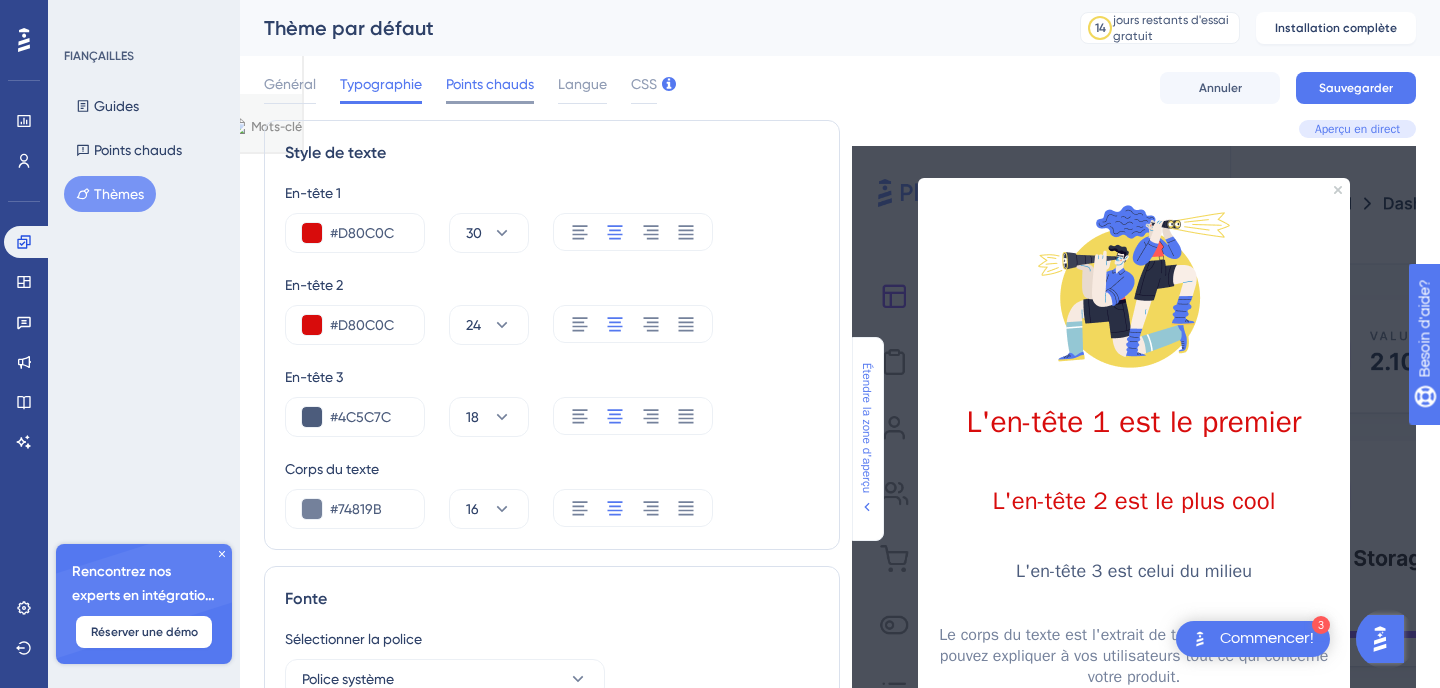 click on "Points chauds" at bounding box center [490, 84] 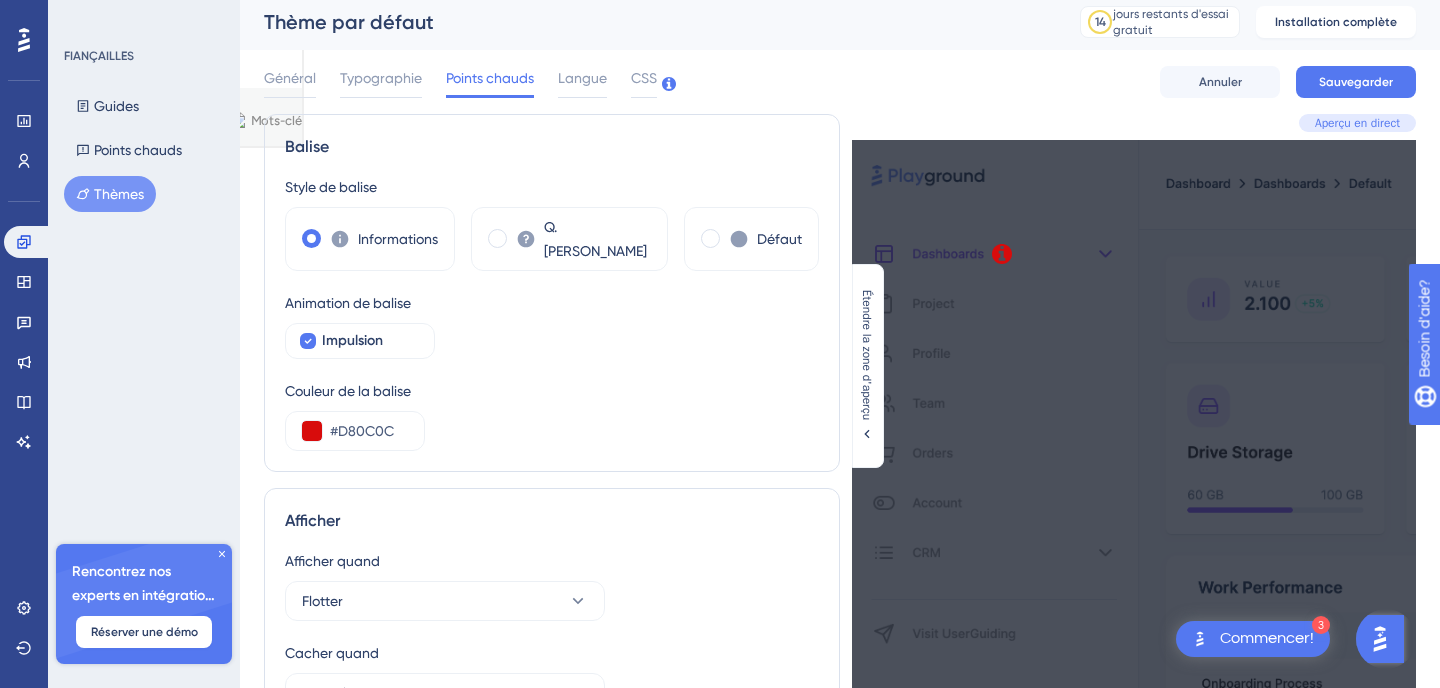 scroll, scrollTop: 0, scrollLeft: 0, axis: both 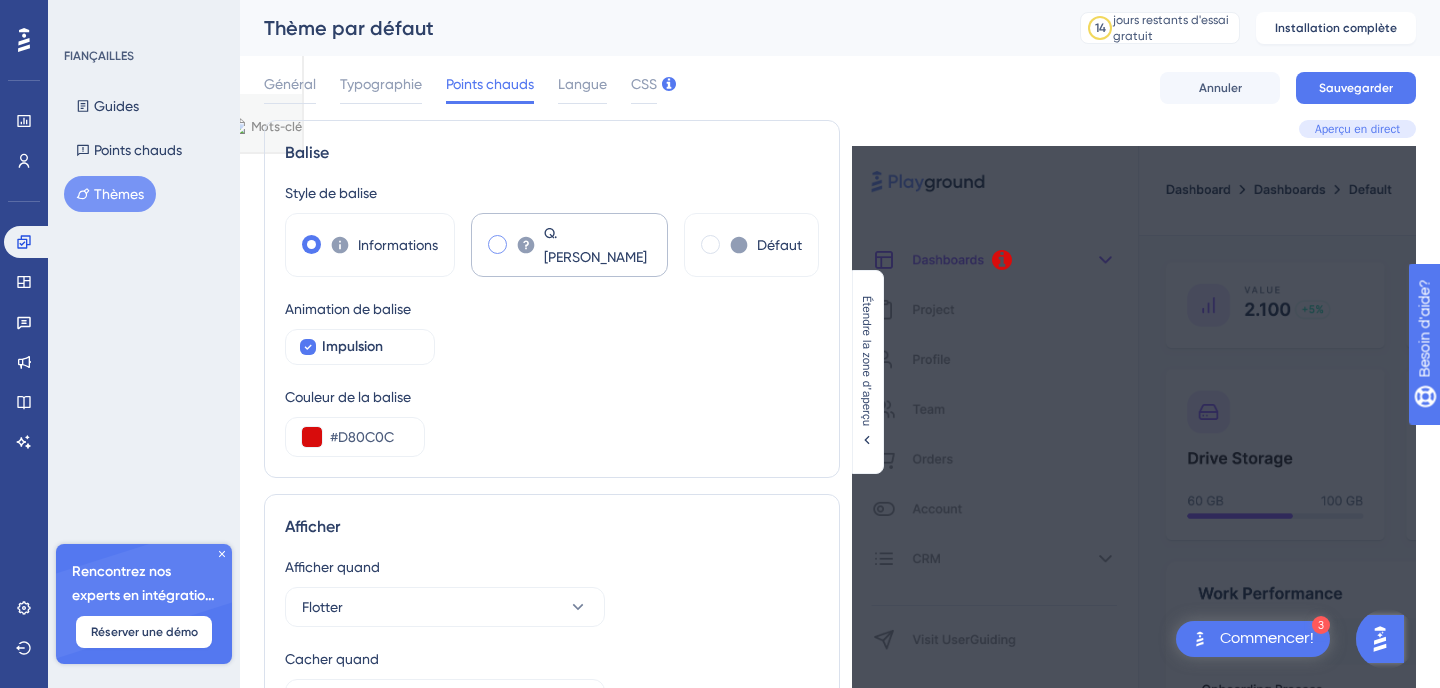 click at bounding box center (497, 244) 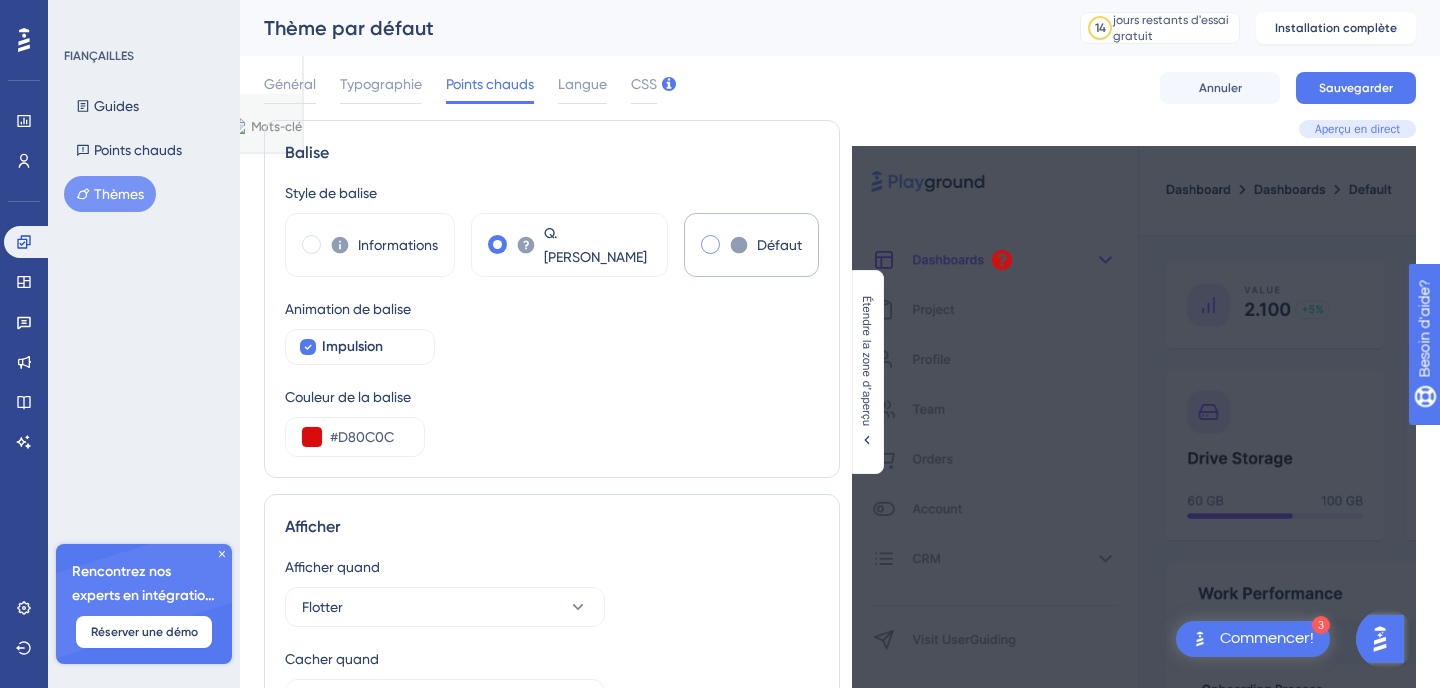 click at bounding box center [710, 244] 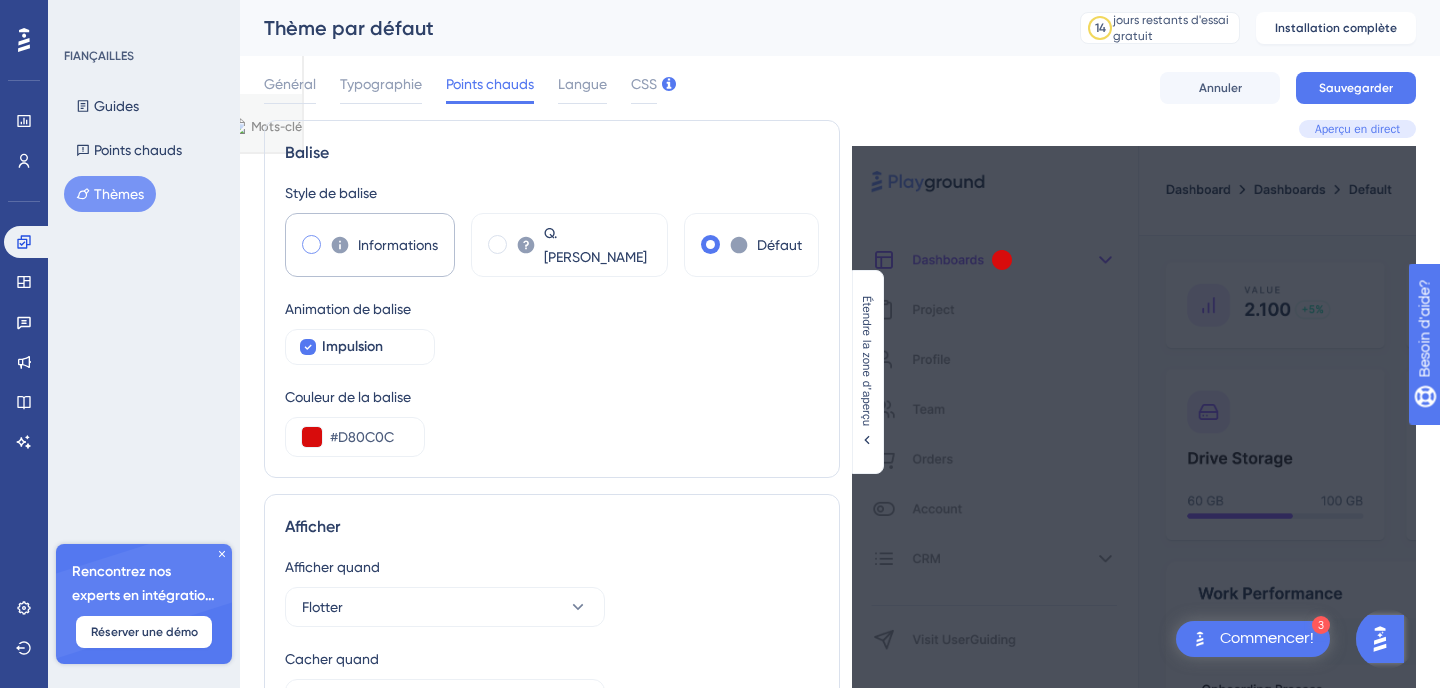 click on "Informations" at bounding box center [370, 245] 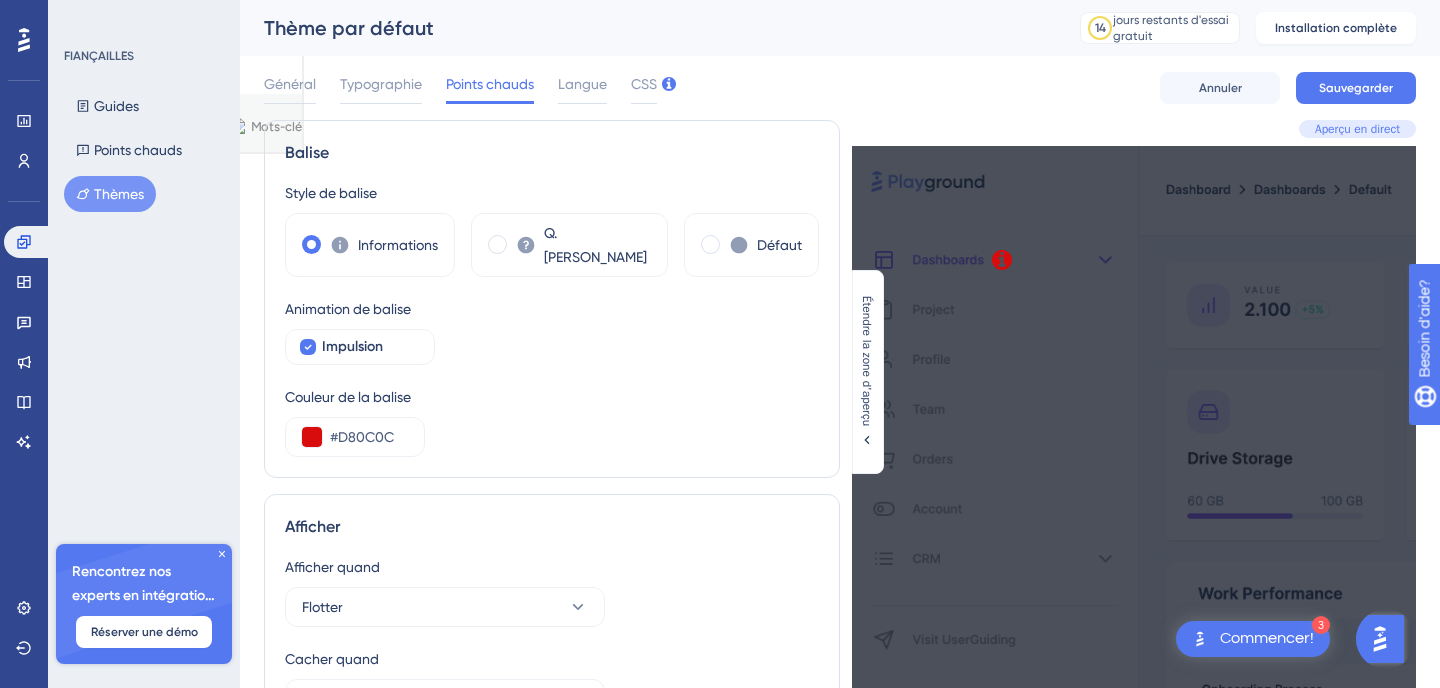 scroll, scrollTop: 22, scrollLeft: 0, axis: vertical 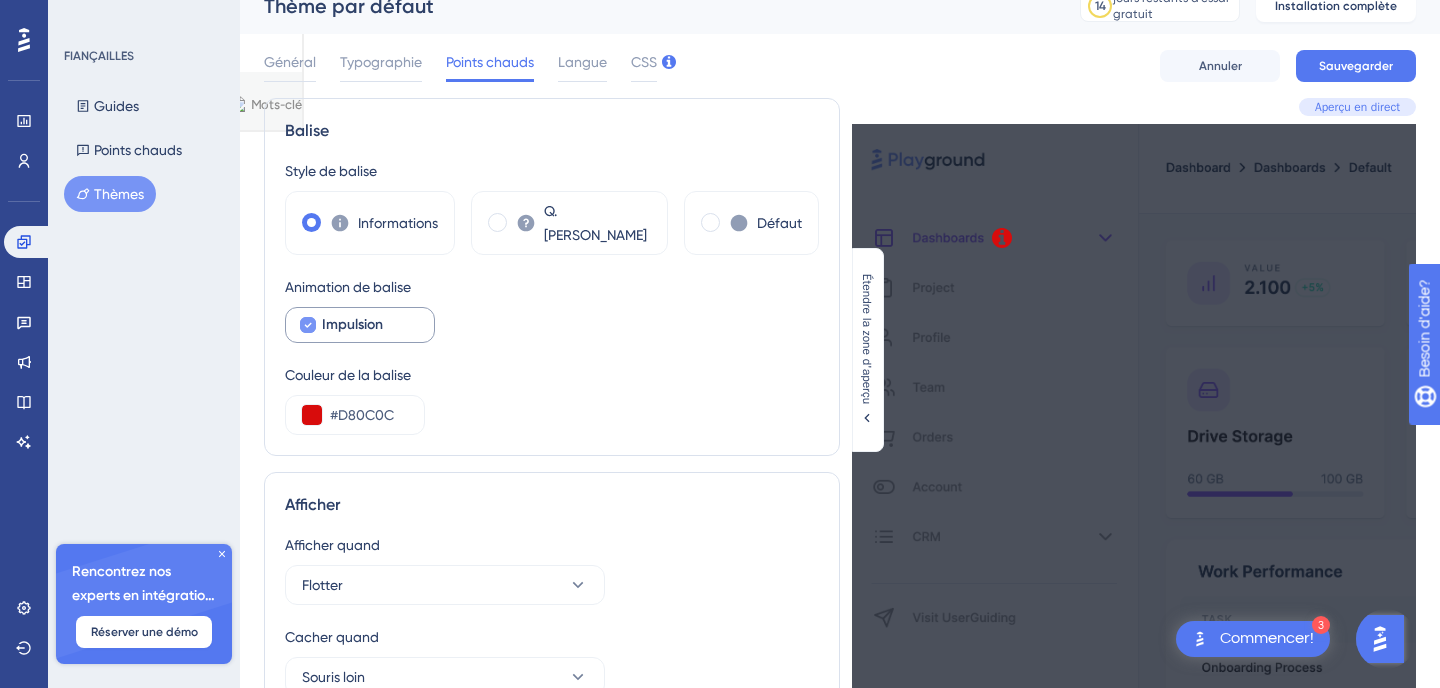 click at bounding box center (308, 325) 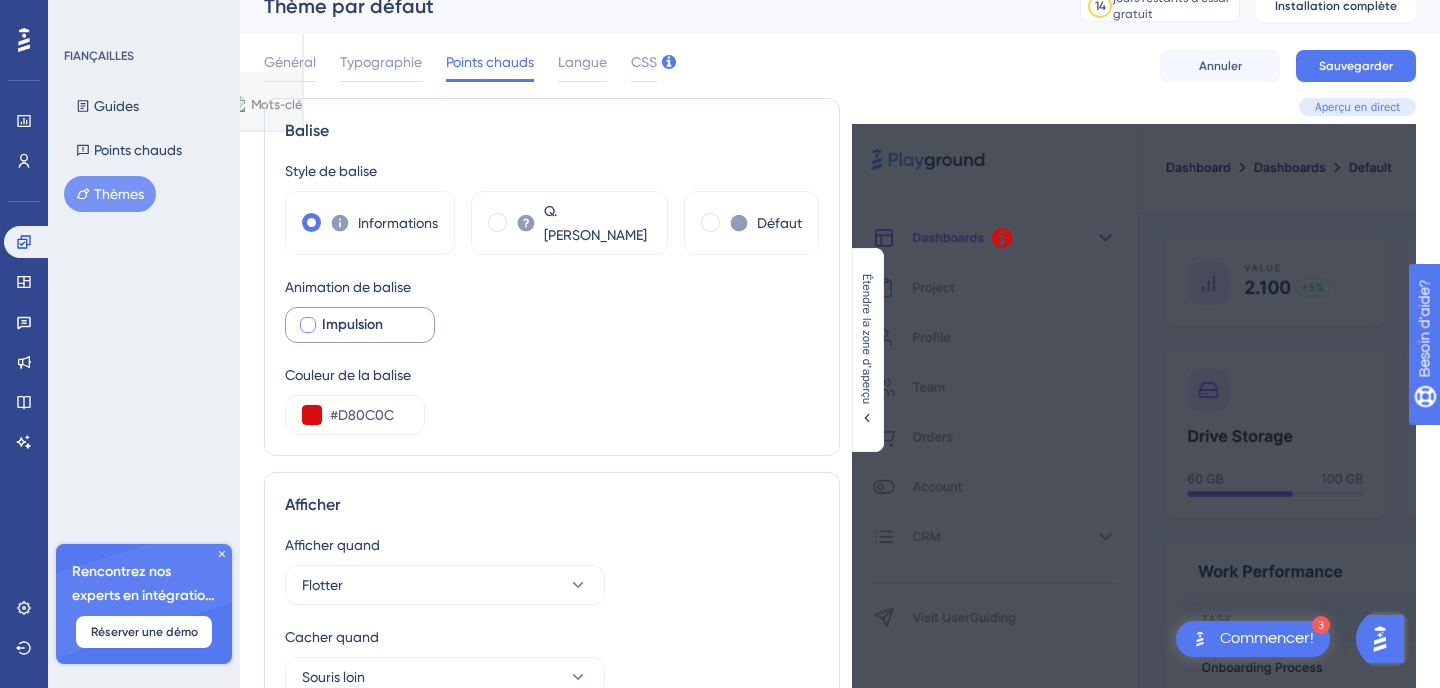 click at bounding box center [308, 325] 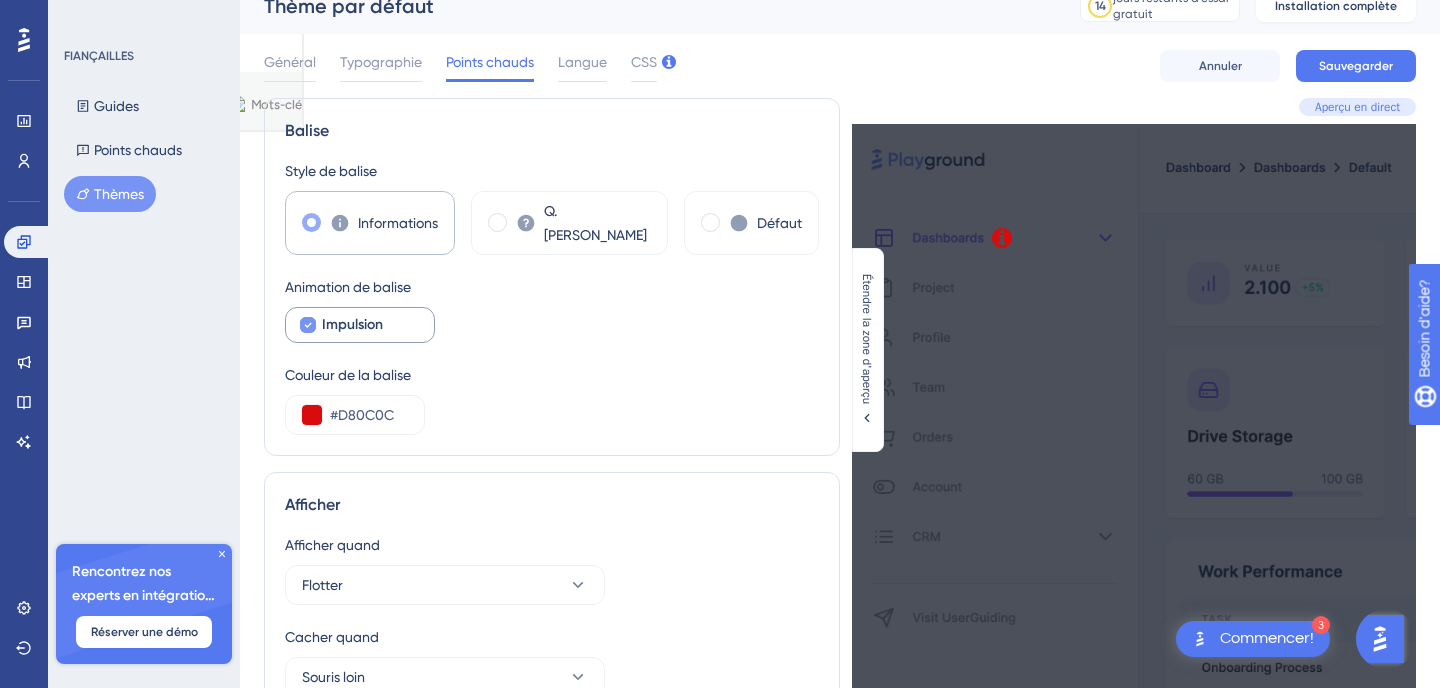 click on "Informations" at bounding box center (398, 223) 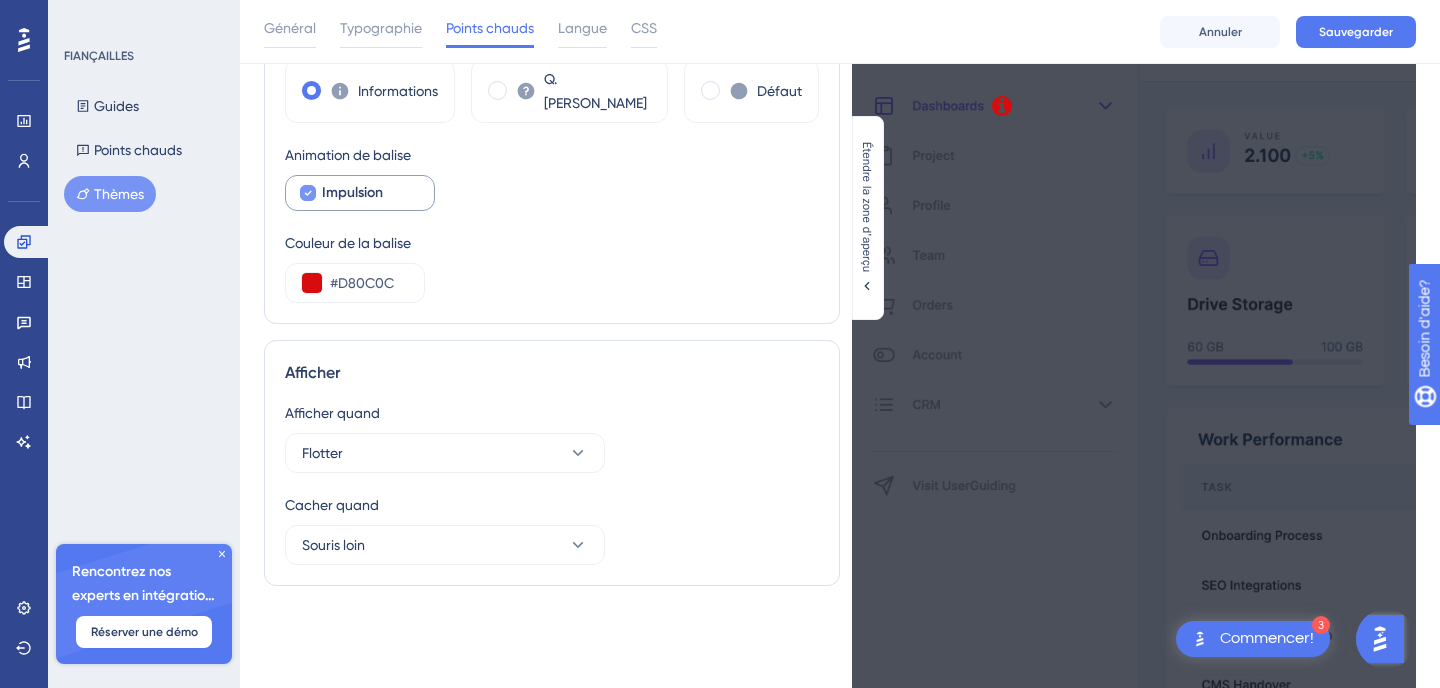 scroll, scrollTop: 173, scrollLeft: 0, axis: vertical 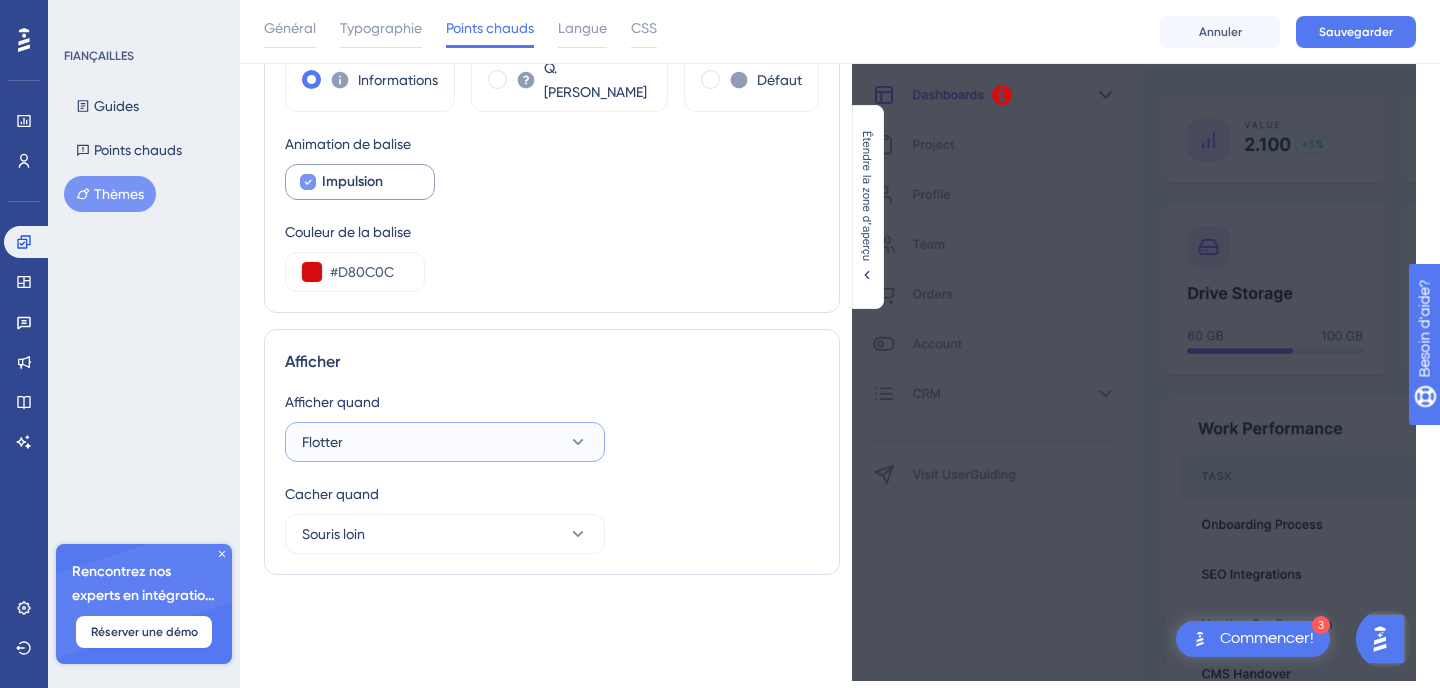 click on "Flotter" at bounding box center (445, 442) 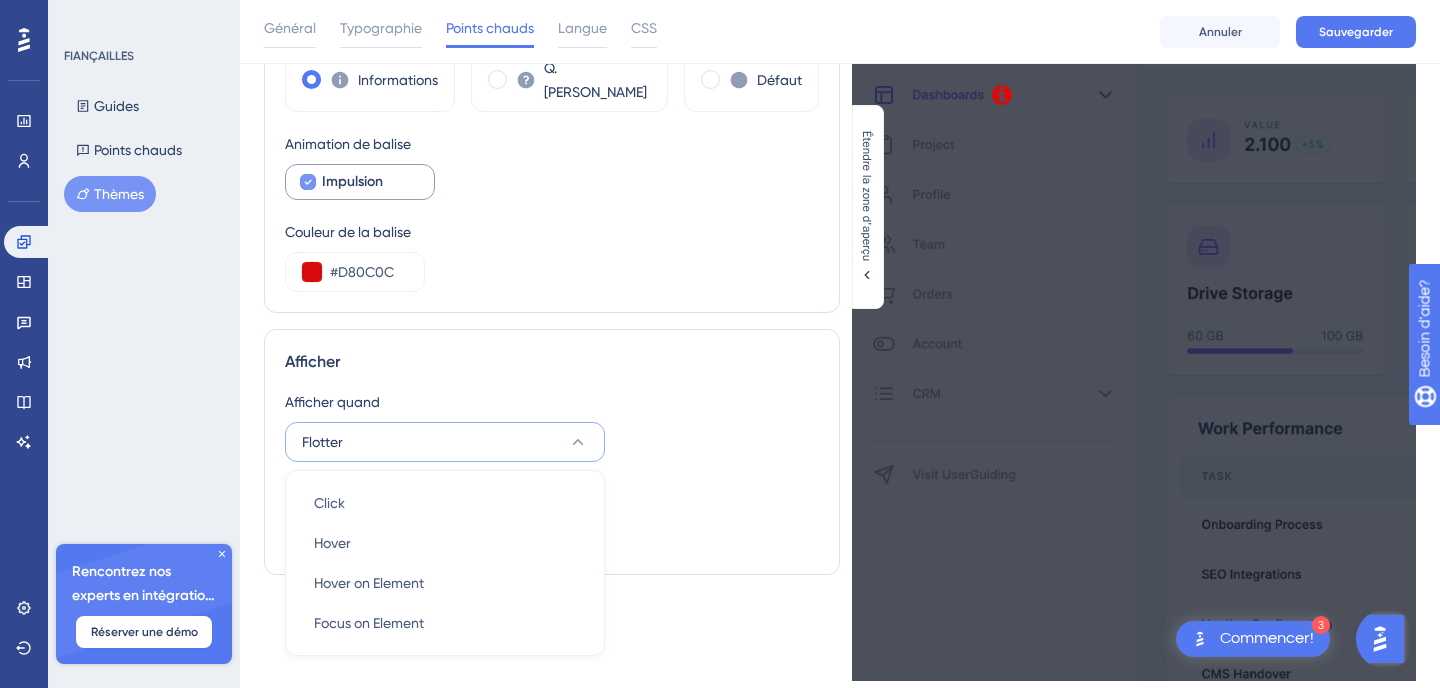 scroll, scrollTop: 230, scrollLeft: 0, axis: vertical 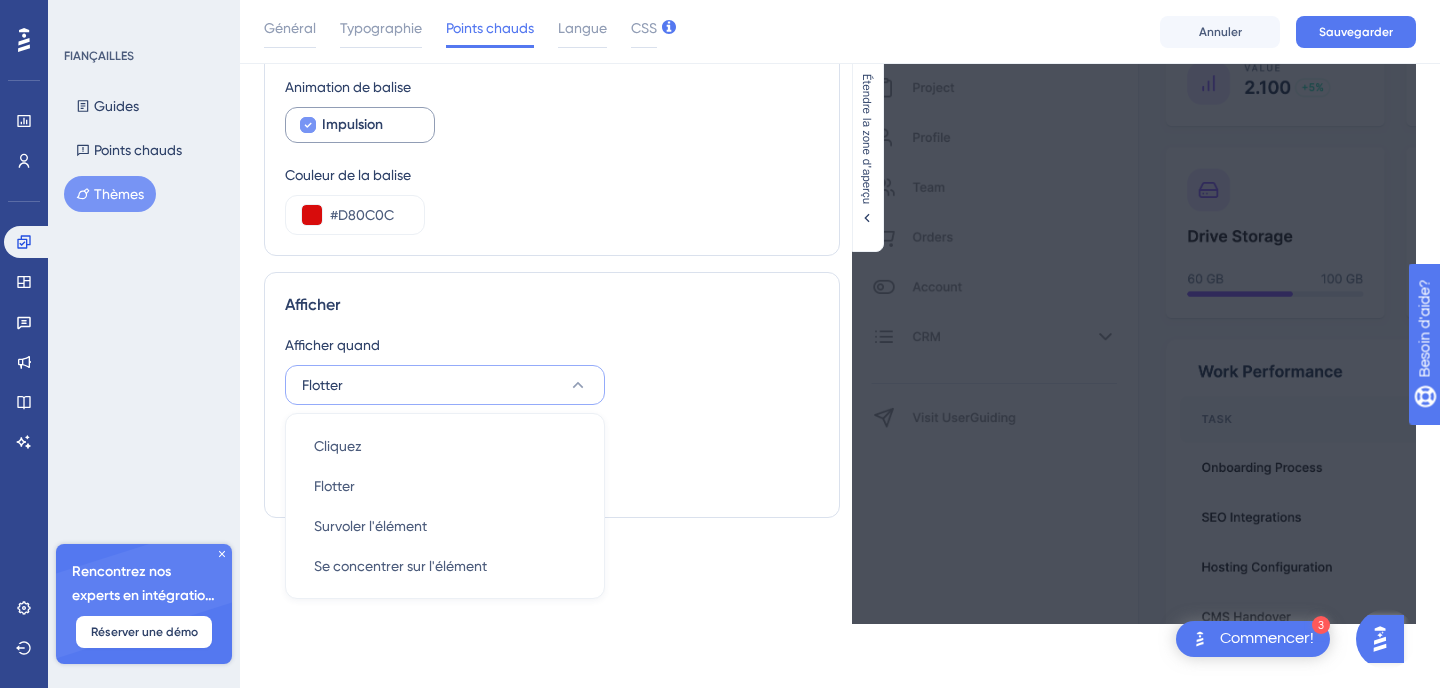 click on "Afficher quand" at bounding box center (552, 345) 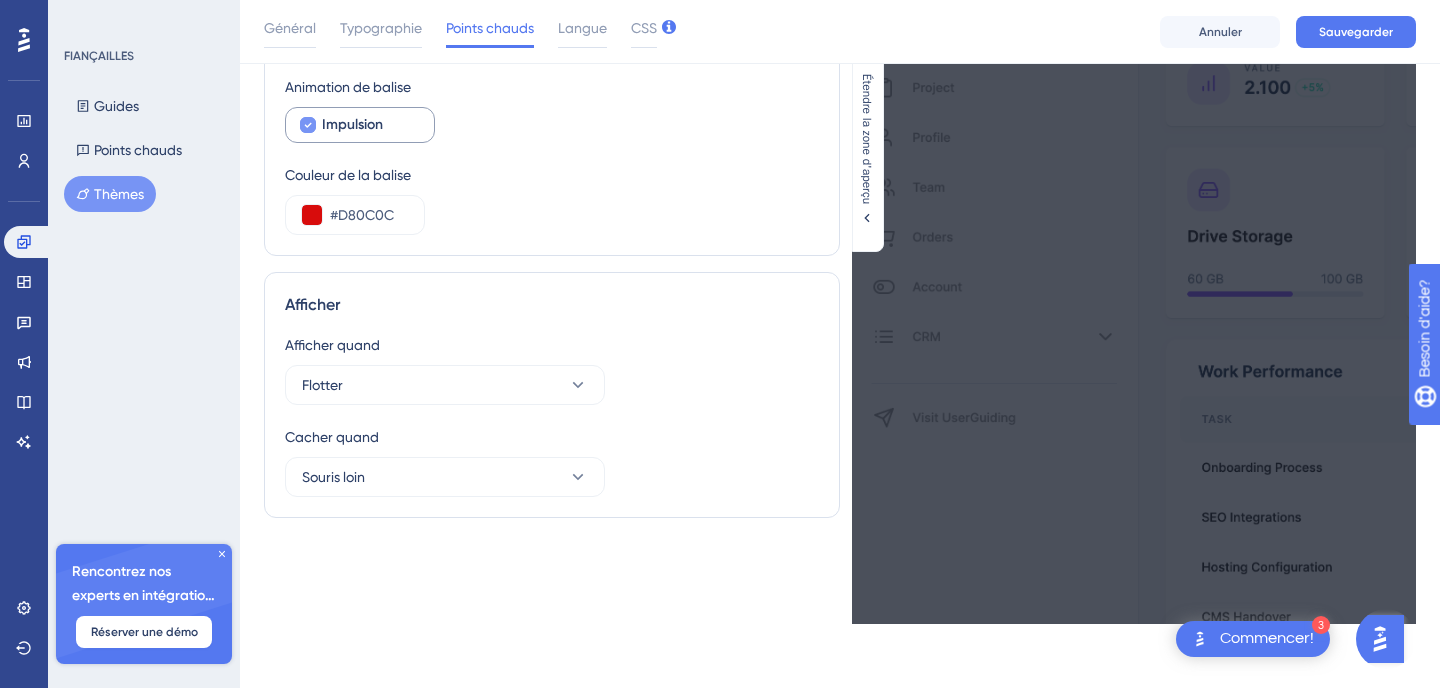 scroll, scrollTop: 0, scrollLeft: 0, axis: both 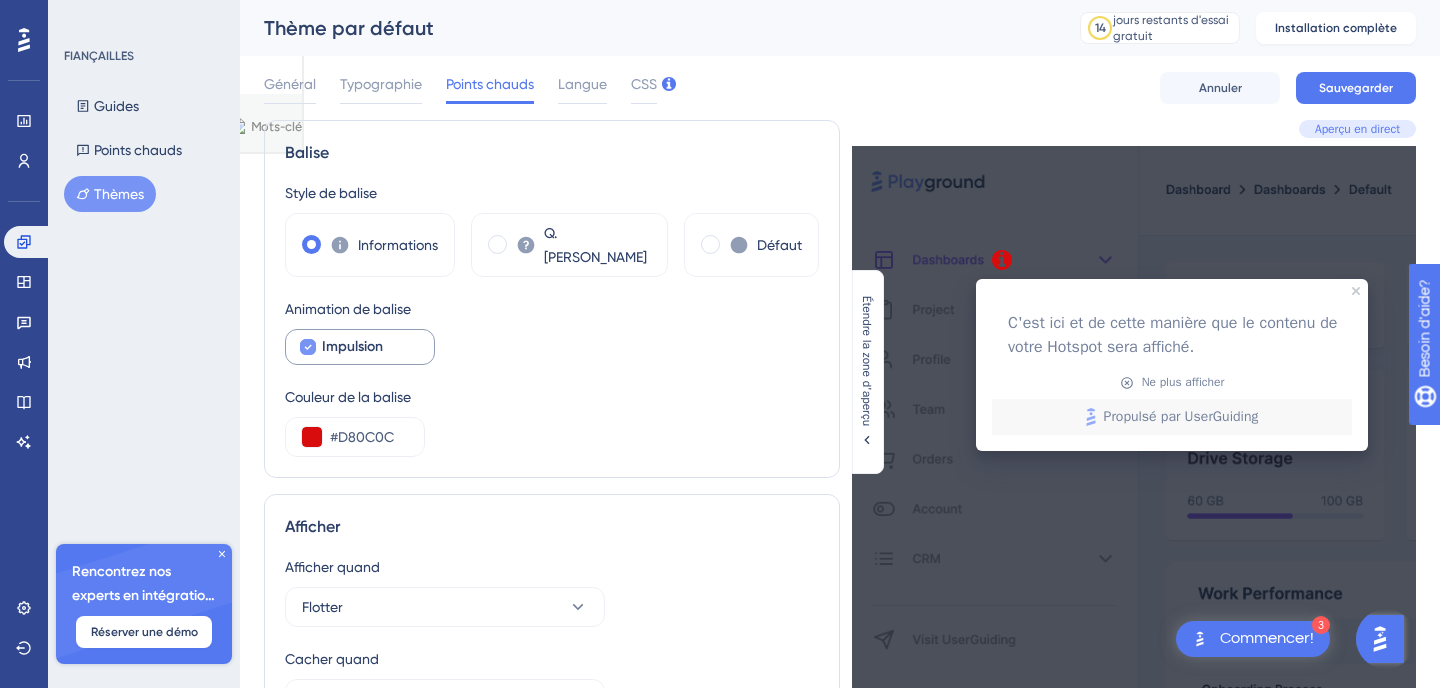 click at bounding box center [1002, 260] 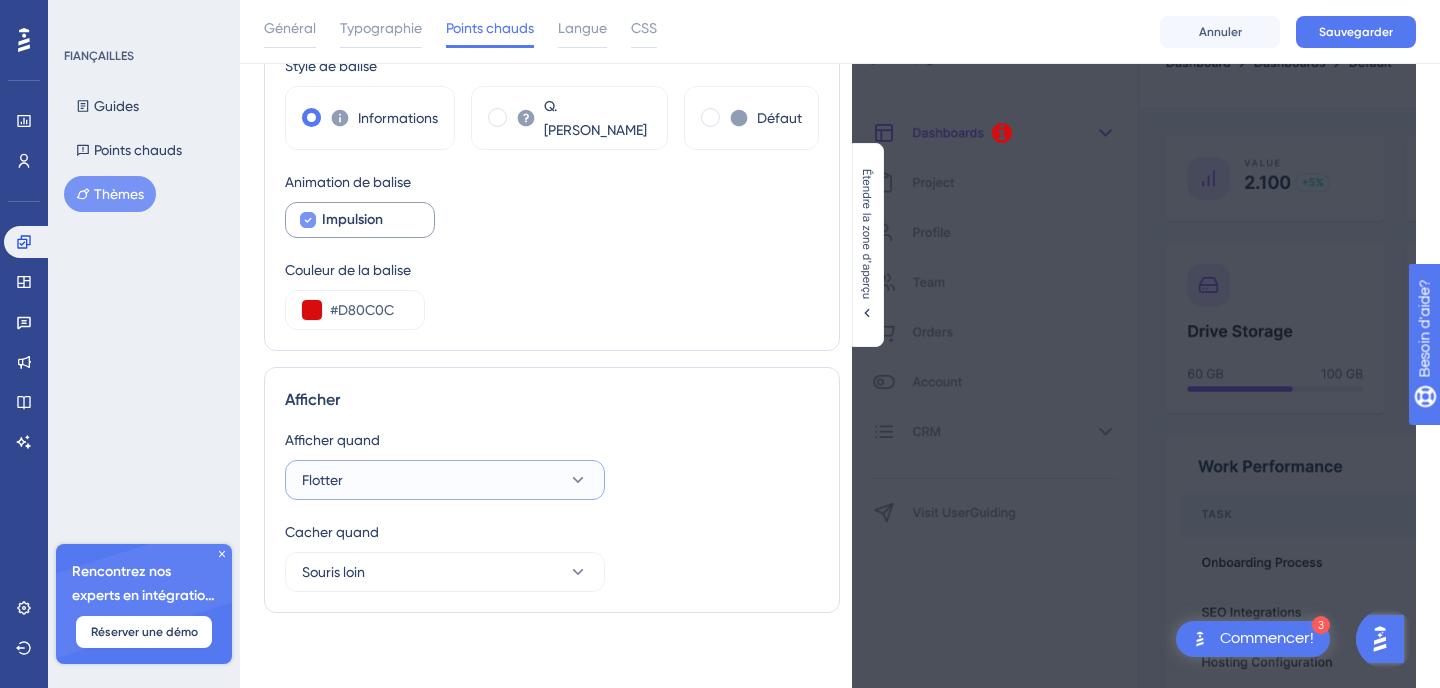 click on "Flotter" at bounding box center (445, 480) 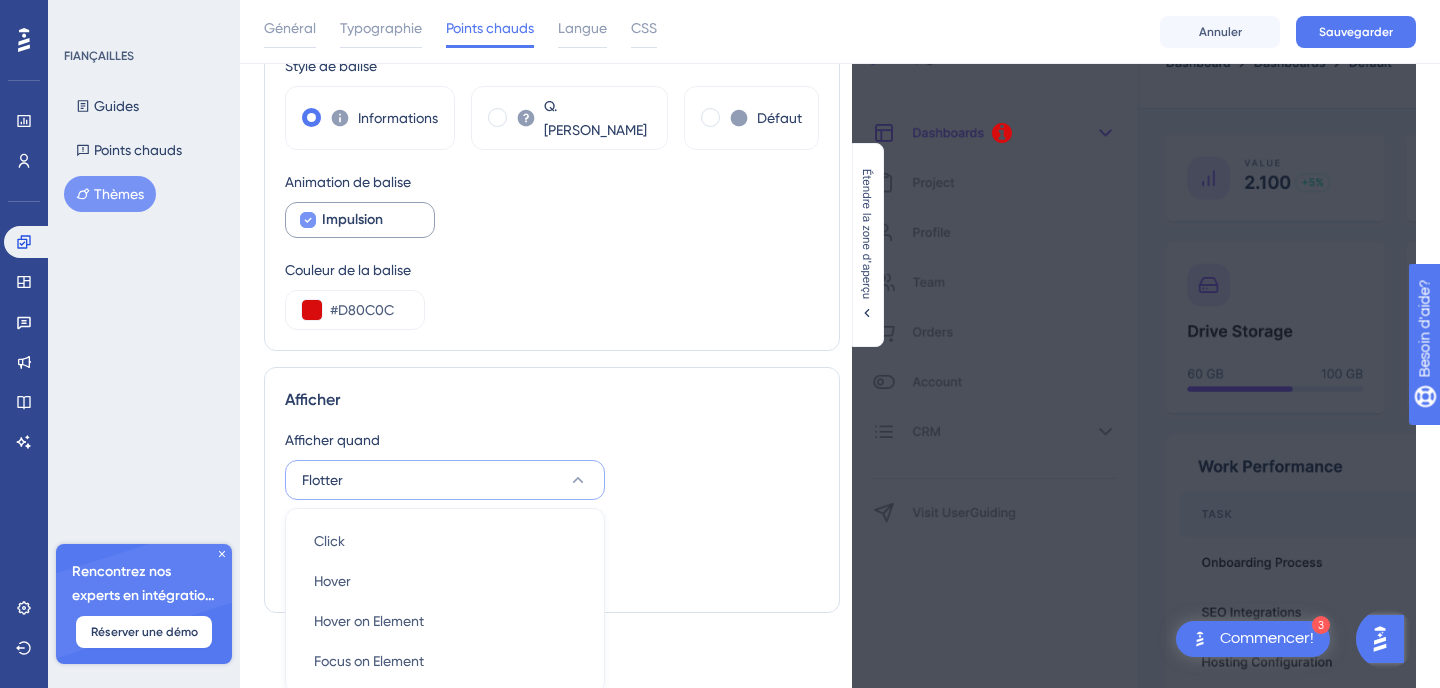 scroll, scrollTop: 230, scrollLeft: 0, axis: vertical 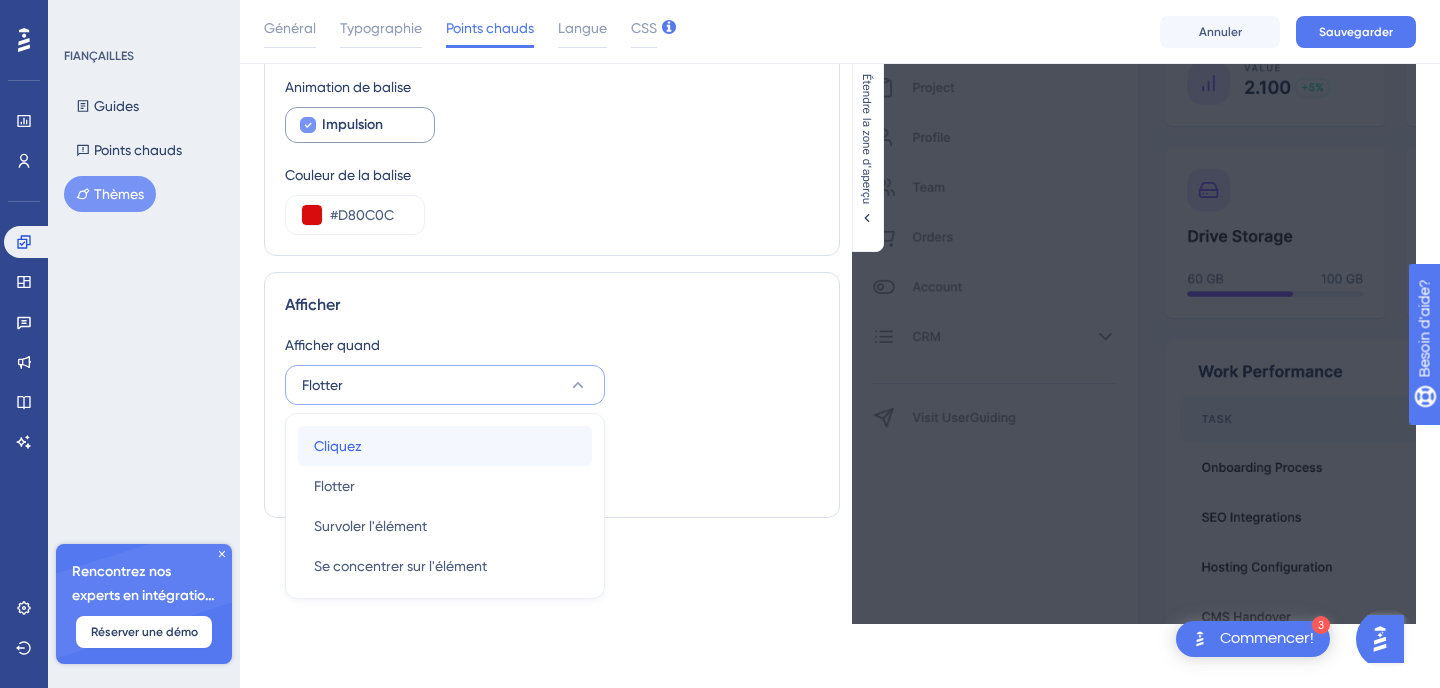 click on "Cliquez Cliquez" at bounding box center (445, 446) 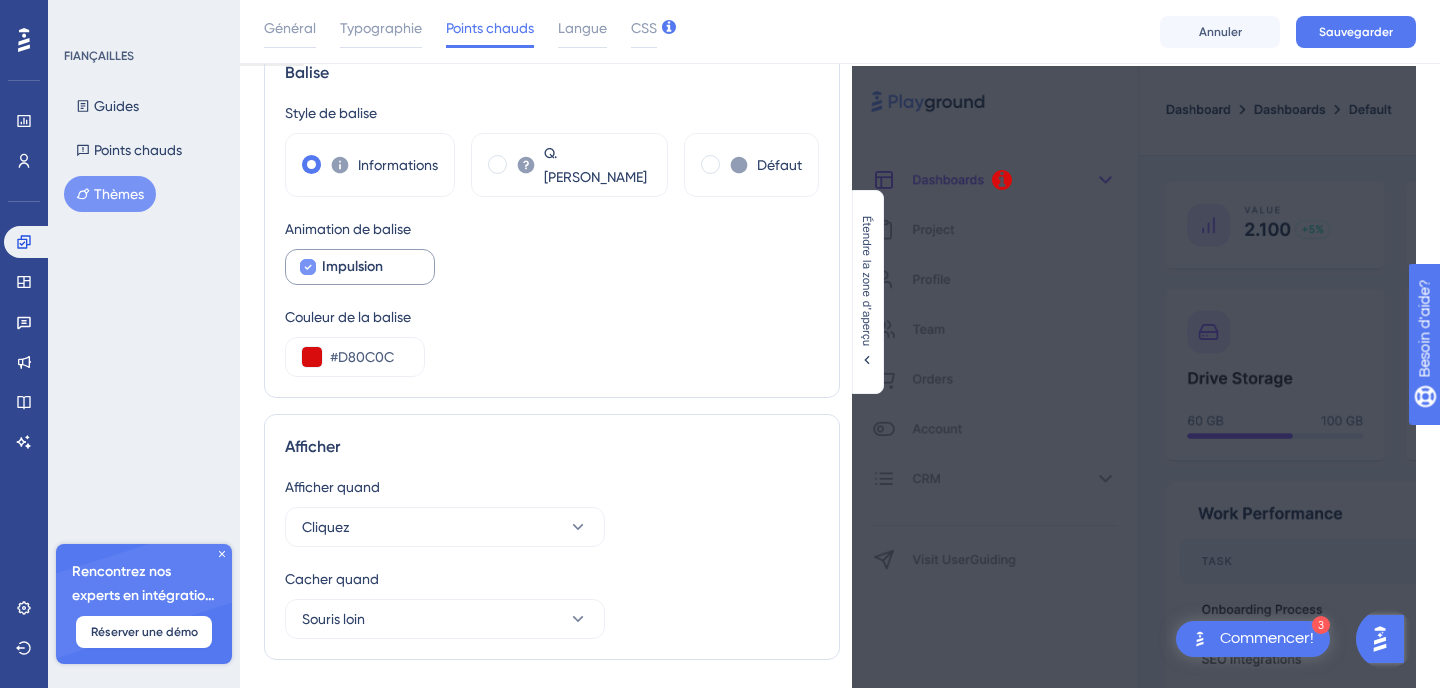 scroll, scrollTop: 0, scrollLeft: 0, axis: both 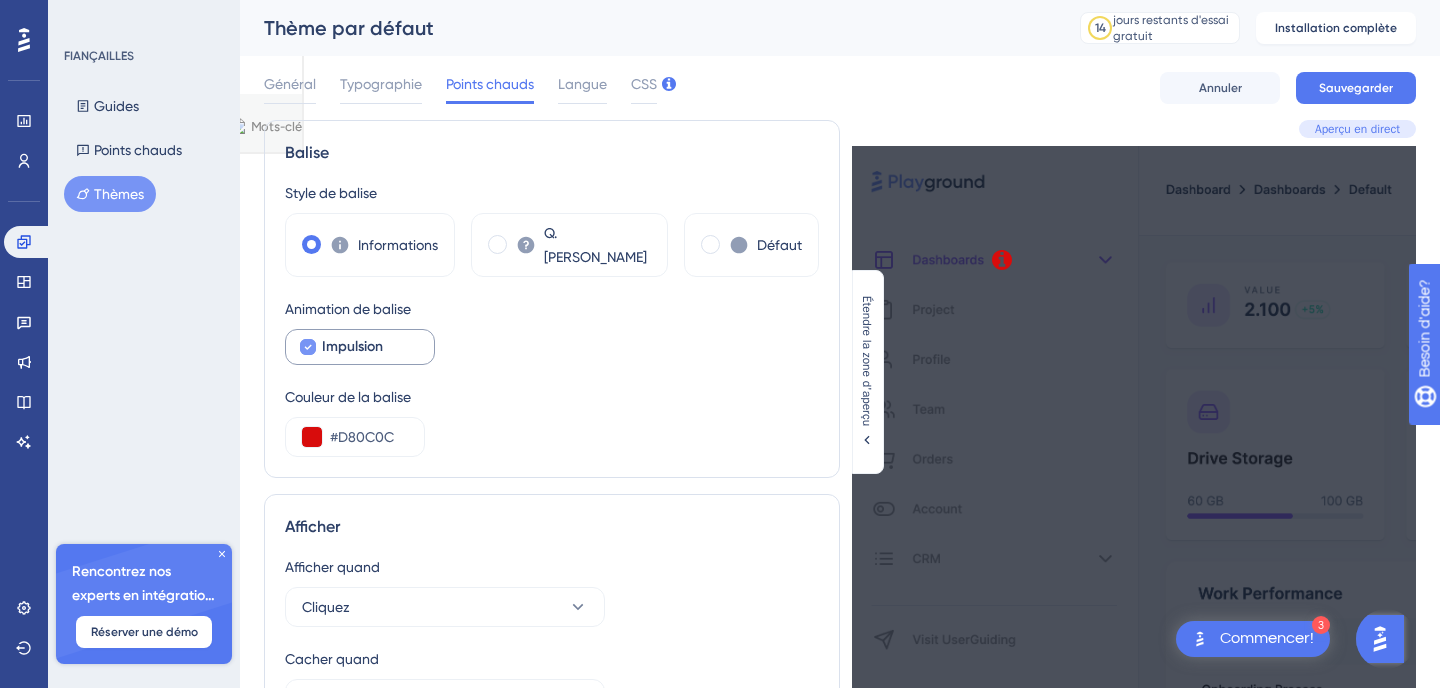 click at bounding box center [1002, 260] 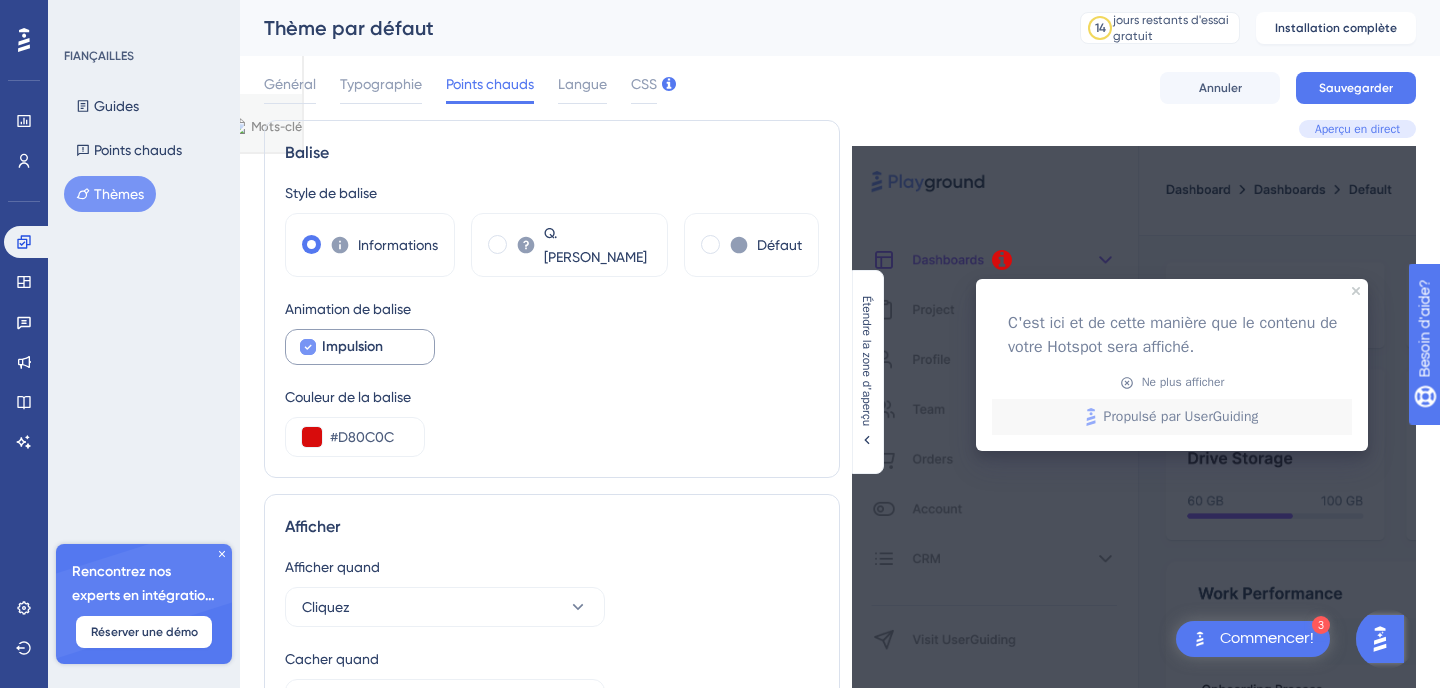 click at bounding box center [1002, 260] 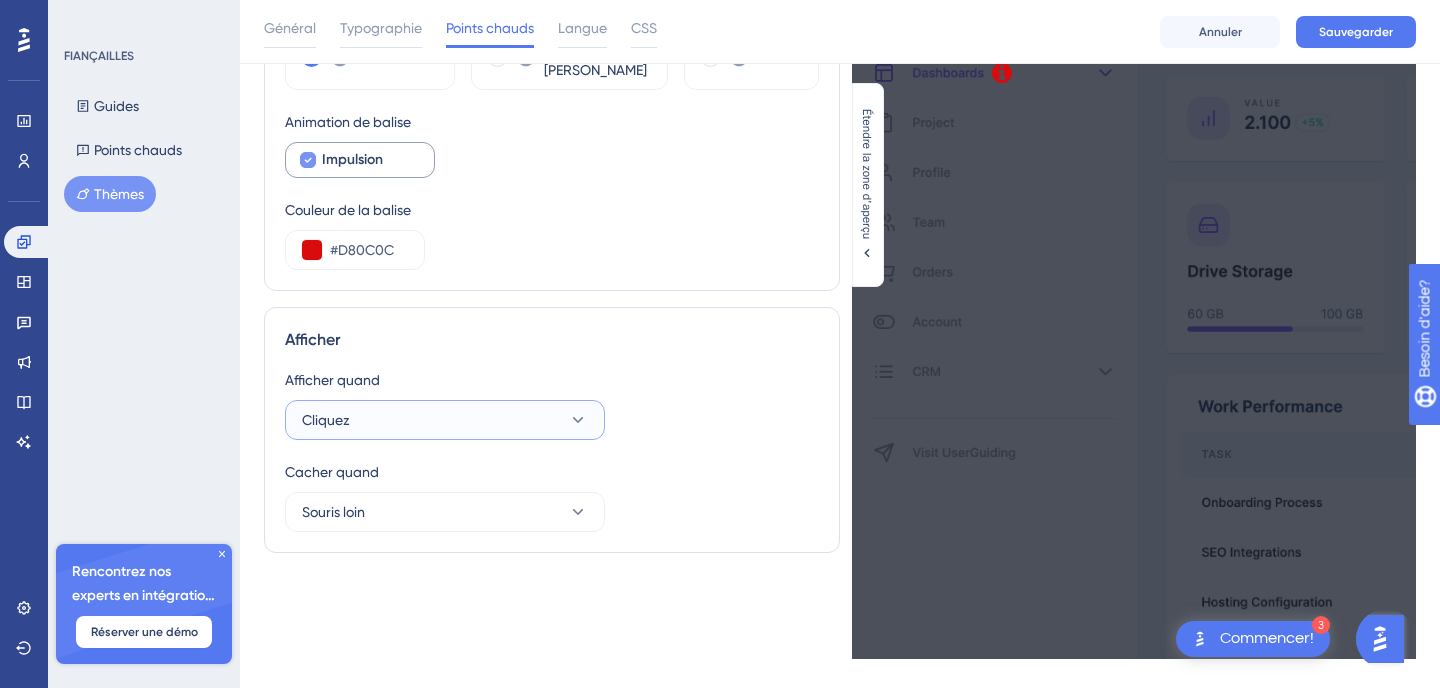 click on "Cliquez" at bounding box center [445, 420] 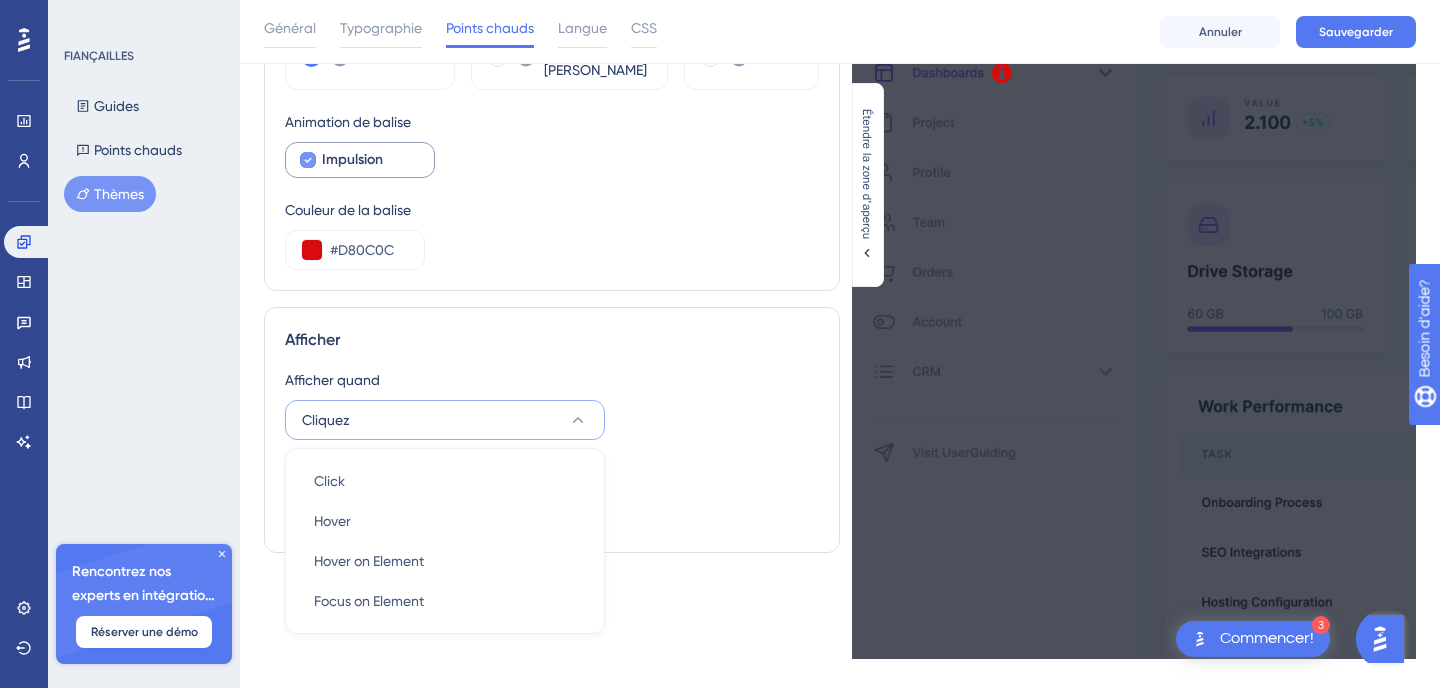 scroll, scrollTop: 230, scrollLeft: 0, axis: vertical 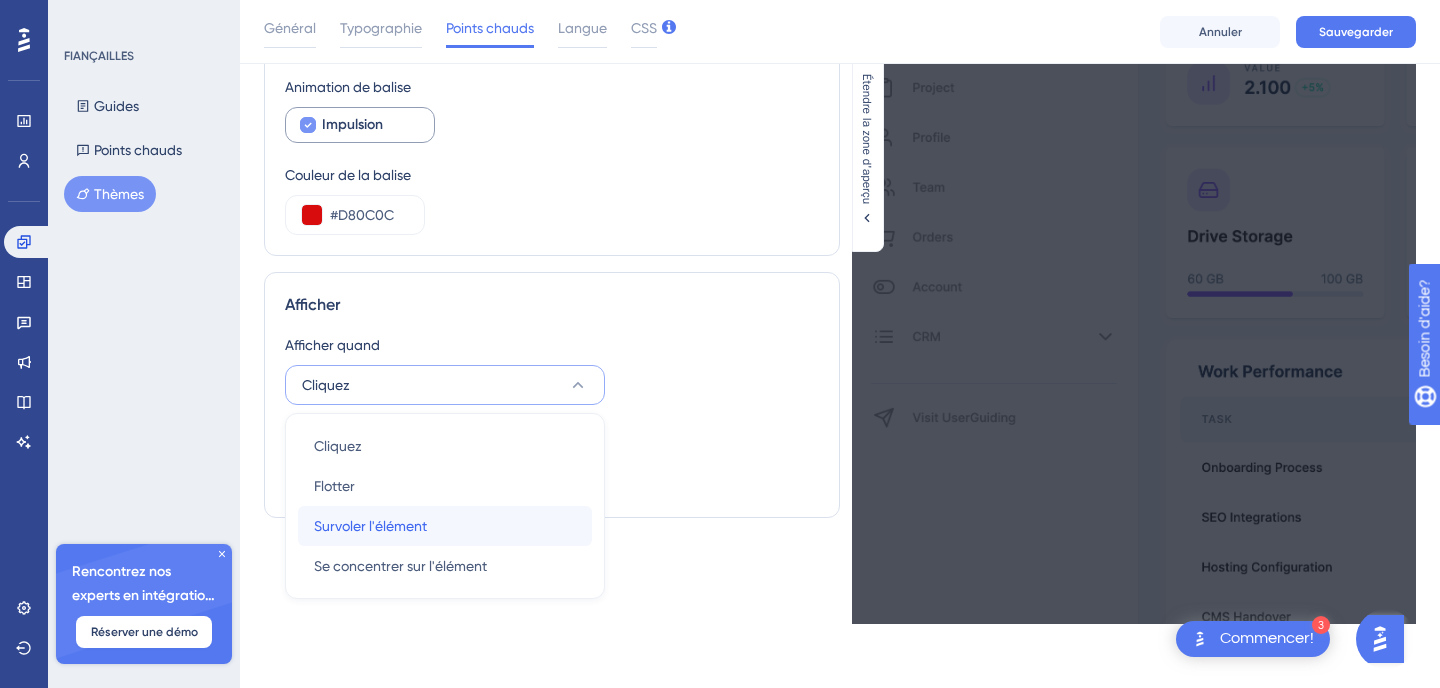 click on "Survoler l'élément Survoler l'élément" at bounding box center (445, 526) 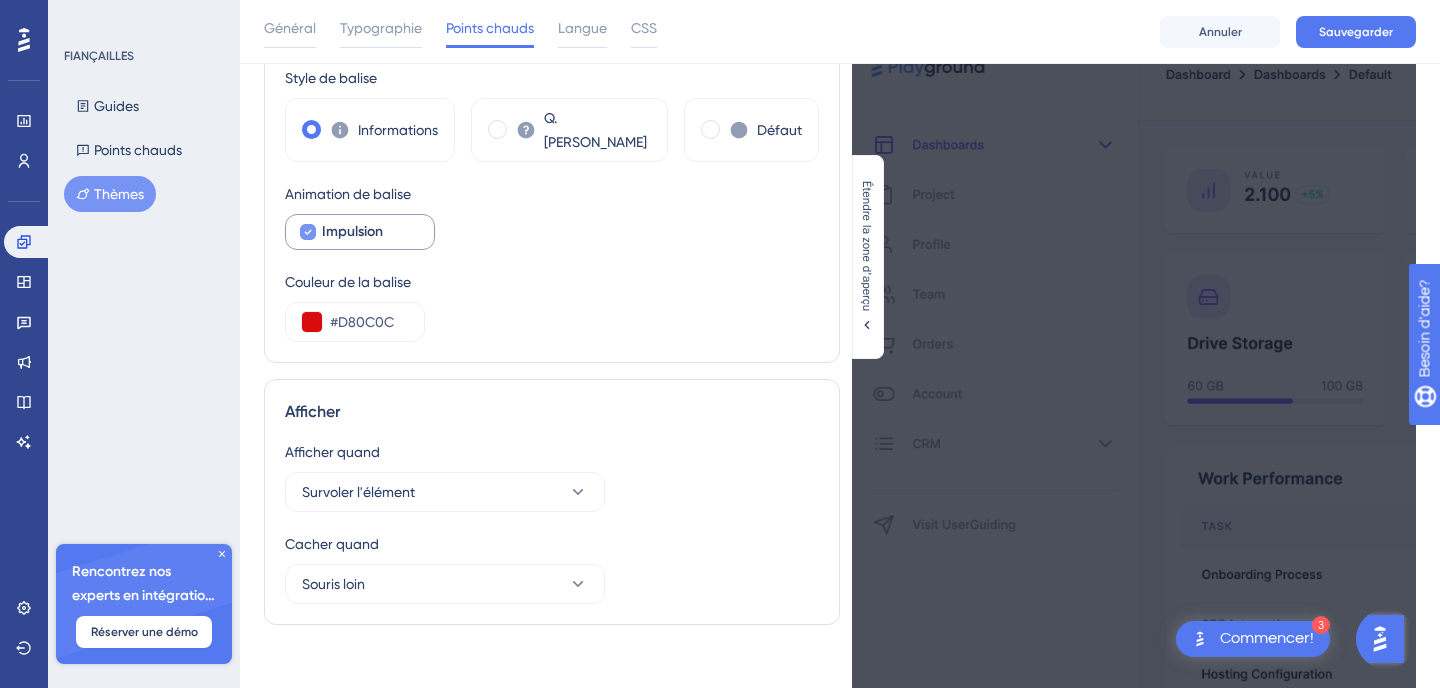scroll, scrollTop: 92, scrollLeft: 0, axis: vertical 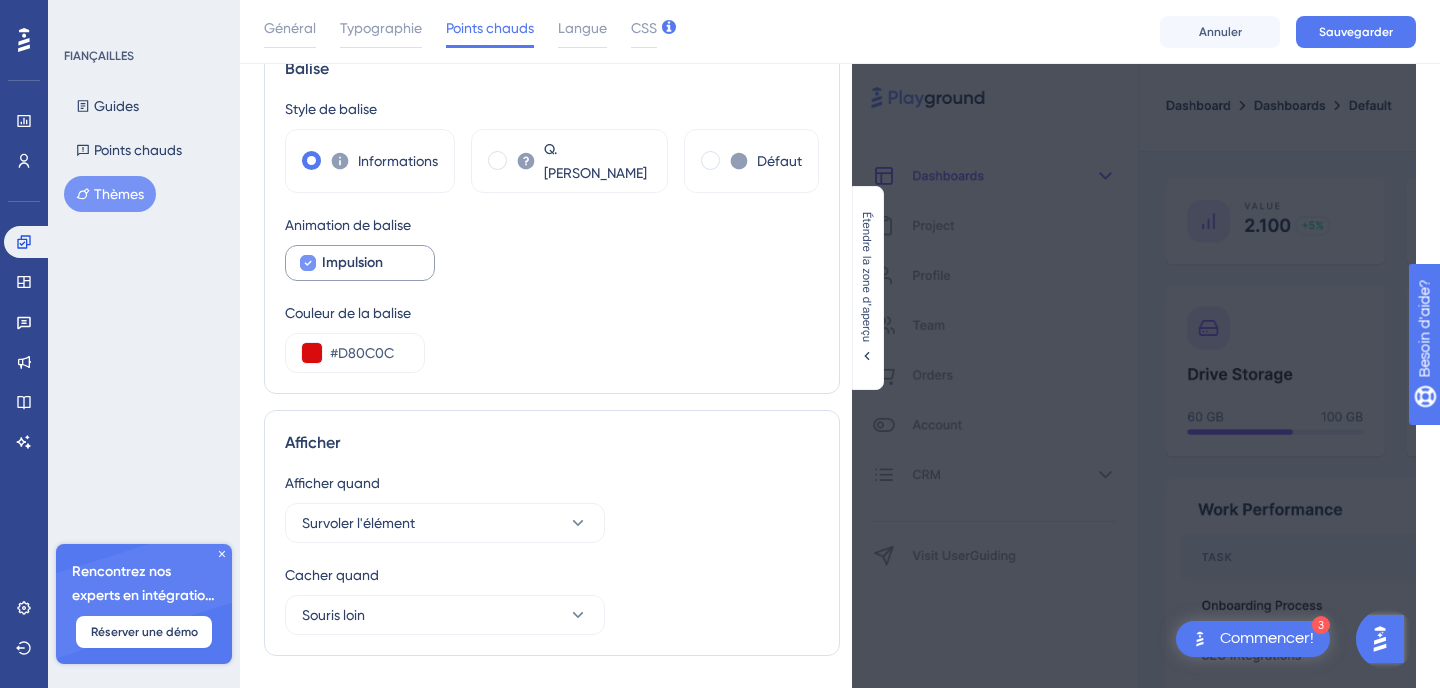 click on "C'est ici et de cette manière que le contenu de votre Hotspot sera affiché. Ne plus afficher Propulsé par UserGuiding" at bounding box center (1134, 412) 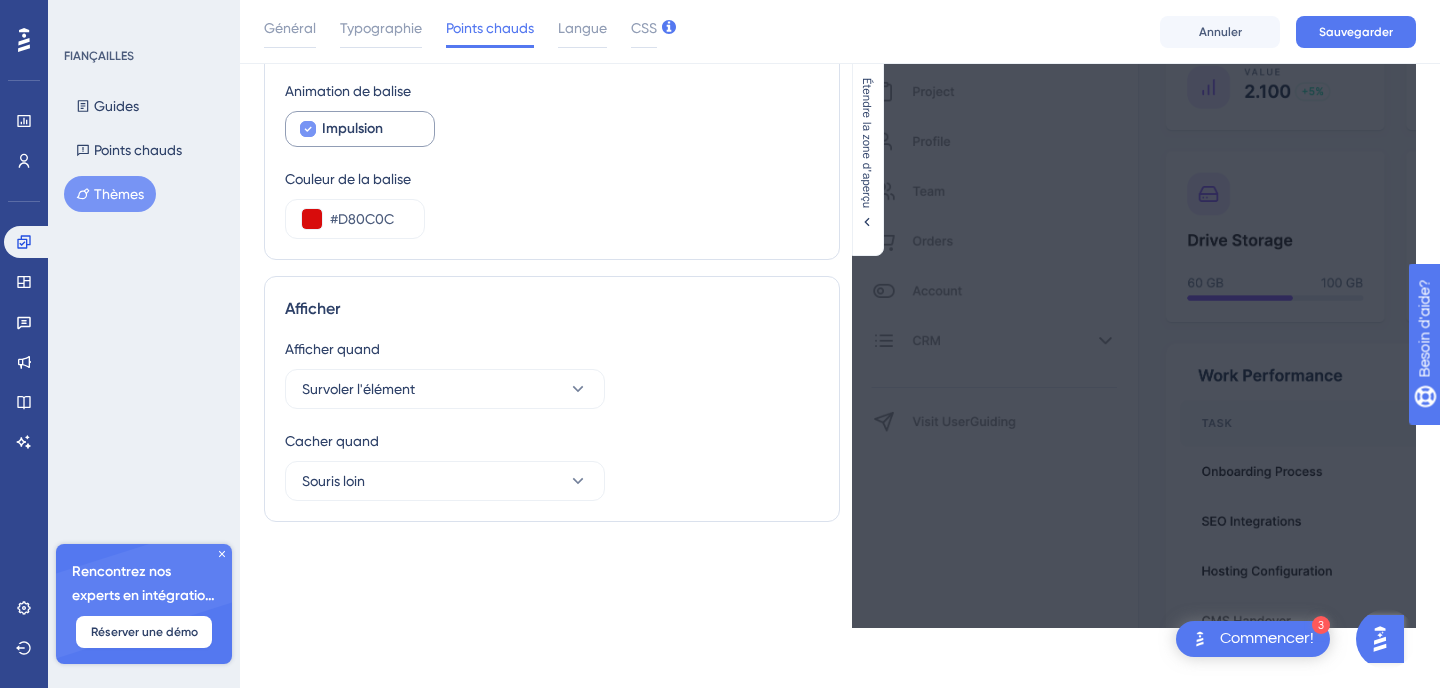 scroll, scrollTop: 224, scrollLeft: 0, axis: vertical 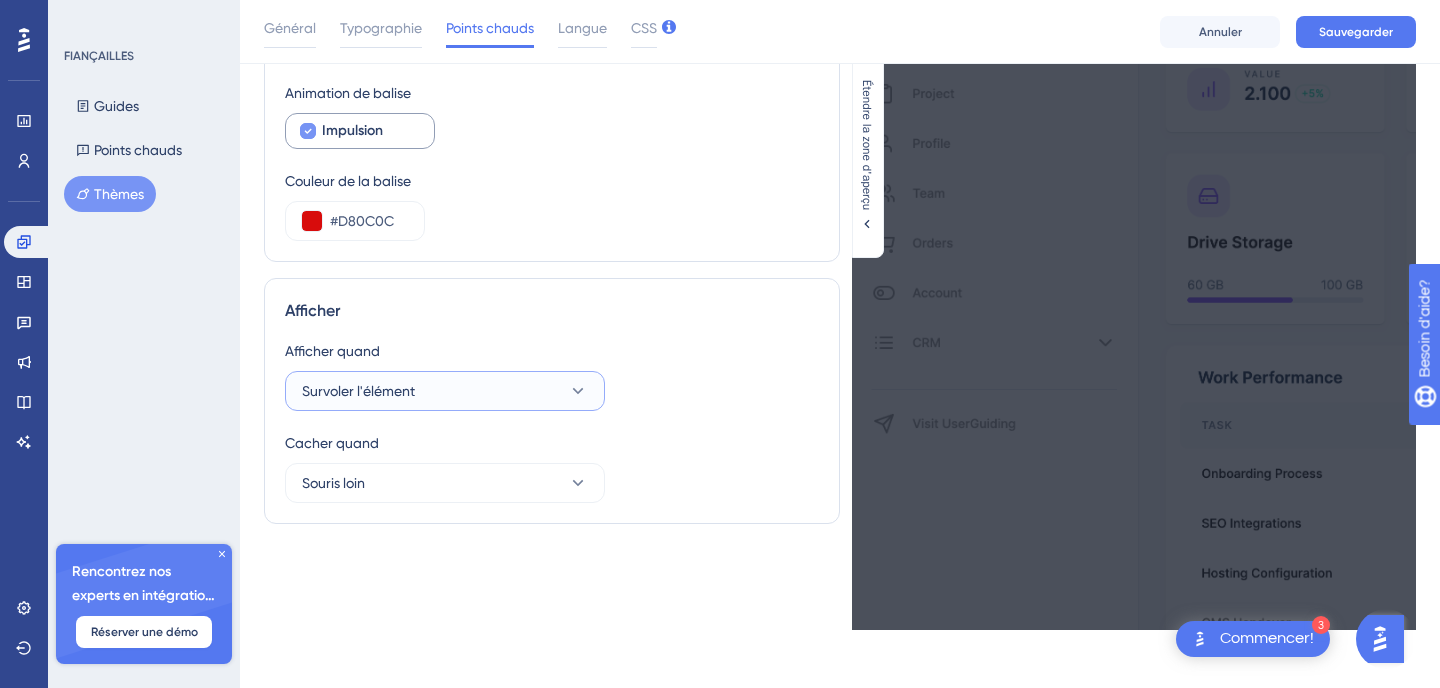 click on "Survoler l'élément" at bounding box center (445, 391) 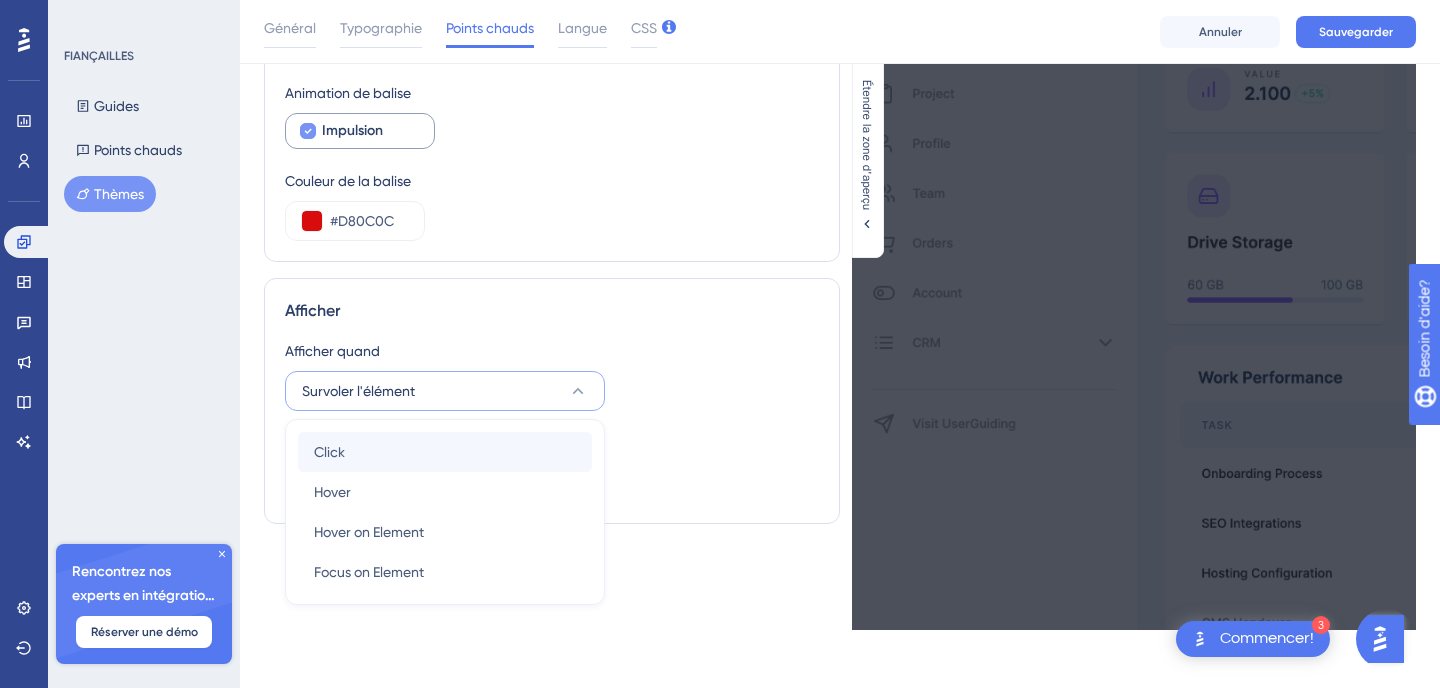 scroll, scrollTop: 230, scrollLeft: 0, axis: vertical 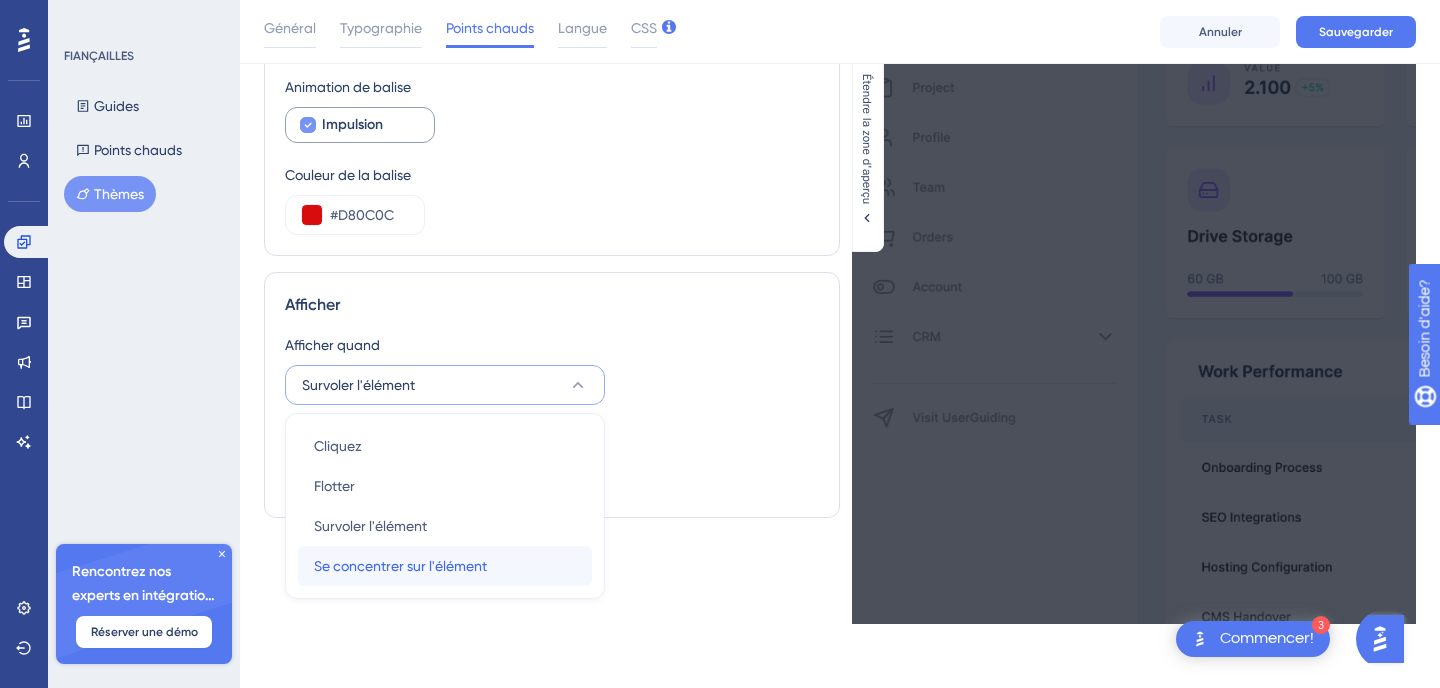click on "Se concentrer sur l'élément" at bounding box center [400, 566] 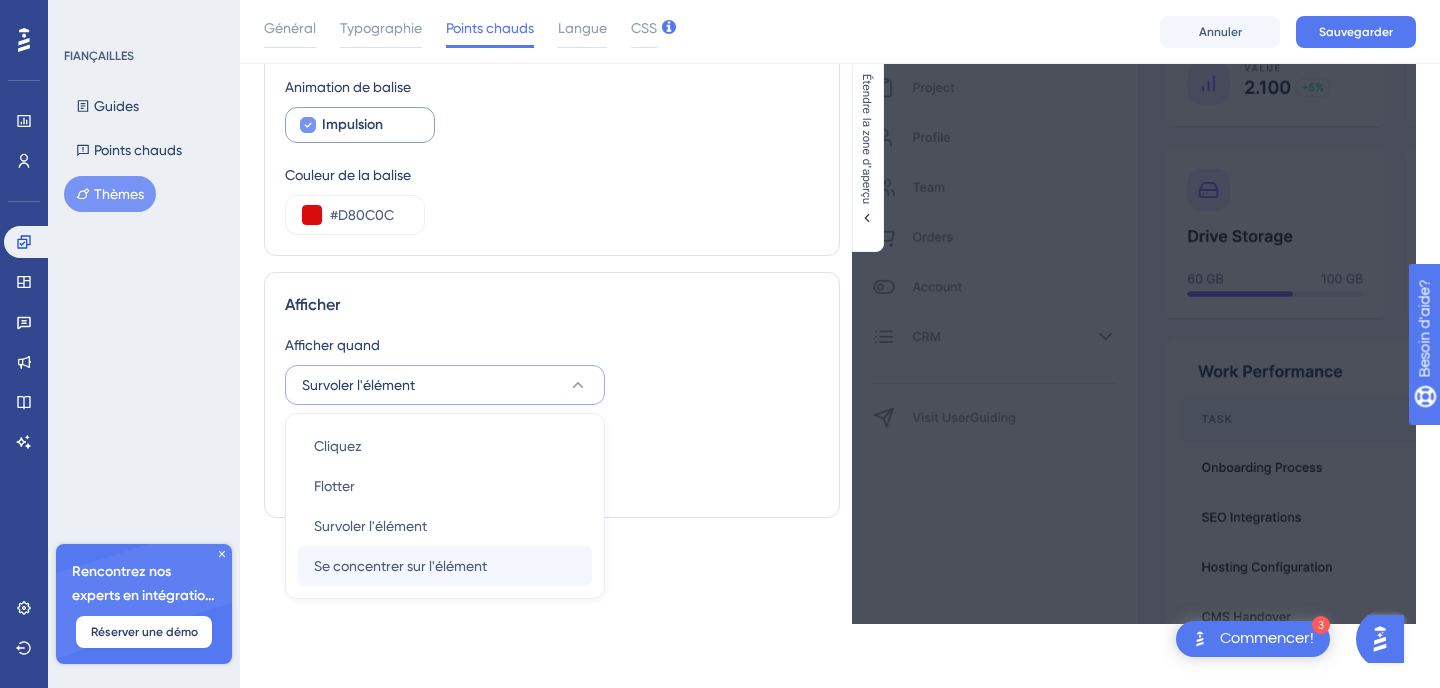 scroll, scrollTop: 0, scrollLeft: 0, axis: both 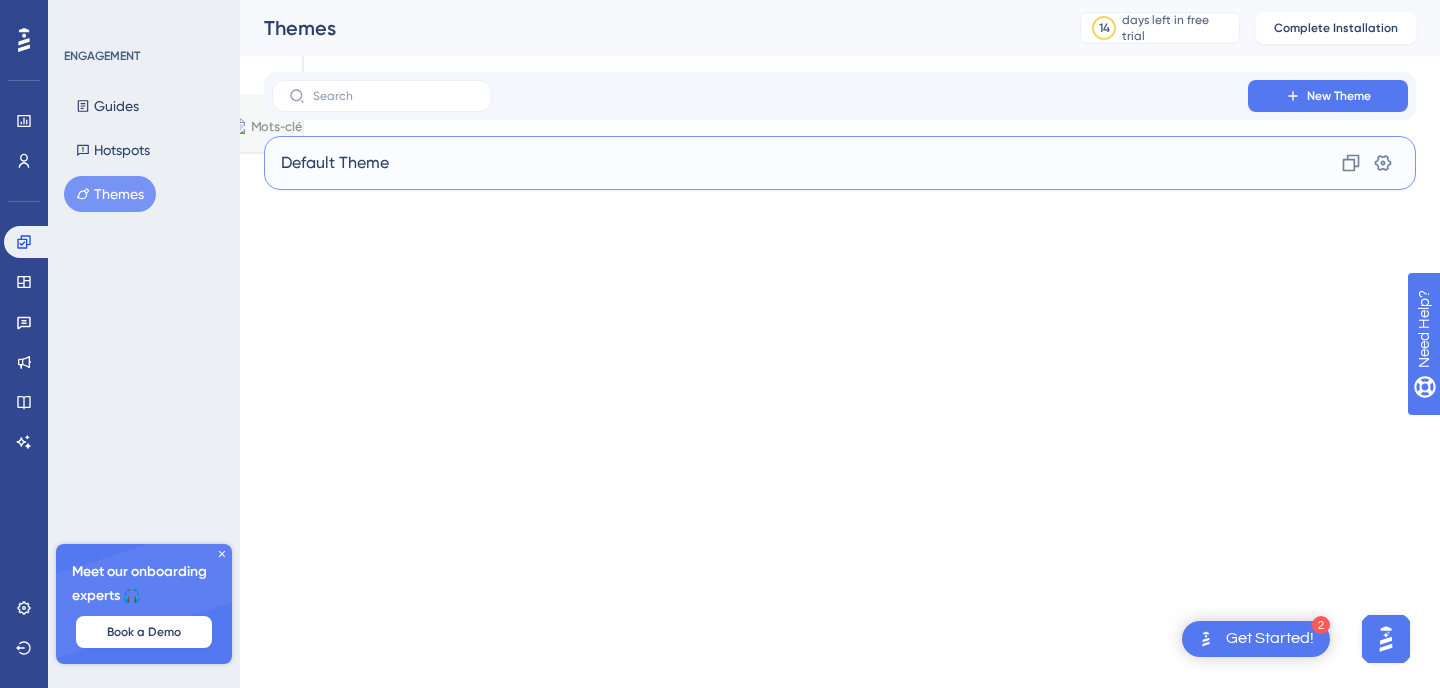 click on "Default Theme Clone Settings" at bounding box center [840, 163] 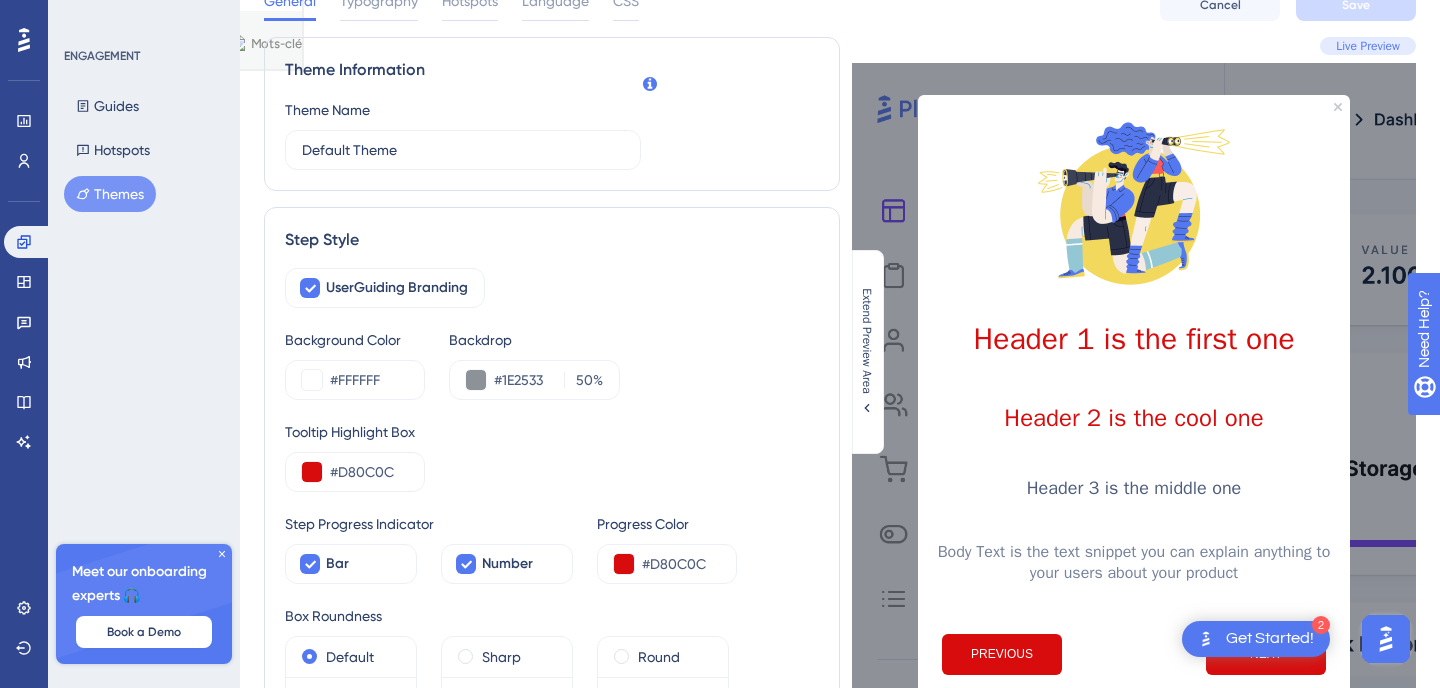 scroll, scrollTop: 0, scrollLeft: 0, axis: both 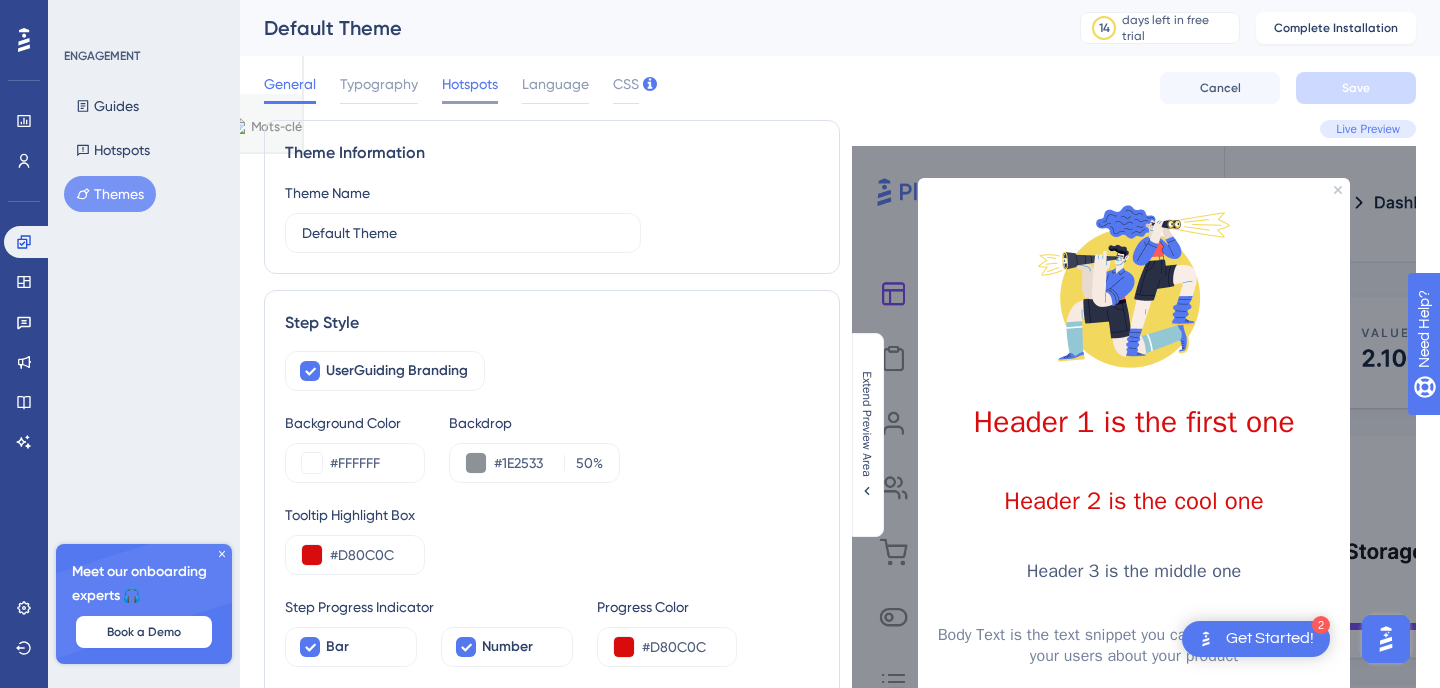 click on "Hotspots" at bounding box center (470, 84) 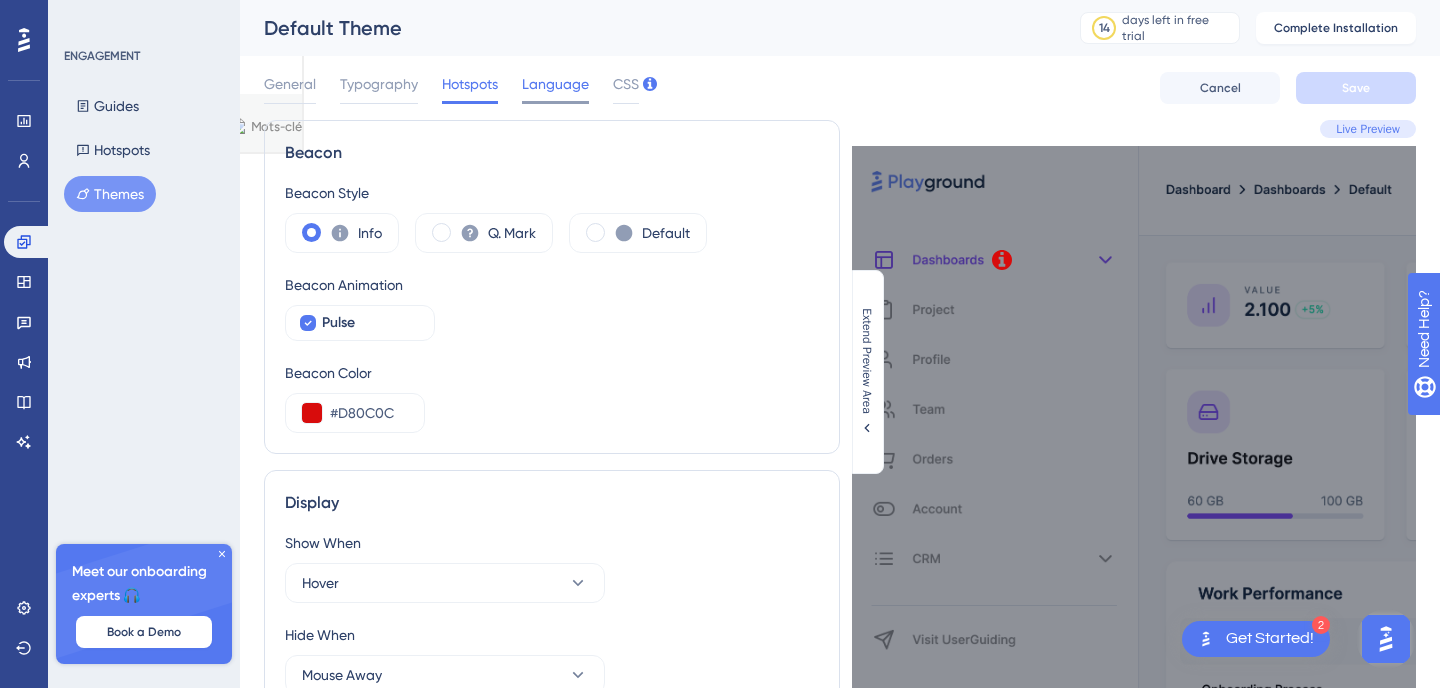 click on "Language" at bounding box center [555, 84] 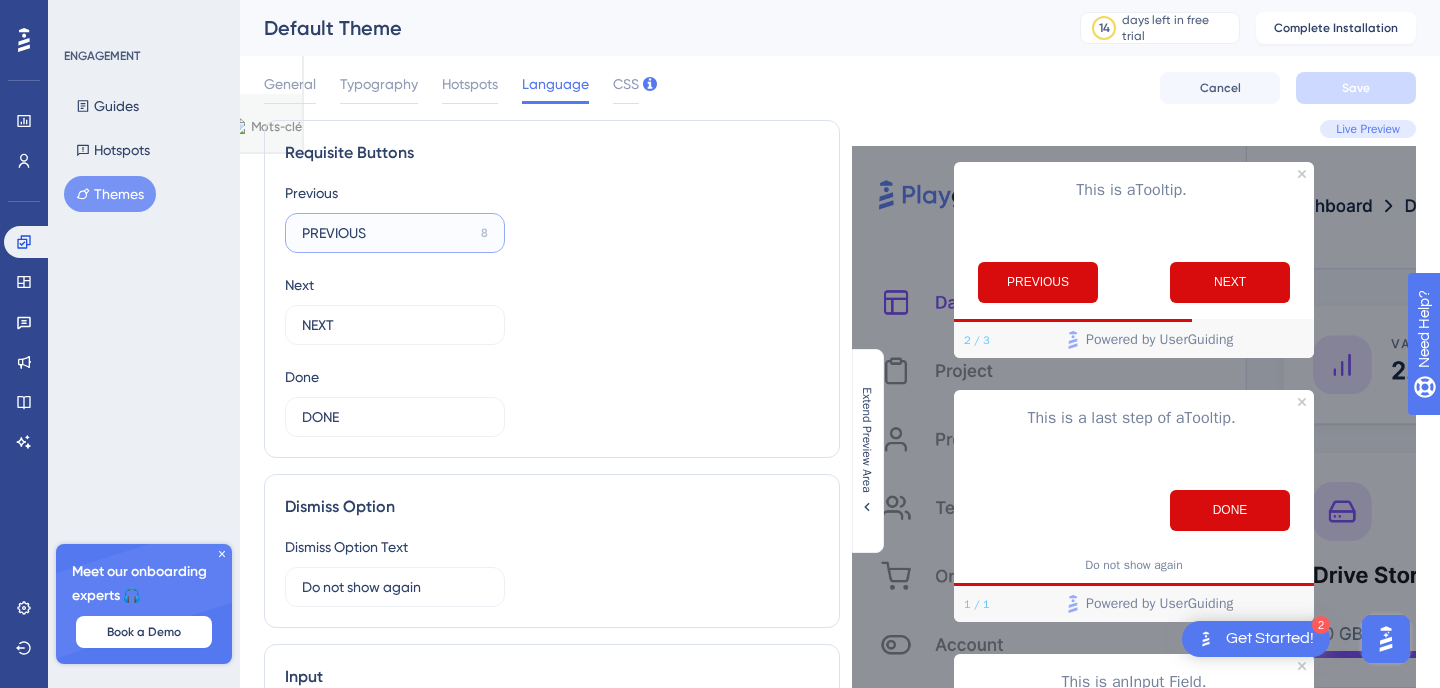 click on "PREVIOUS" at bounding box center [387, 233] 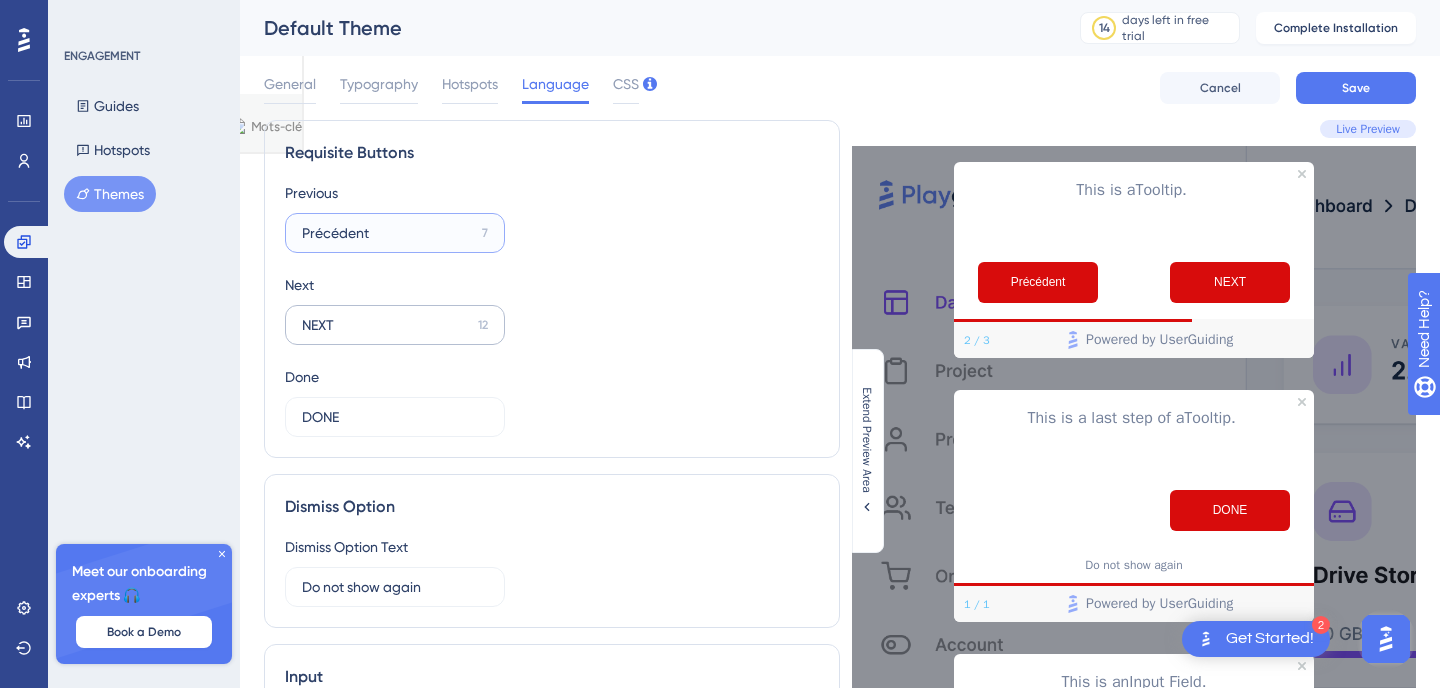 type on "Précédent" 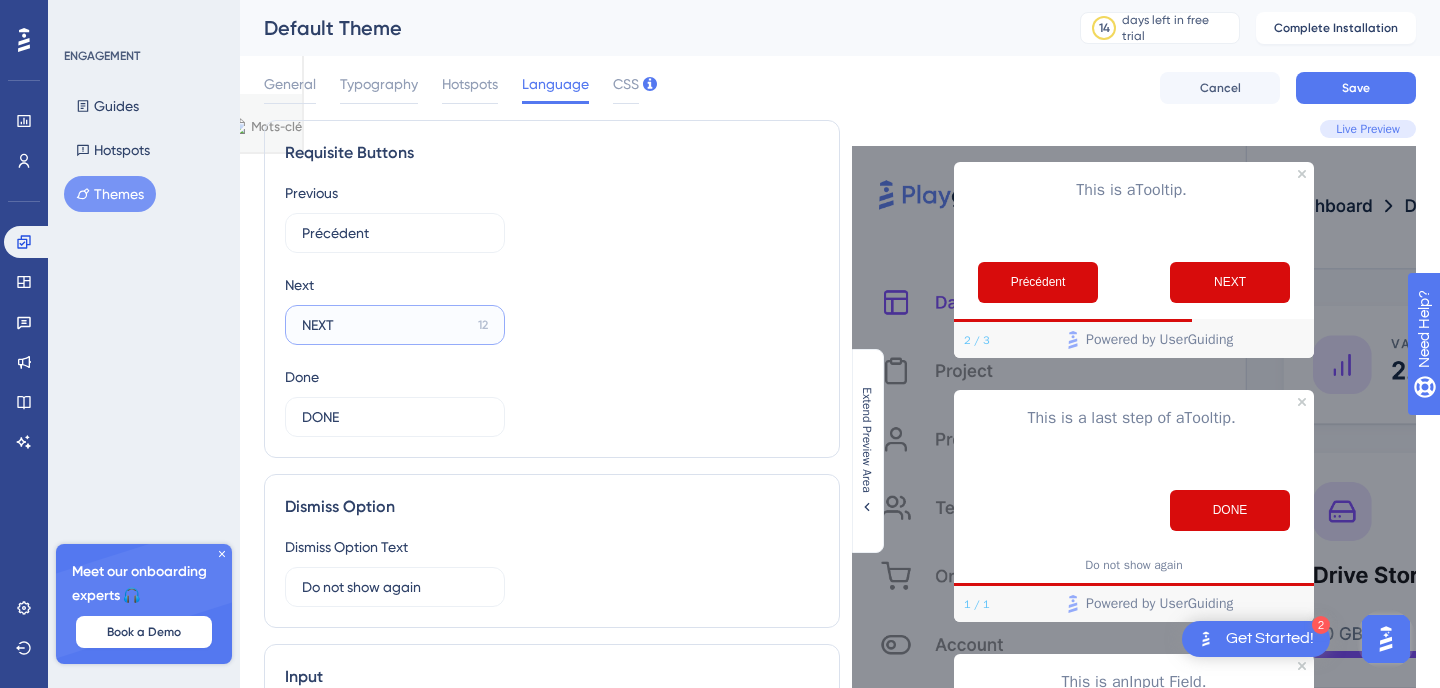 click on "NEXT" at bounding box center (386, 325) 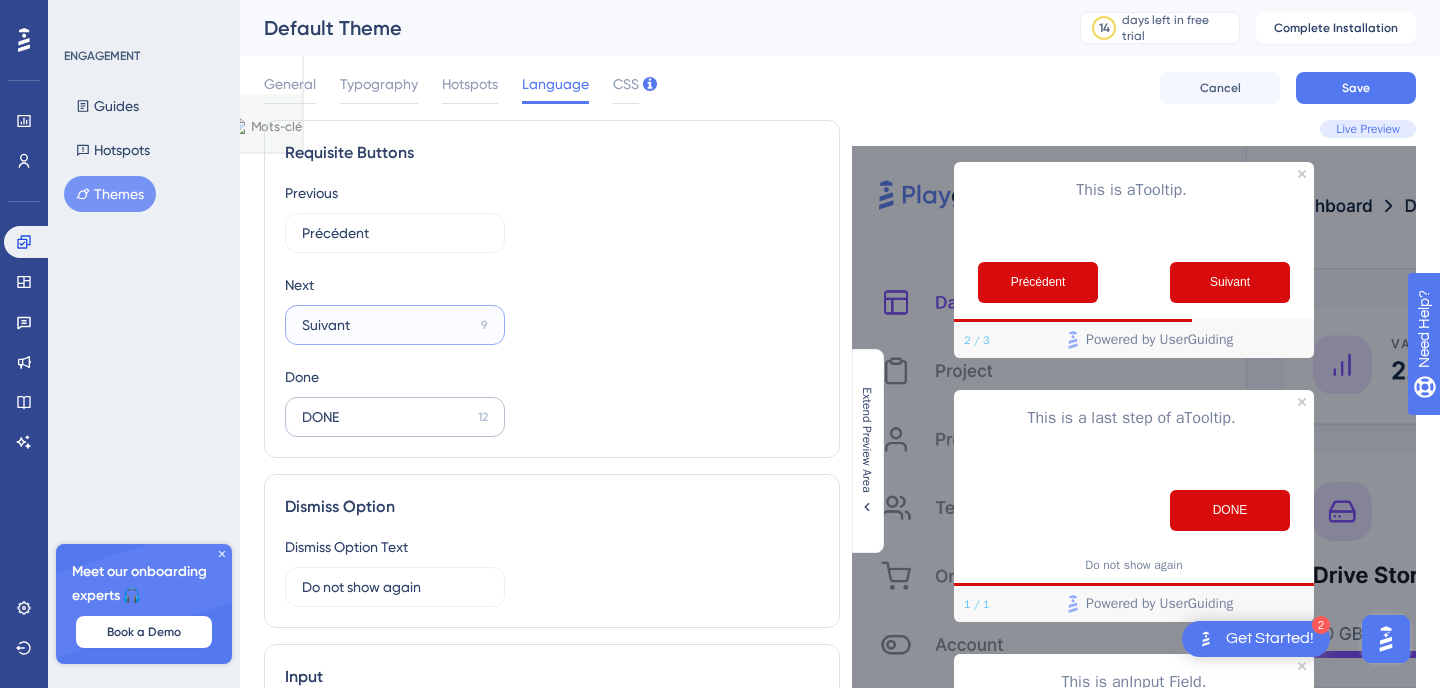 type on "Suivant" 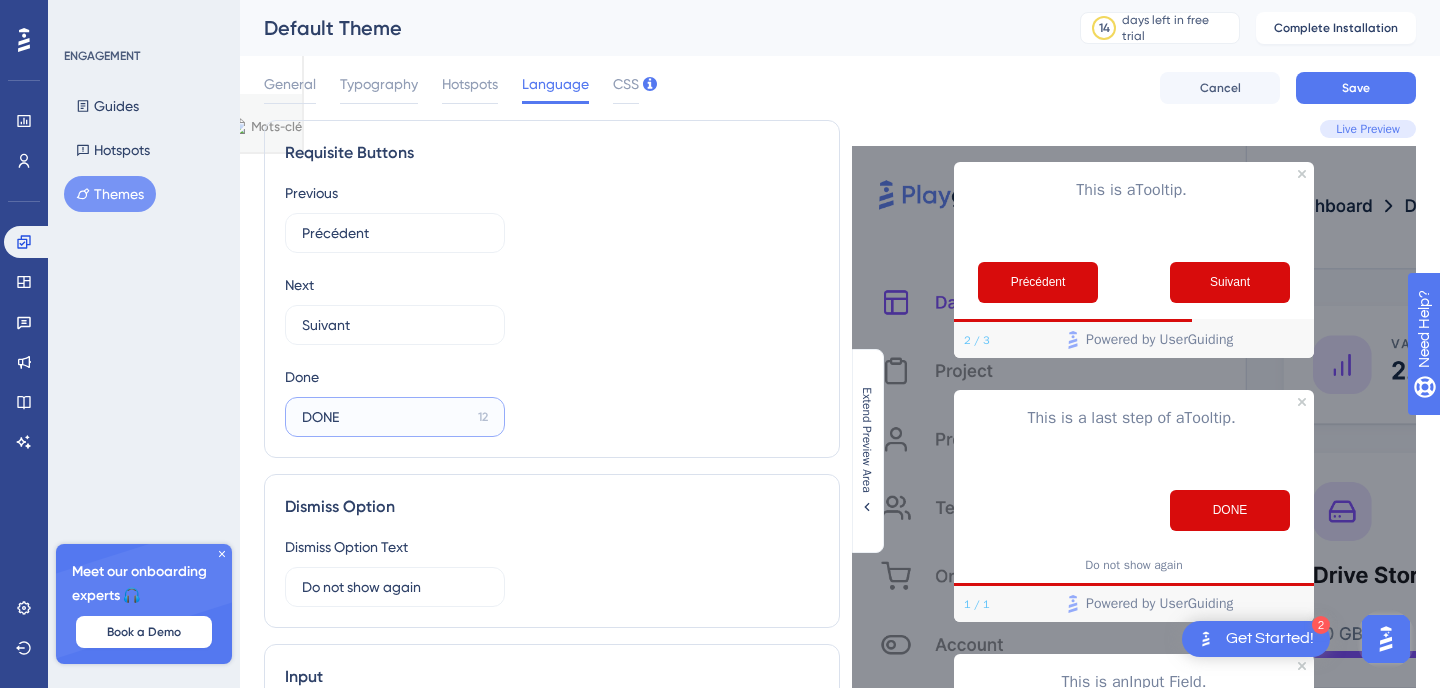 click on "DONE" at bounding box center (386, 417) 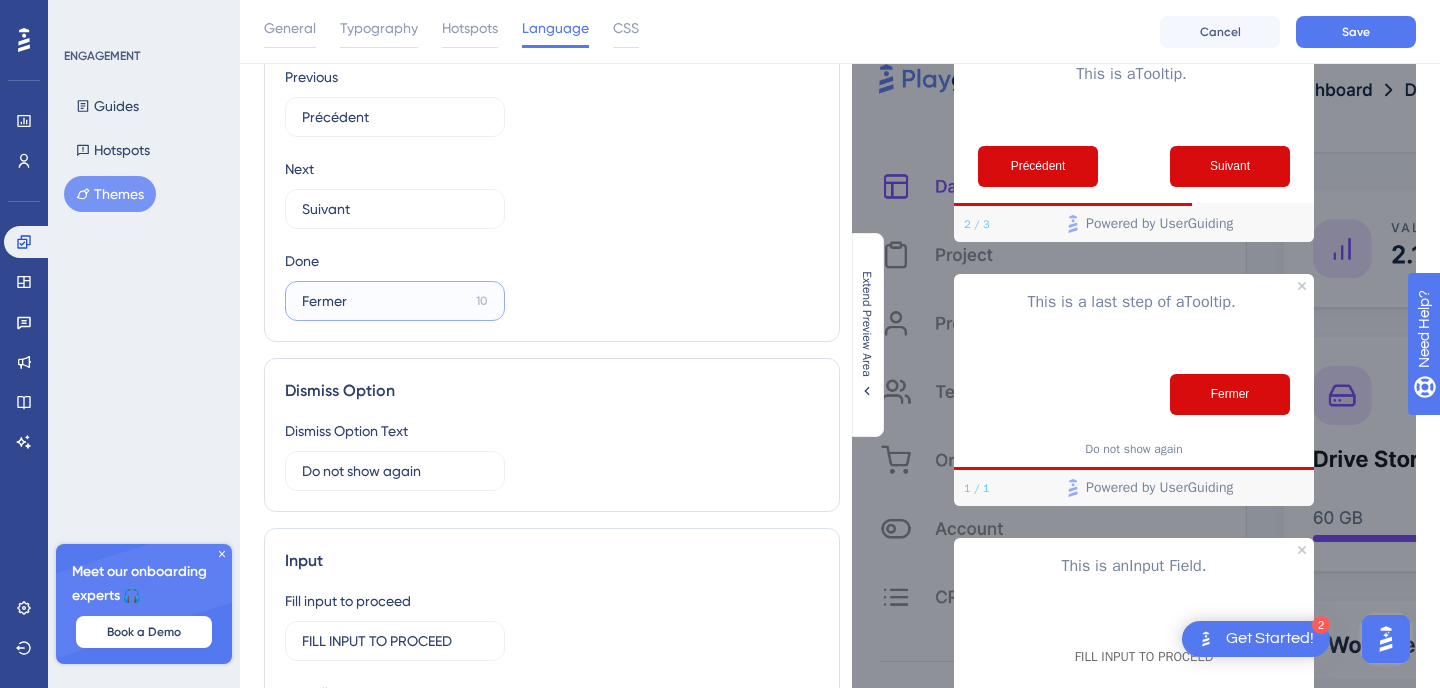 scroll, scrollTop: 138, scrollLeft: 0, axis: vertical 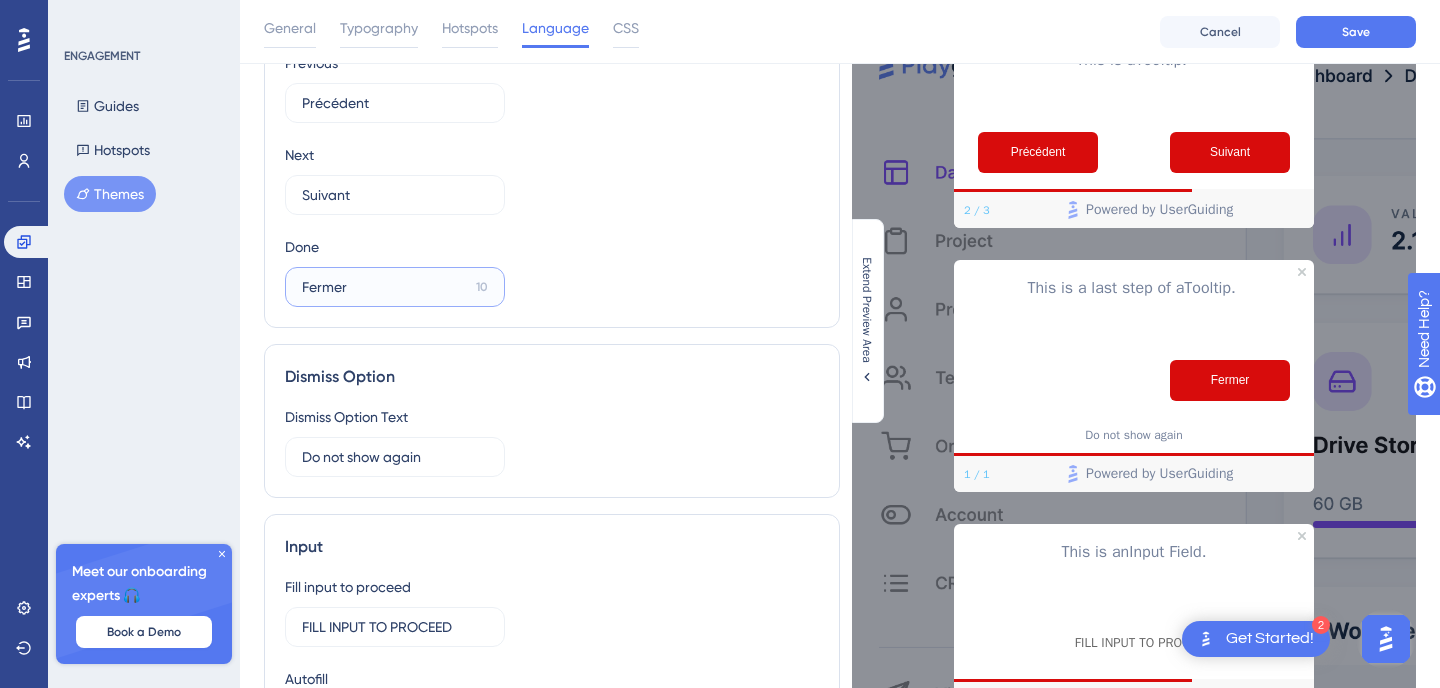 type on "Fermer" 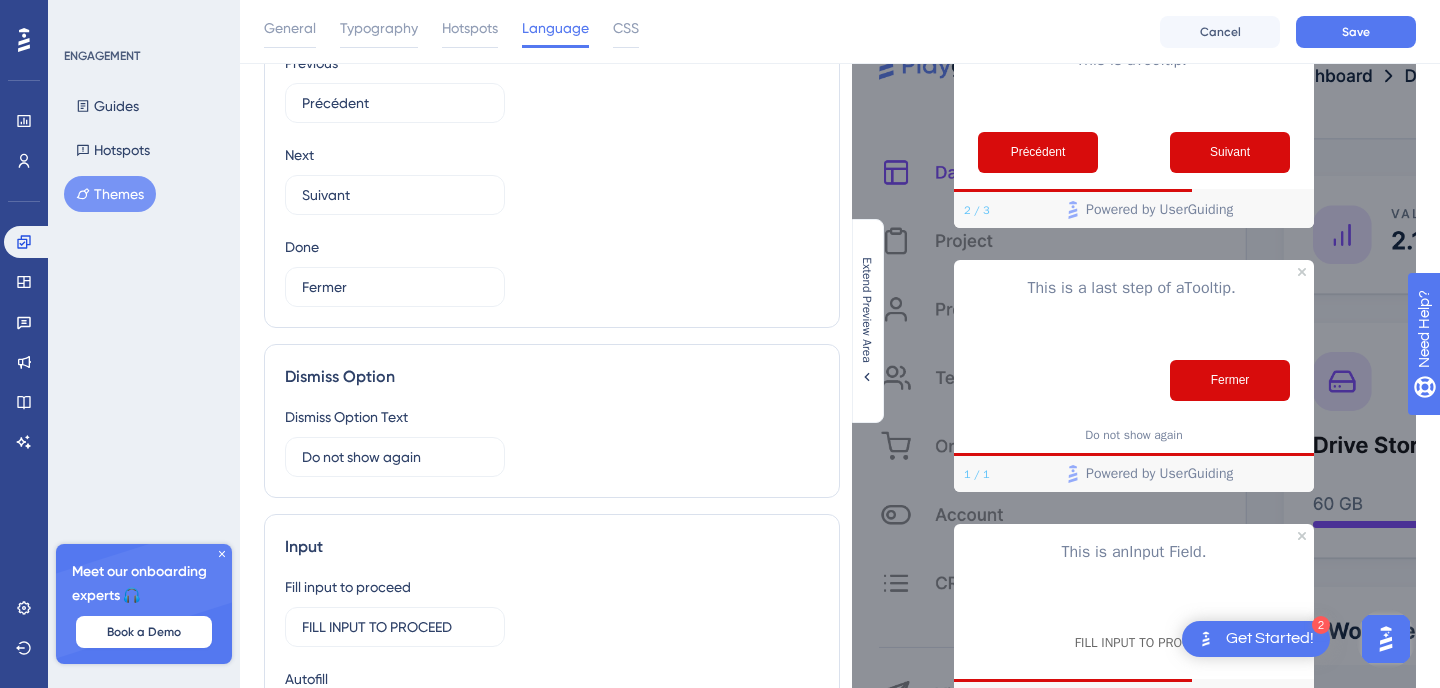 click on "Do not show again 9" at bounding box center (395, 457) 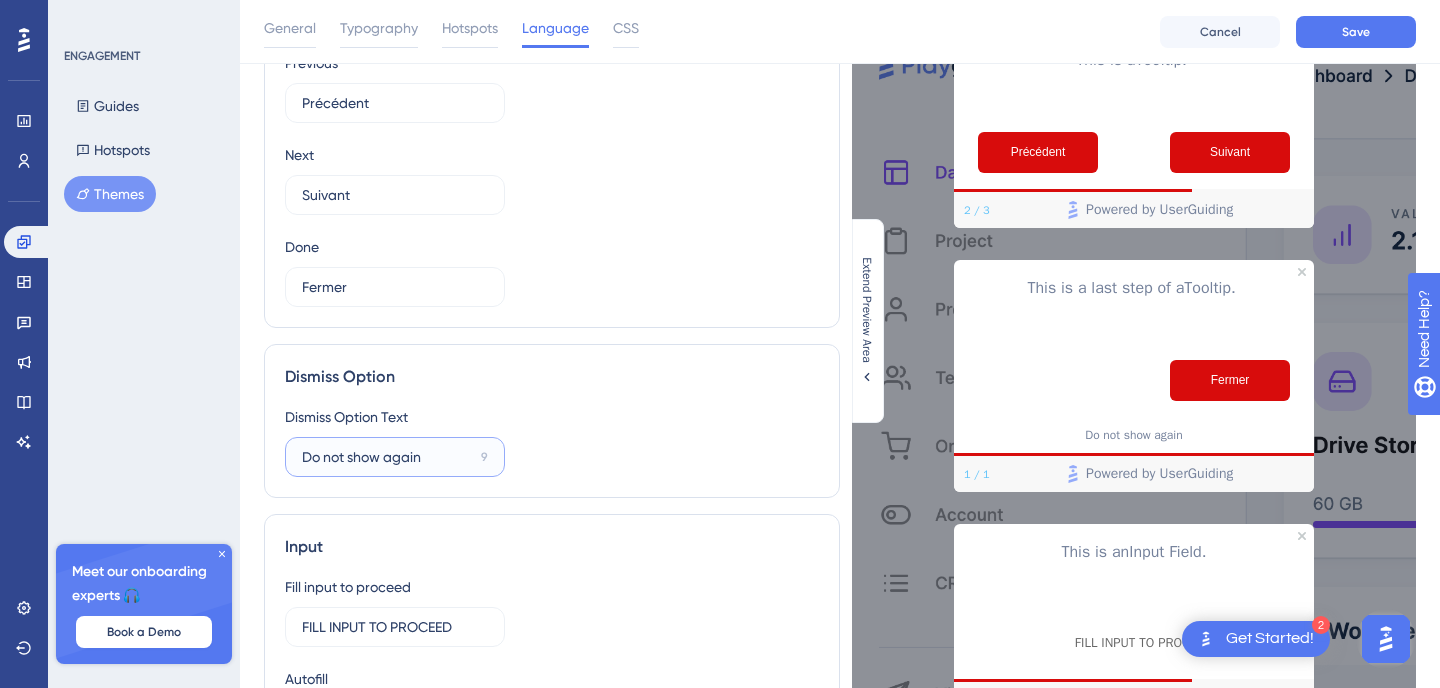 click on "Do not show again" at bounding box center [387, 457] 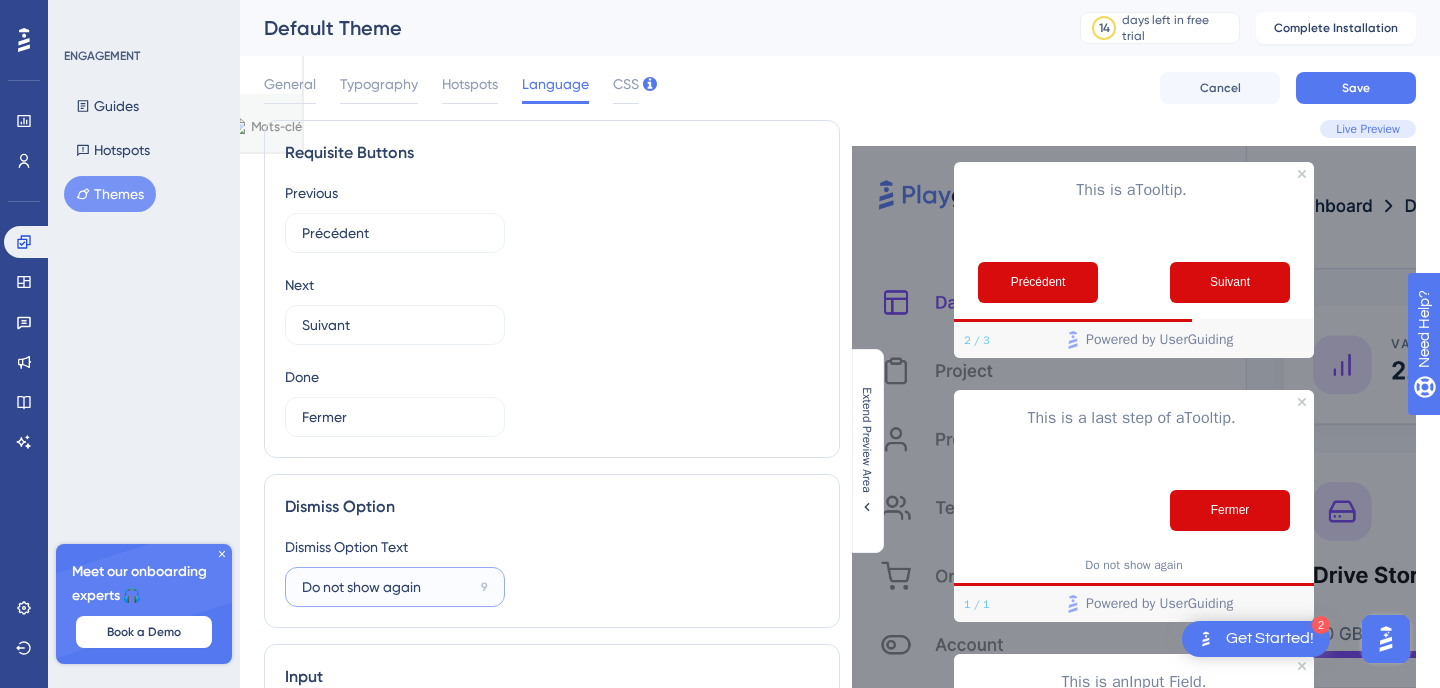 scroll, scrollTop: 0, scrollLeft: 0, axis: both 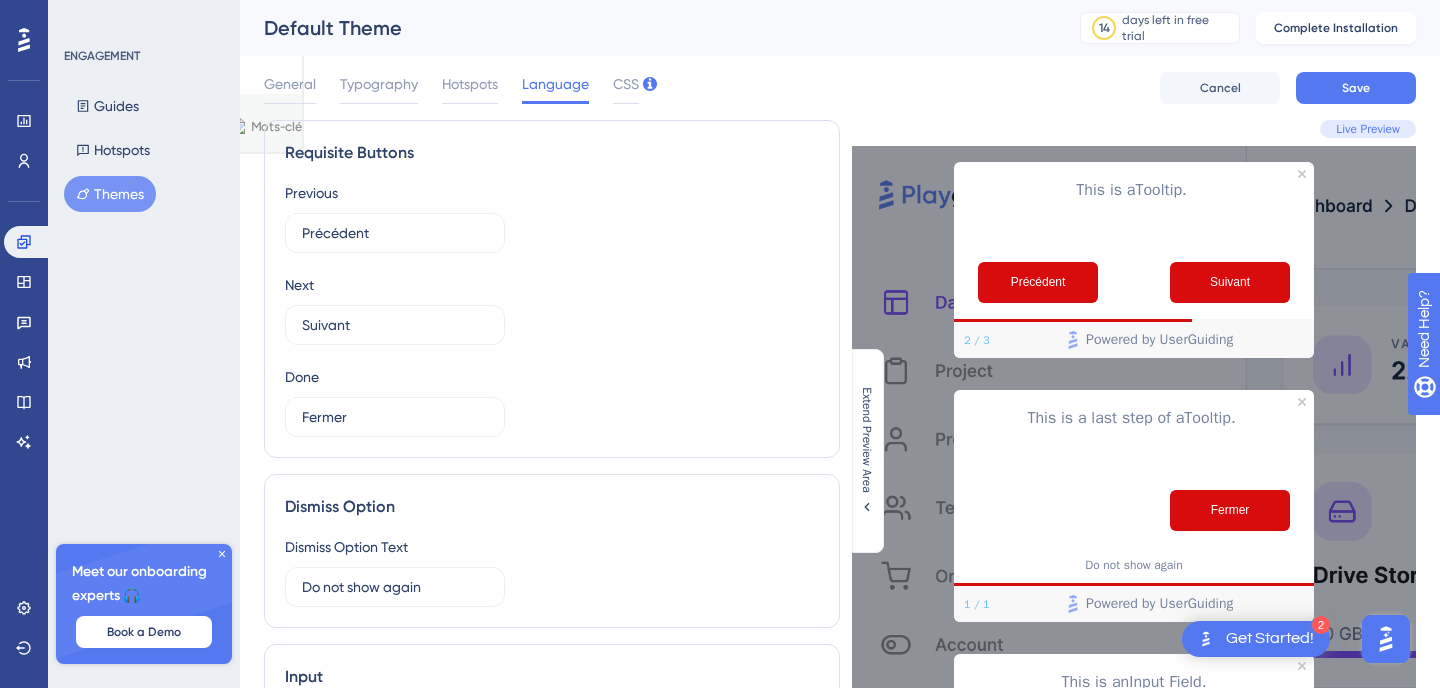 click on "General Typography Hotspots Language CSS Cancel Save" at bounding box center [840, 88] 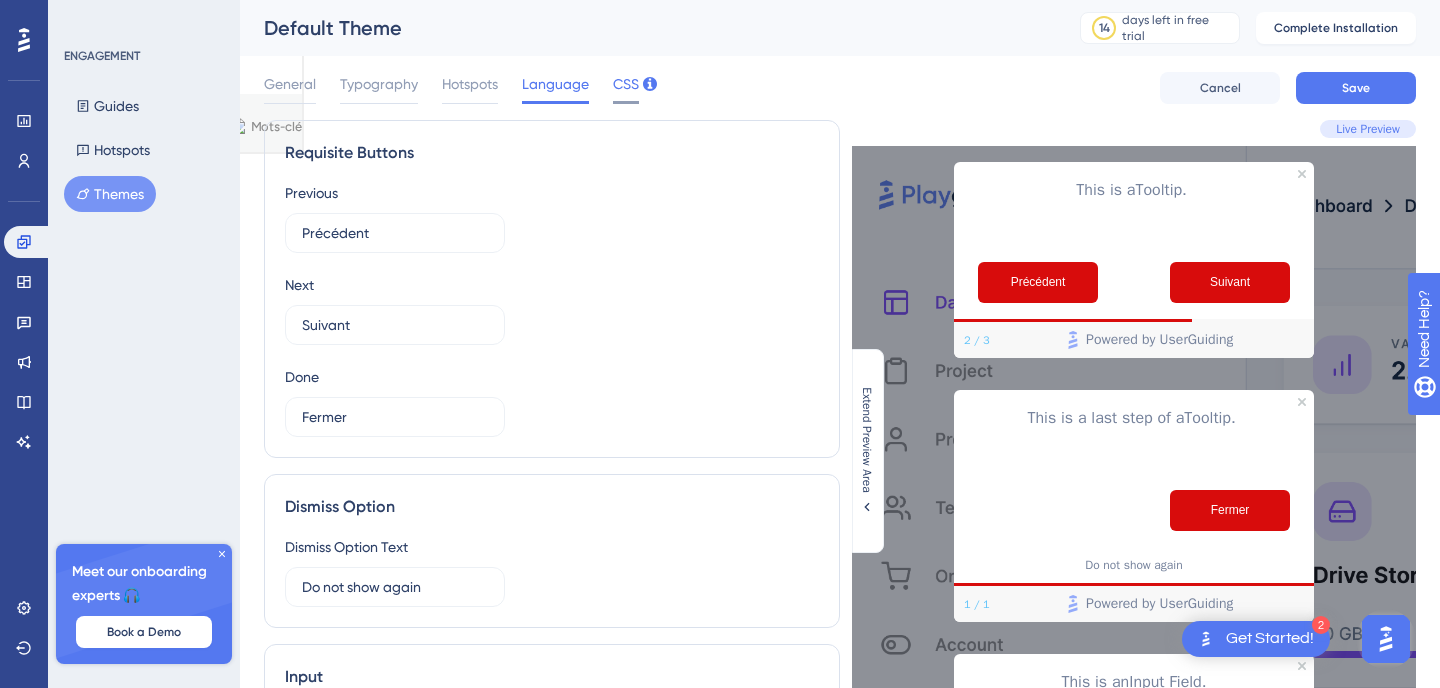 click on "CSS" at bounding box center (626, 84) 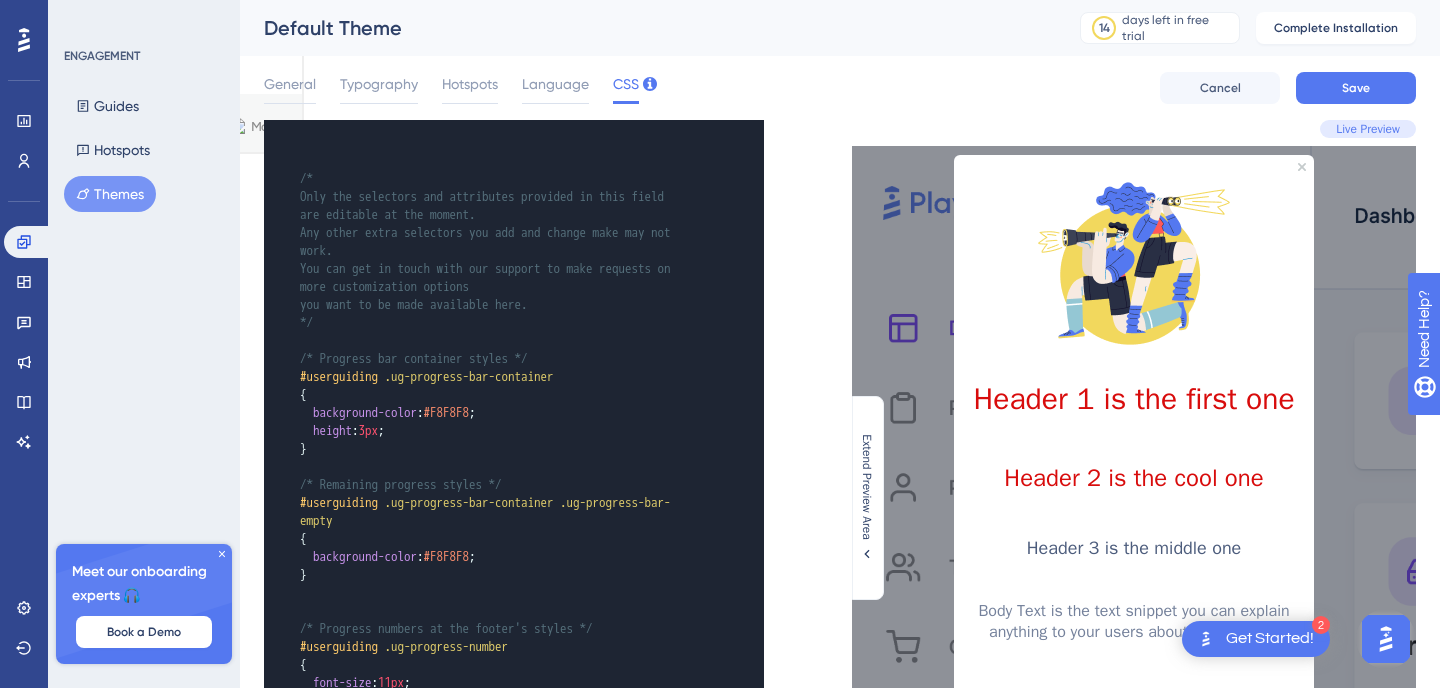 scroll, scrollTop: 0, scrollLeft: 0, axis: both 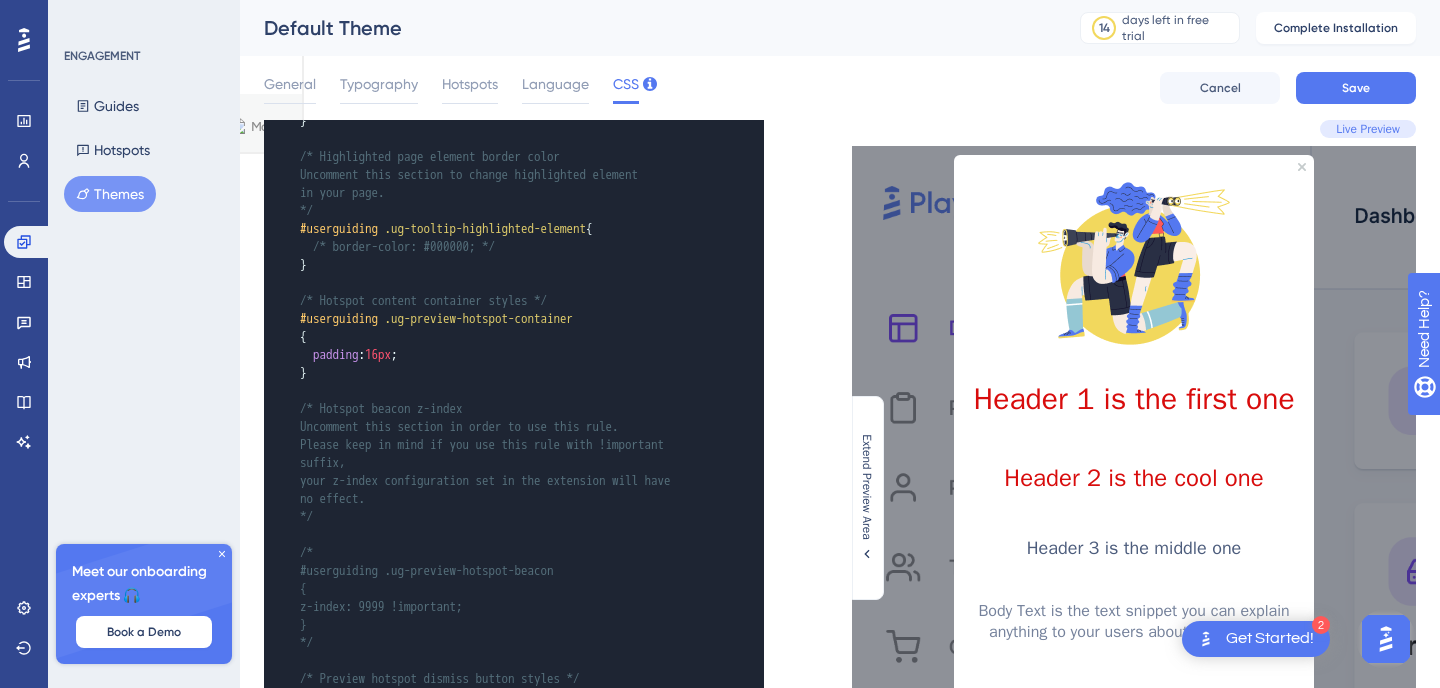 click on "16px" at bounding box center [378, 354] 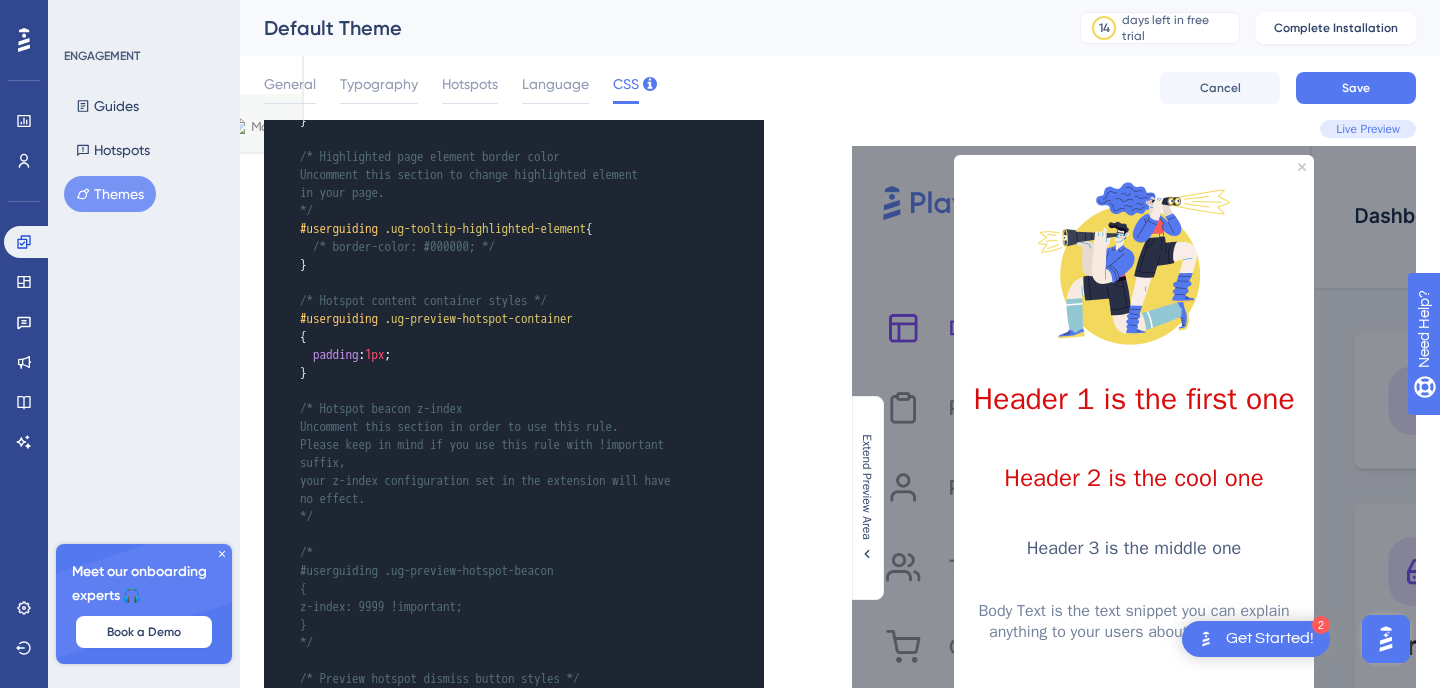 type 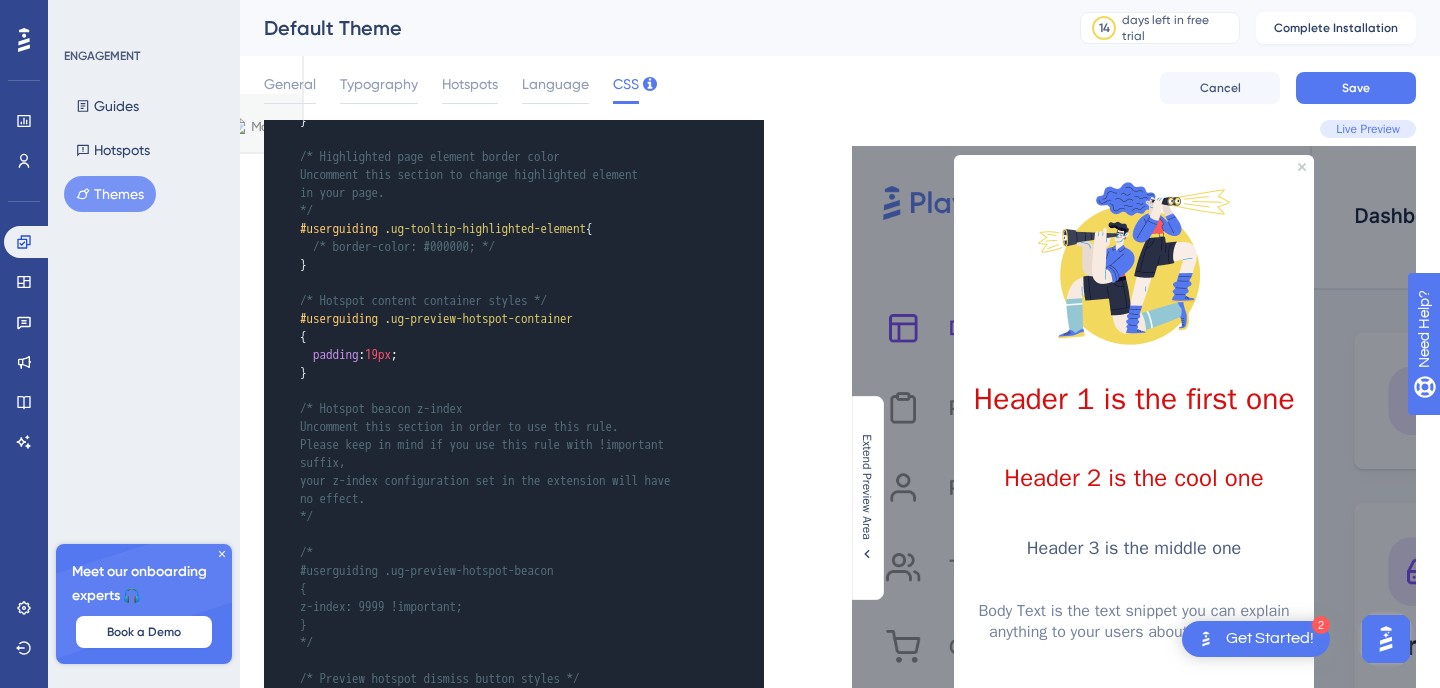 click on "padding :  19px ;" at bounding box center (494, 355) 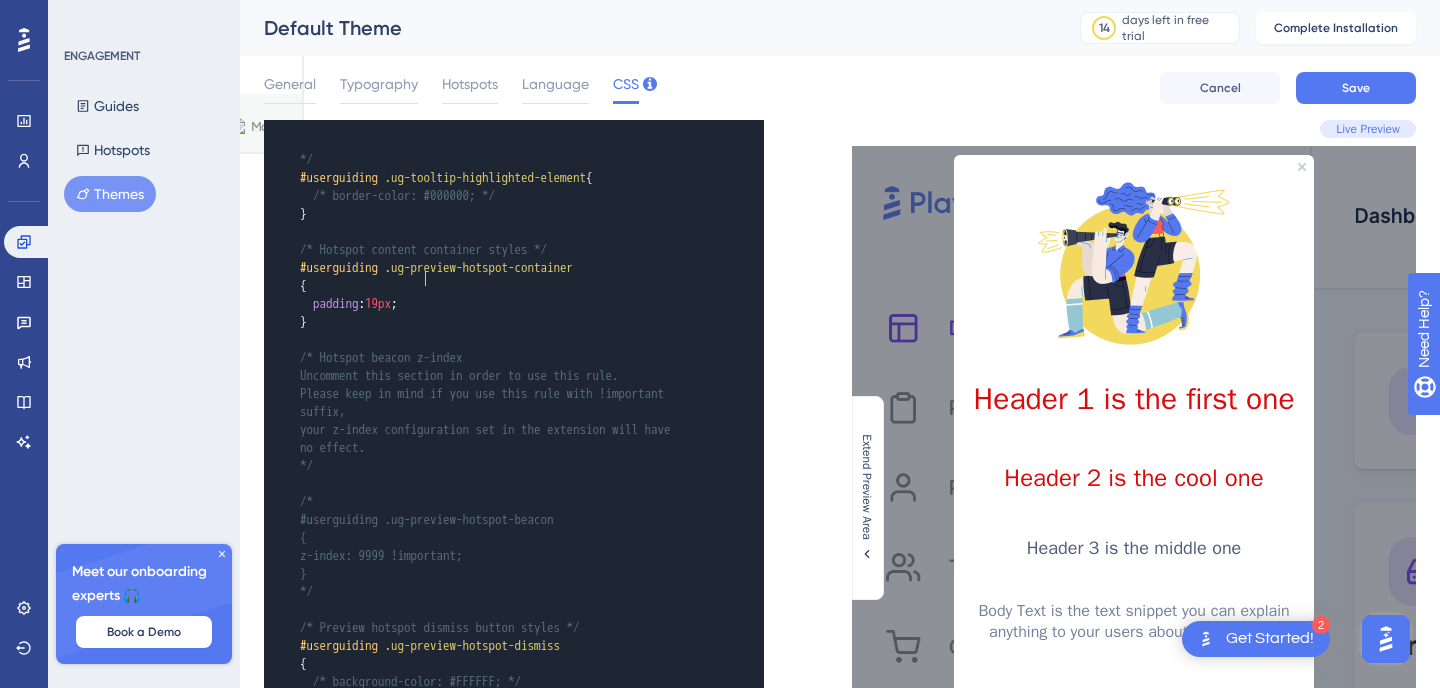 scroll, scrollTop: 1063, scrollLeft: 0, axis: vertical 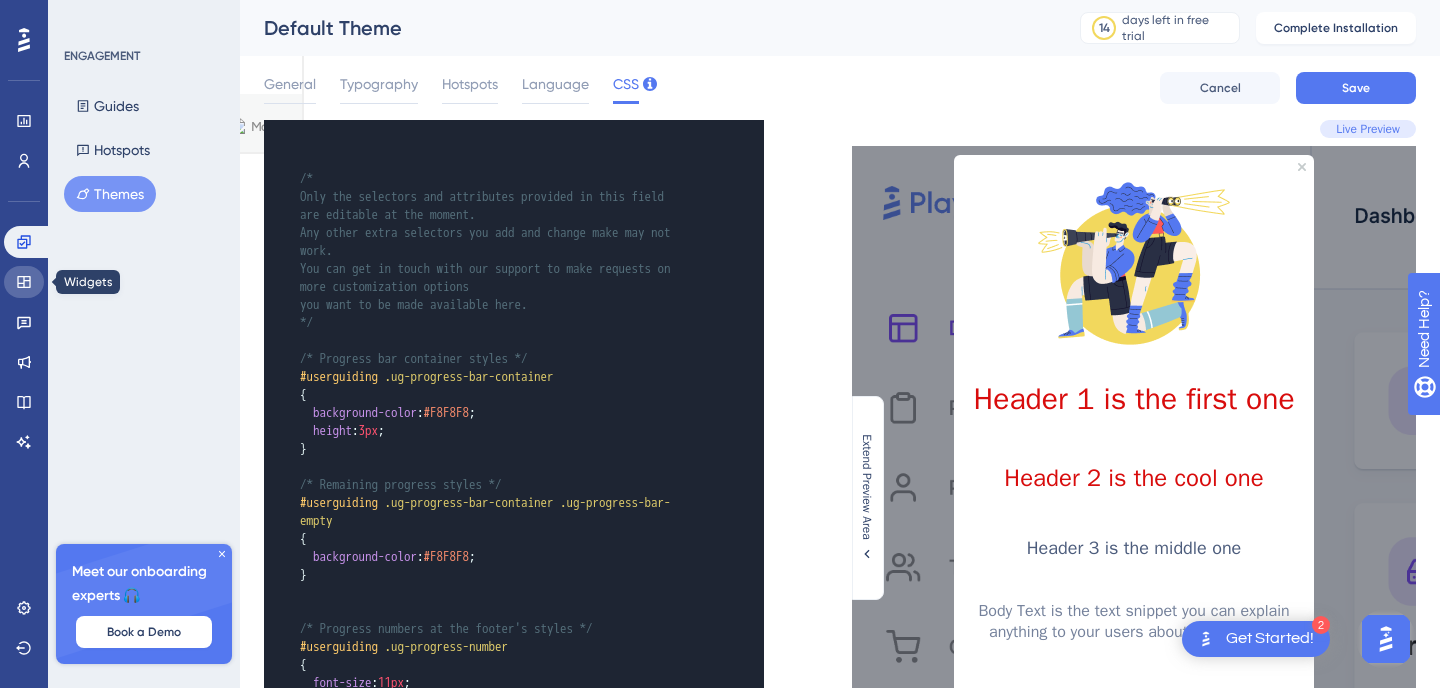 click at bounding box center (24, 282) 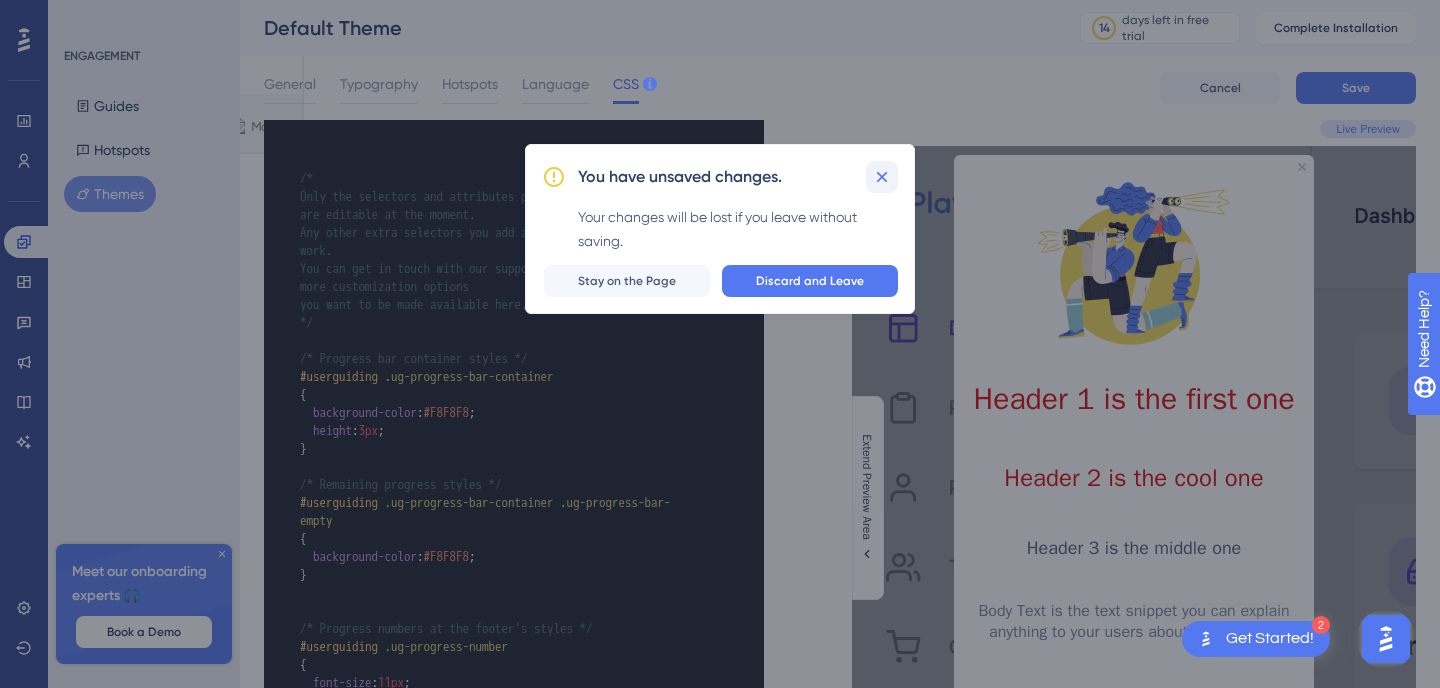 click 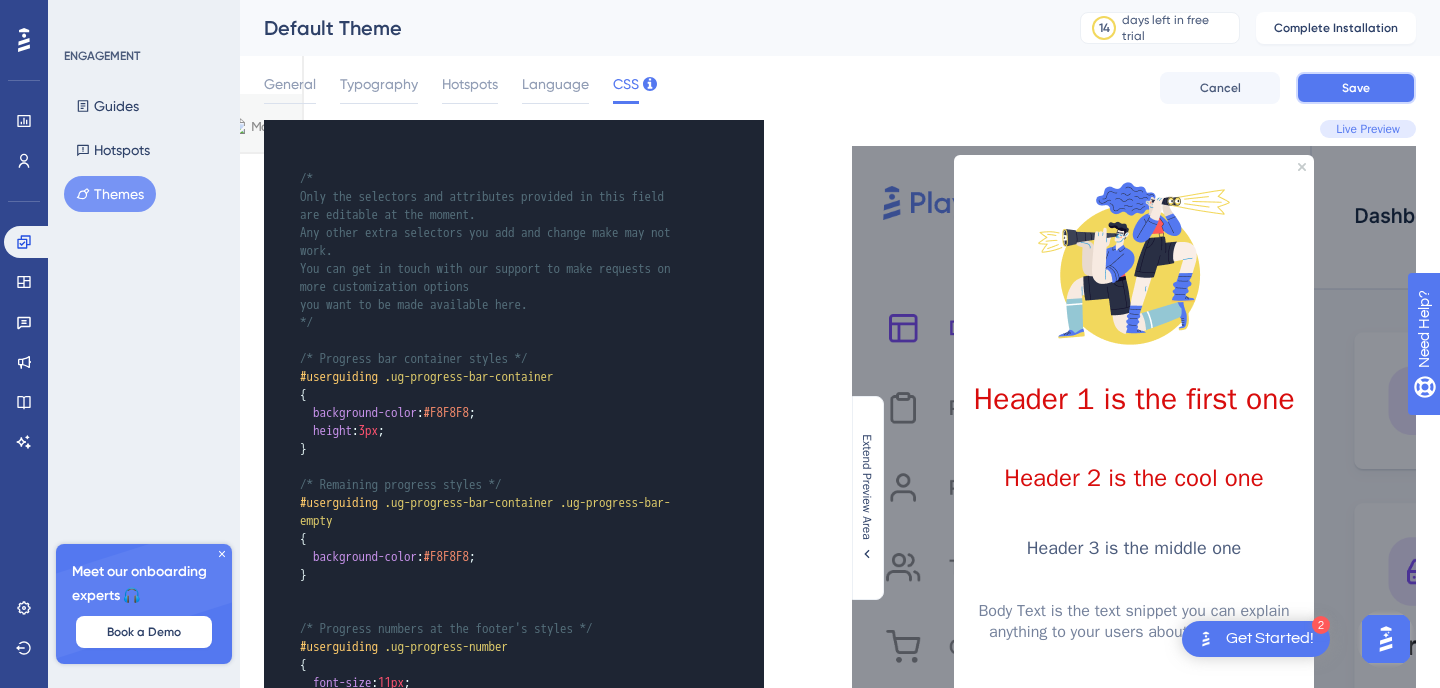 click on "Save" at bounding box center [1356, 88] 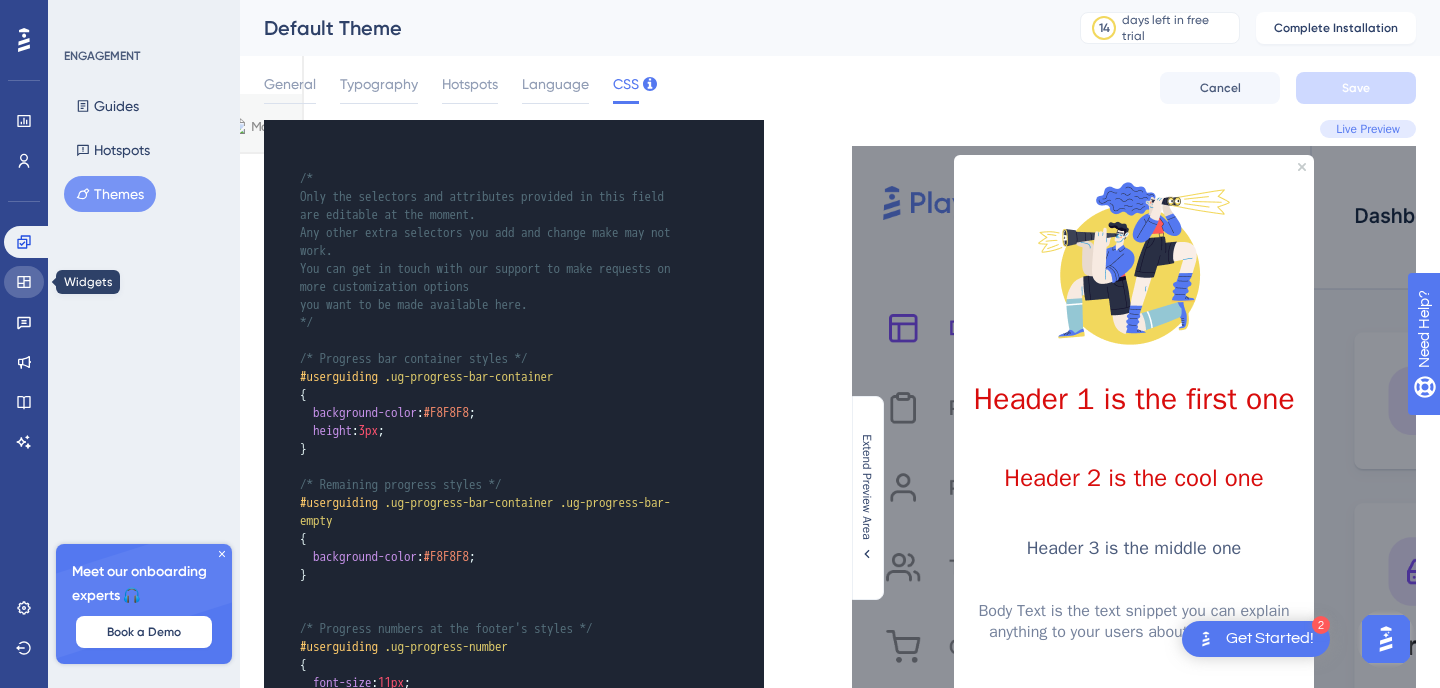 click 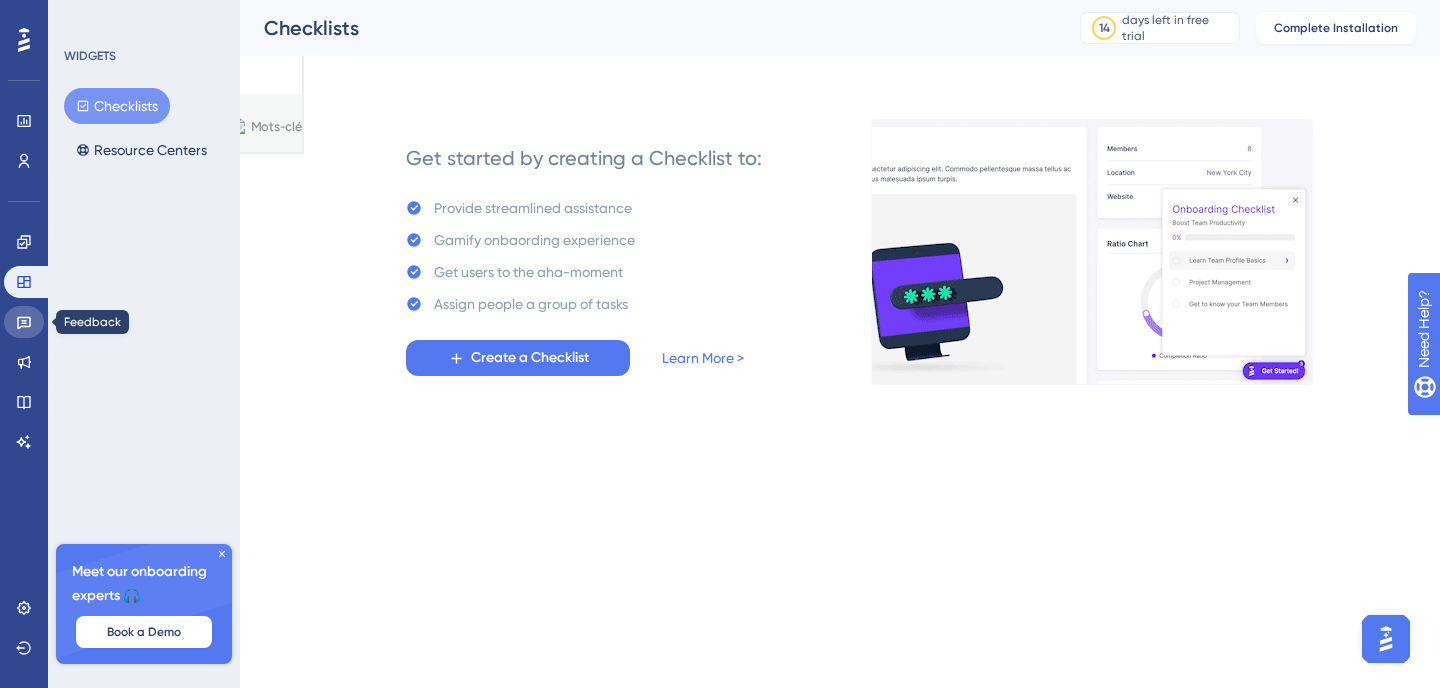 click at bounding box center (24, 322) 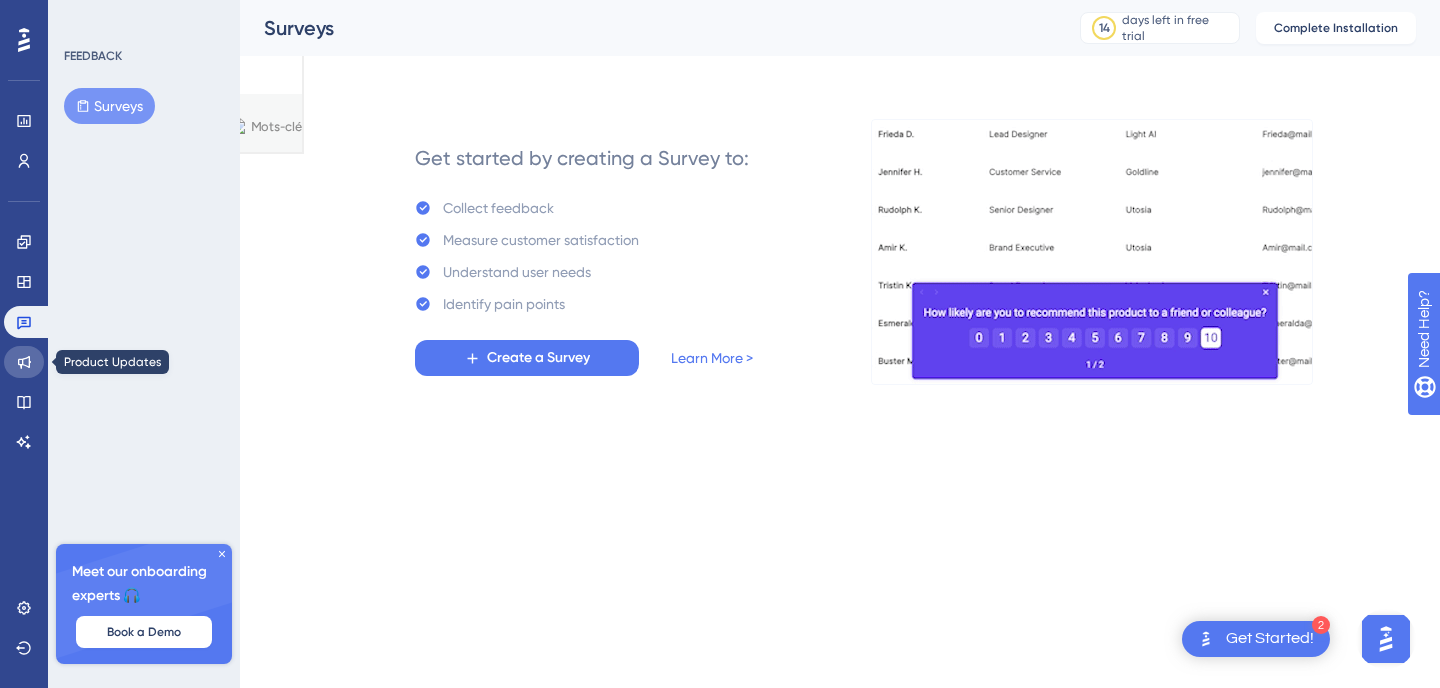 click 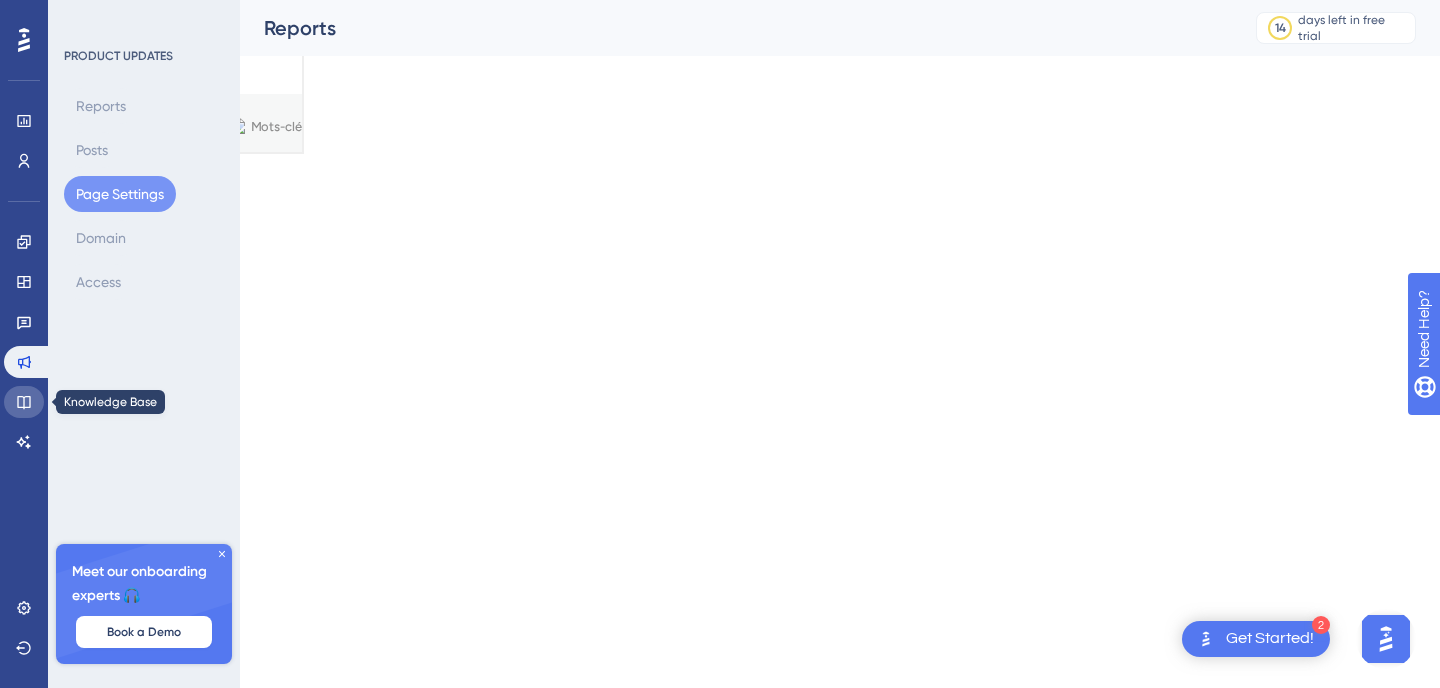 click 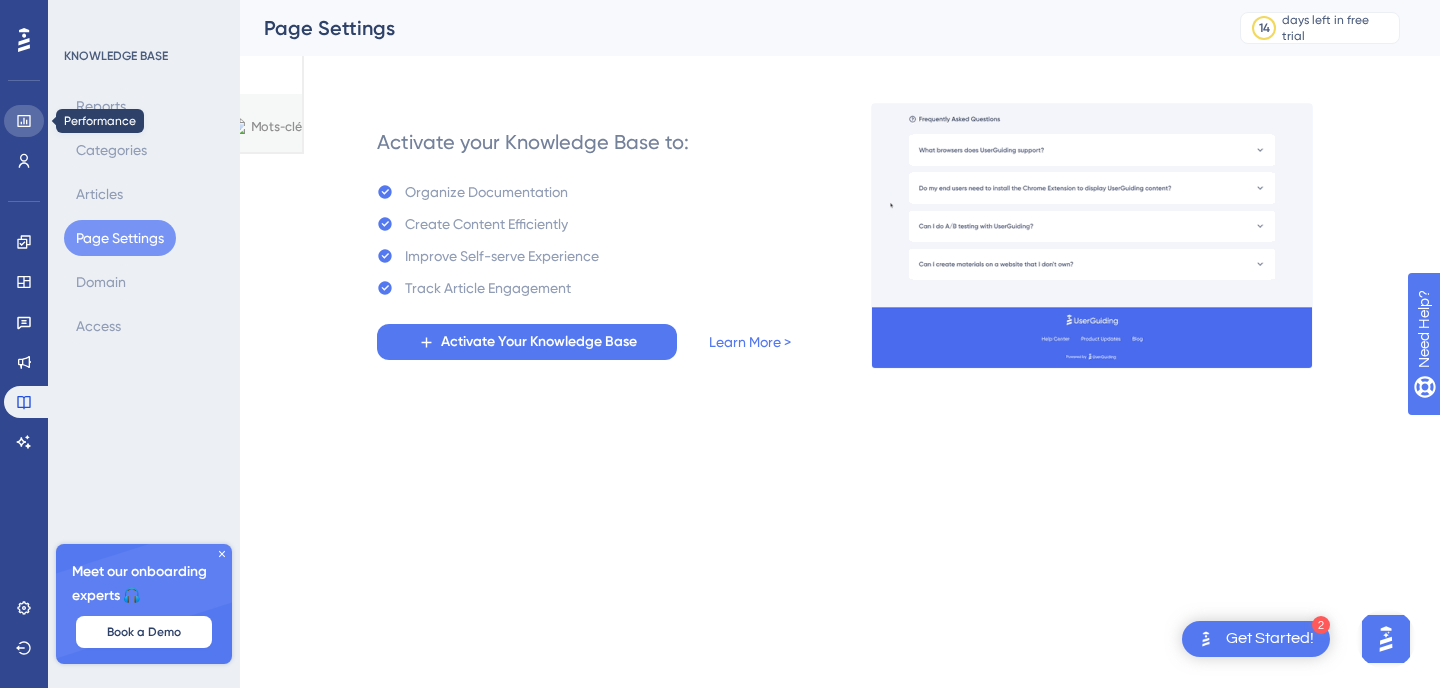 click 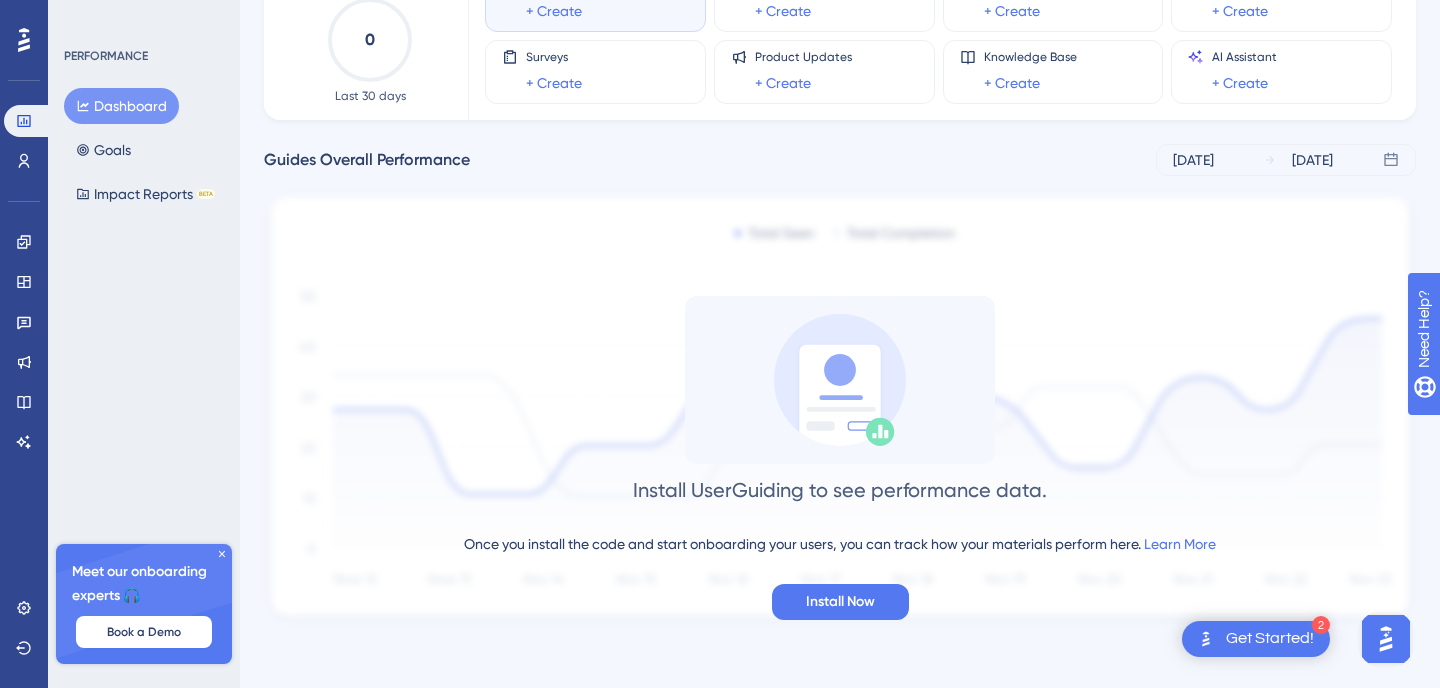 scroll, scrollTop: 0, scrollLeft: 0, axis: both 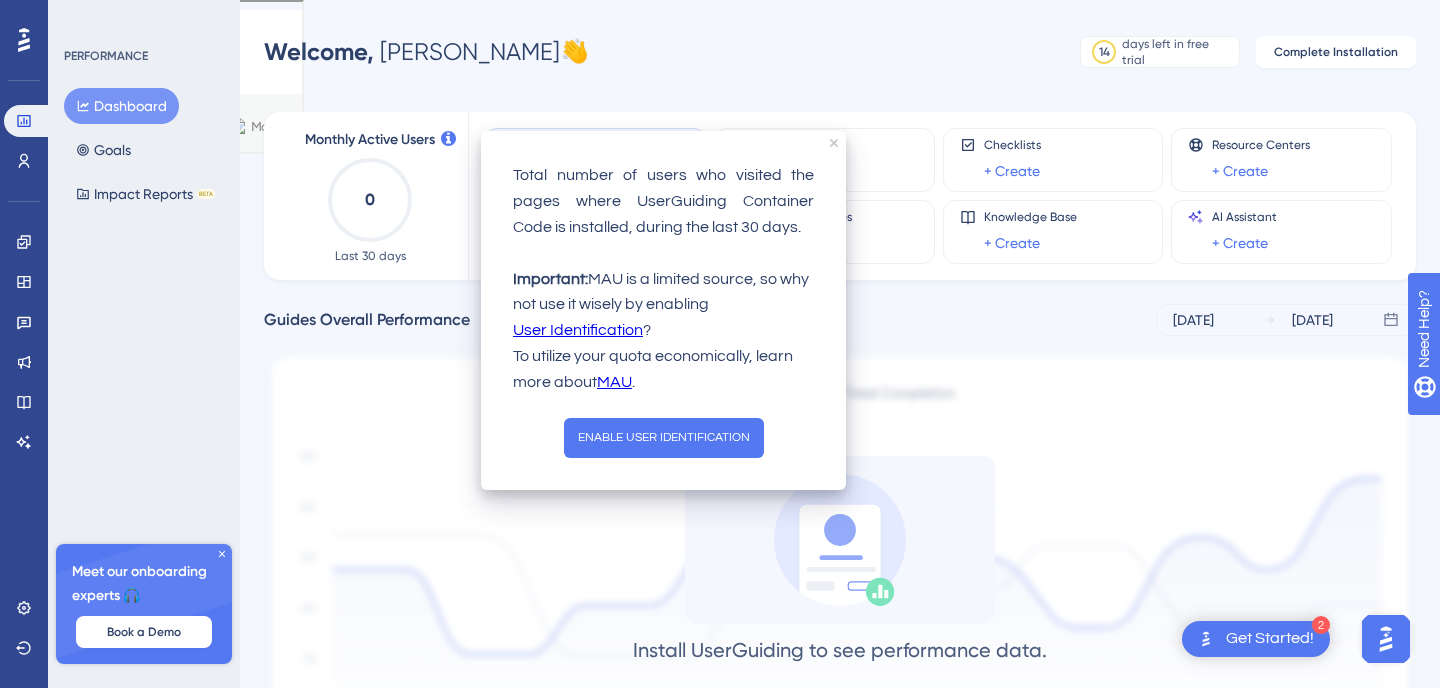 click 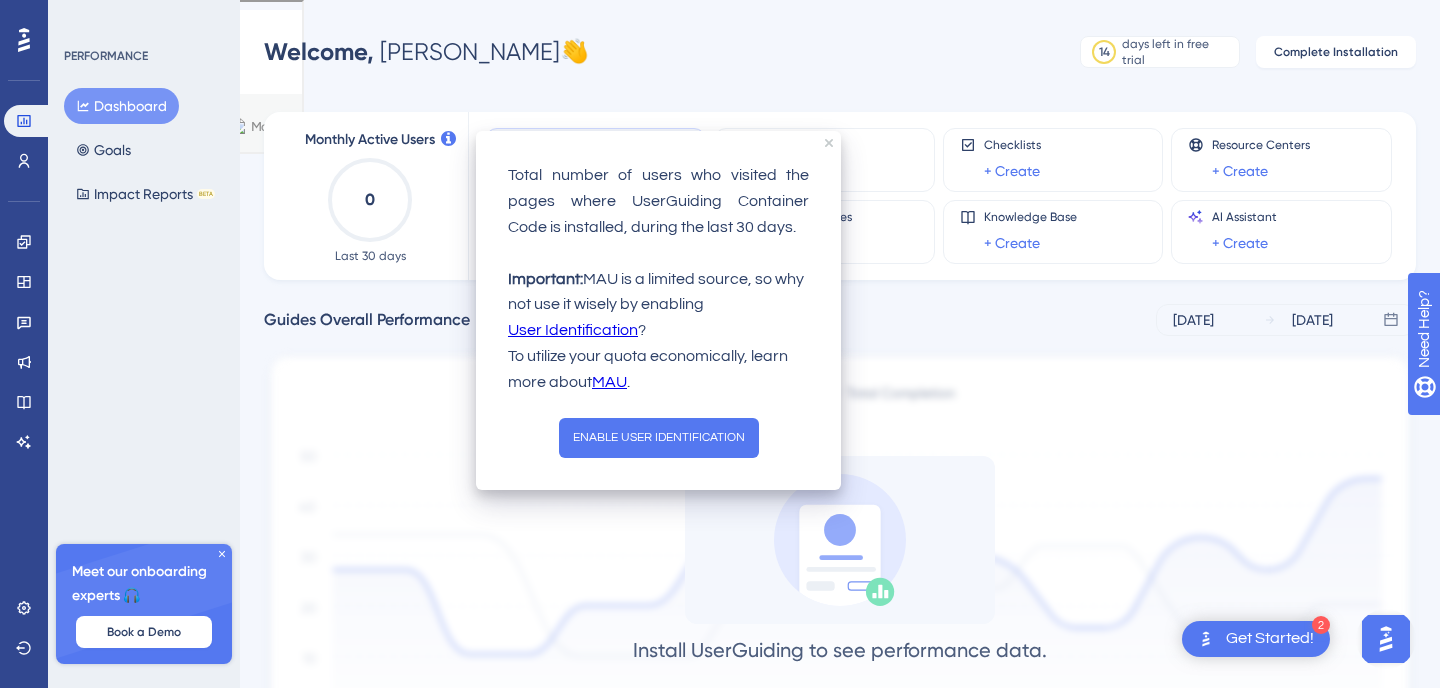 click on "Monthly Active Users 0 Last 30 days Guides + Create Hotspots + Create Checklists + Create Resource Centers + Create Surveys + Create Product Updates + Create Knowledge Base + Create AI Assistant + Create Guides Overall Performance Jul 18 2025 Jul 24 2025 Install UserGuiding to see performance data. Once you install the code and start onboarding your users, you can track how your materials perform here.   Learn More Install Now" at bounding box center (840, 436) 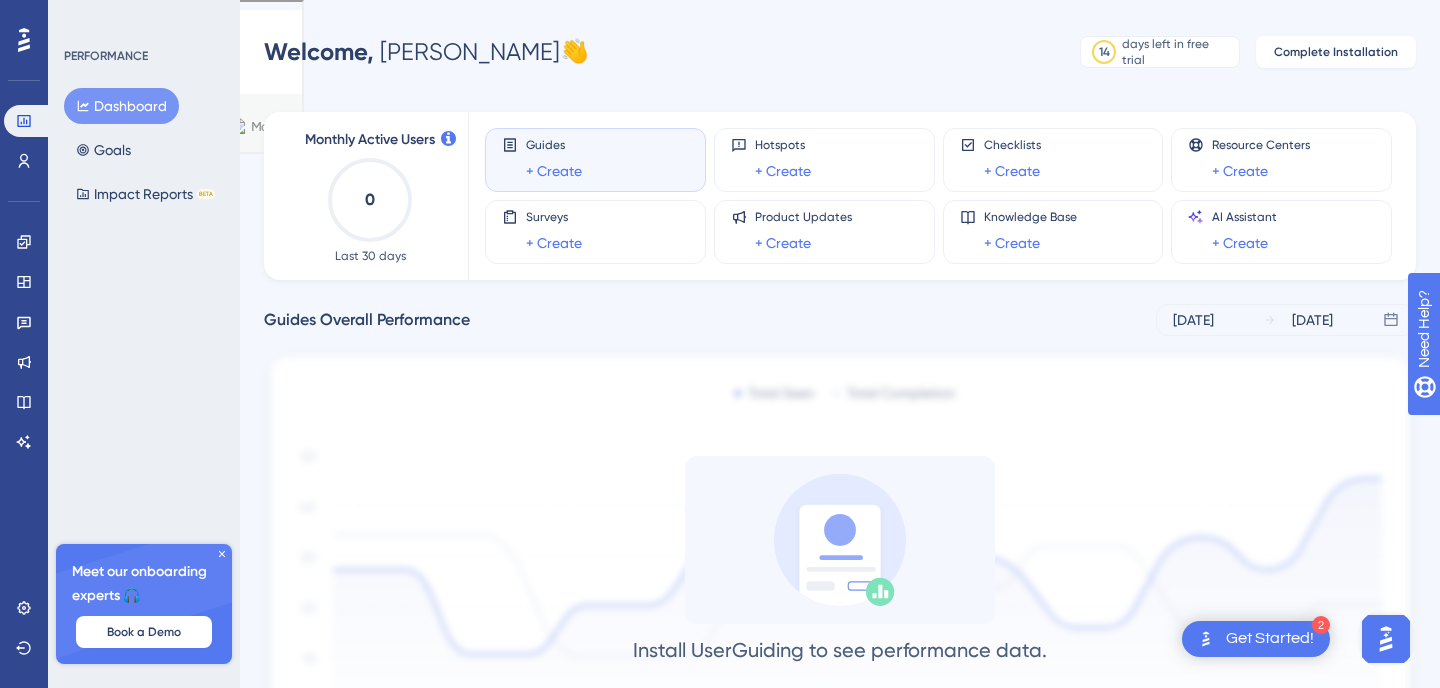 drag, startPoint x: 441, startPoint y: 45, endPoint x: 557, endPoint y: 63, distance: 117.388245 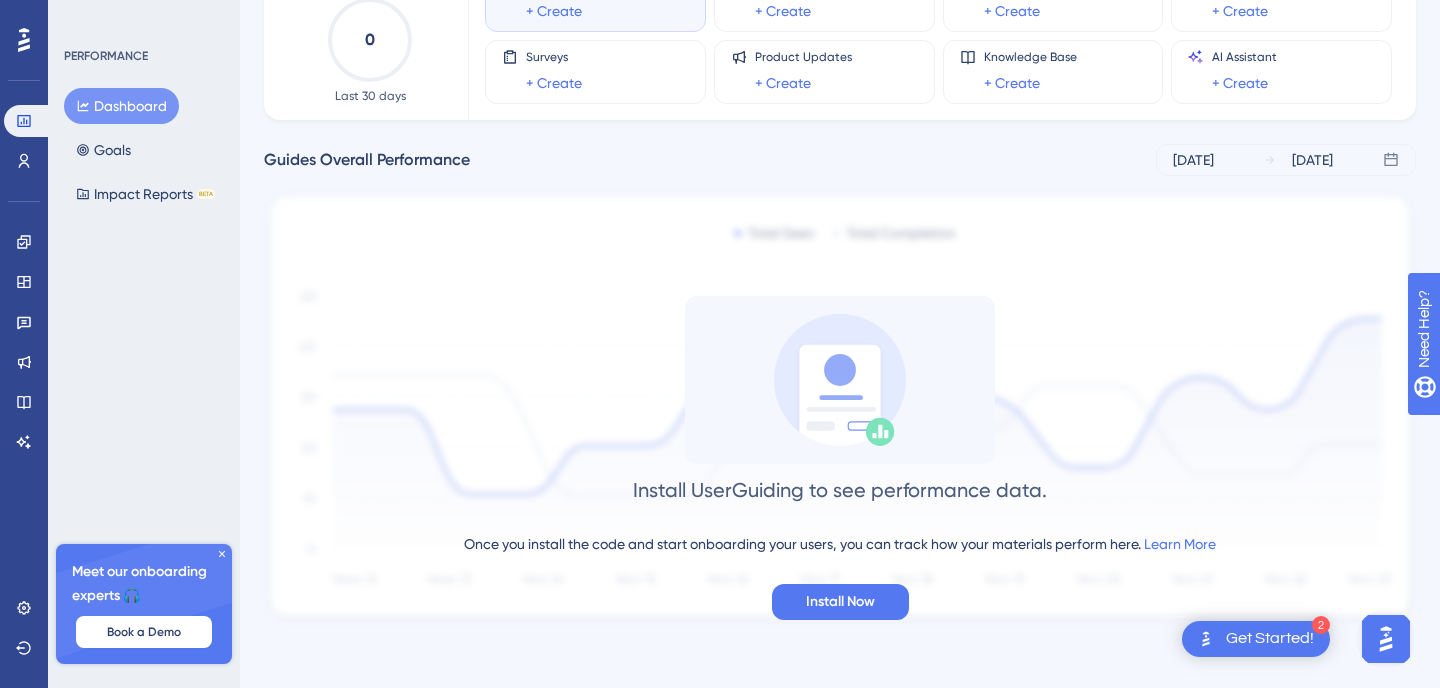 click at bounding box center [1386, 639] 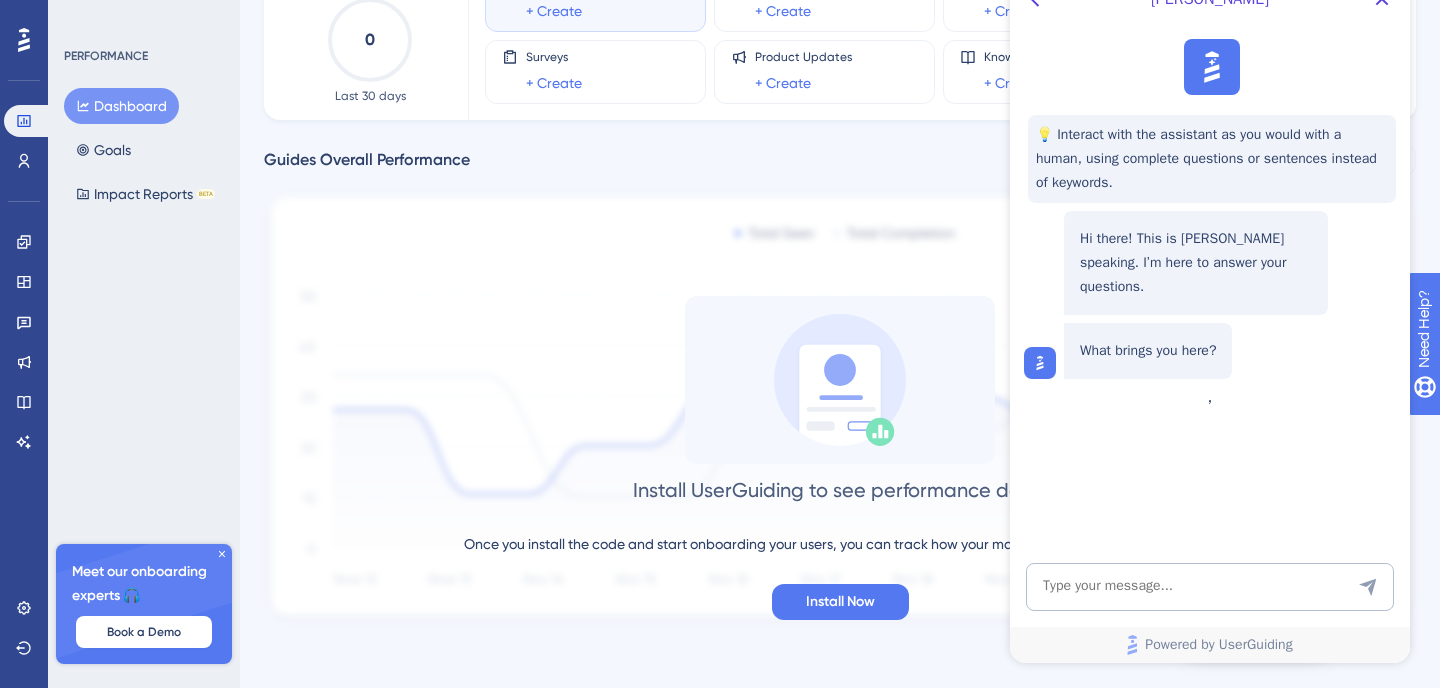 scroll, scrollTop: 0, scrollLeft: 0, axis: both 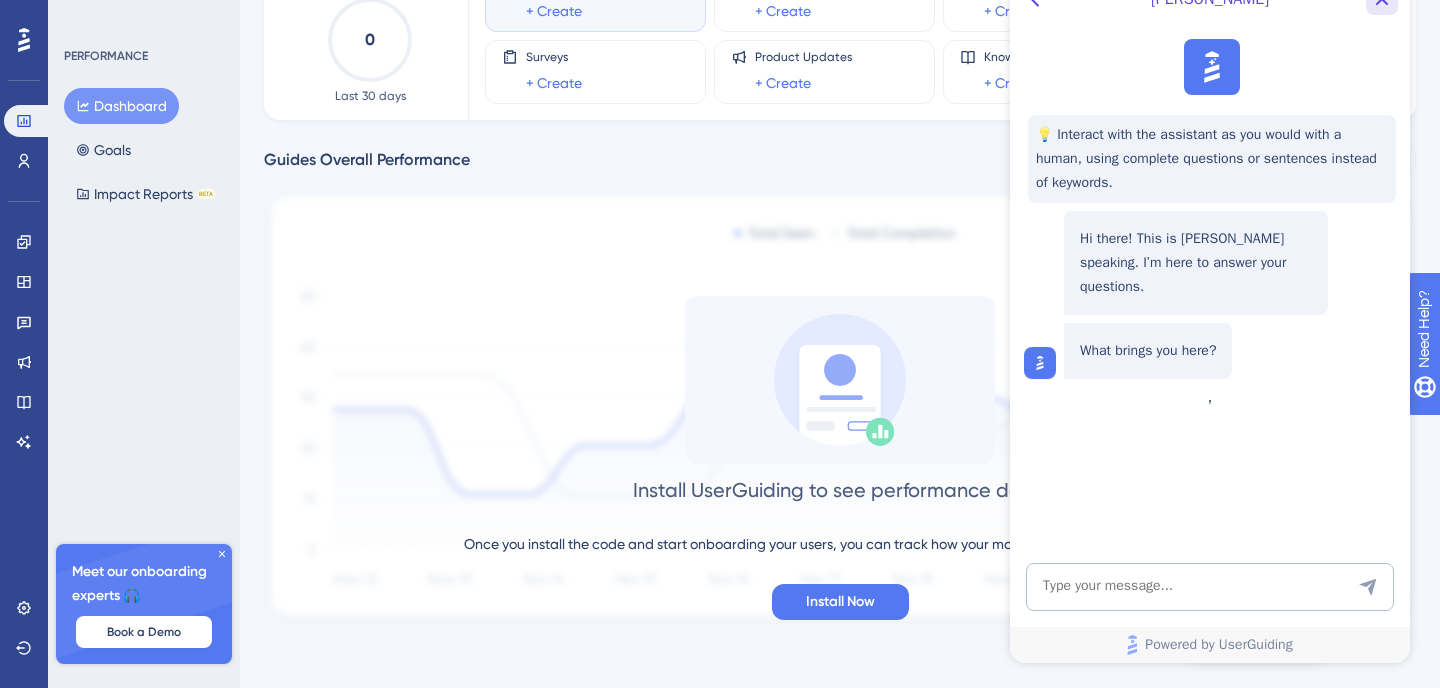 click 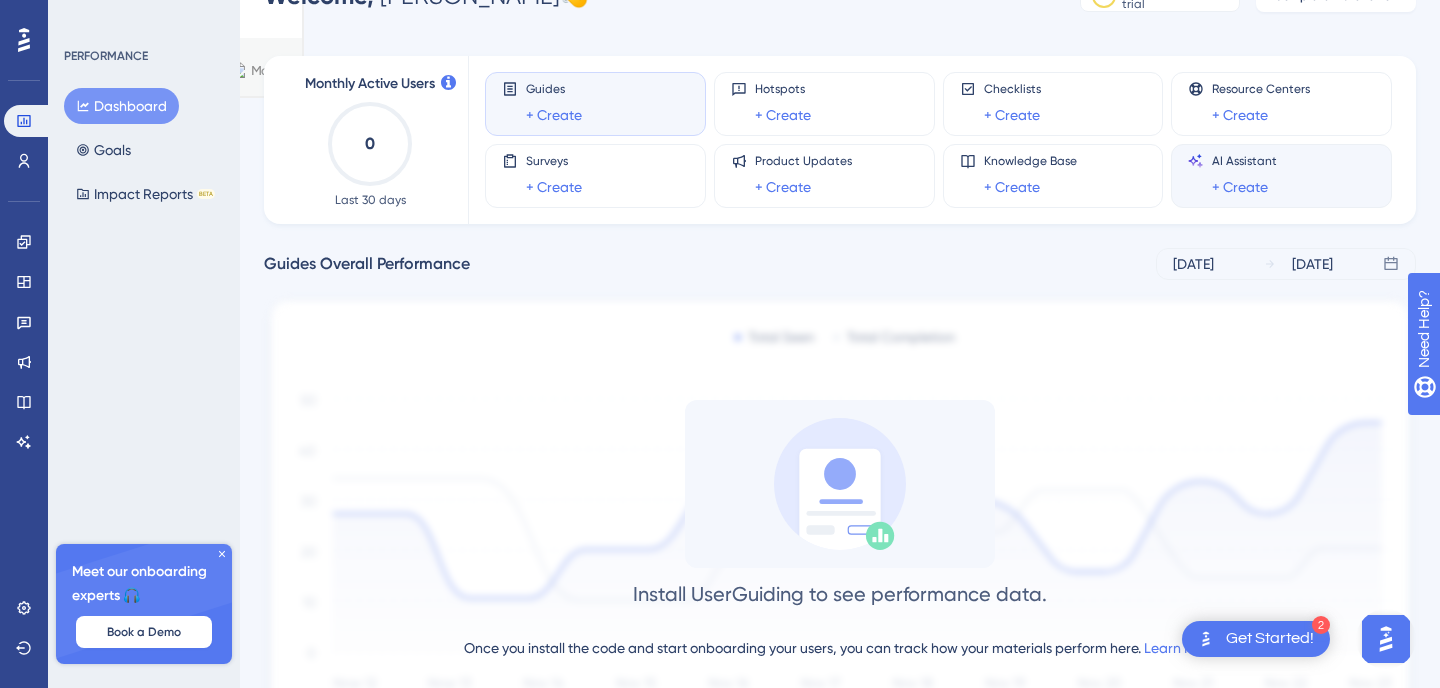 scroll, scrollTop: 0, scrollLeft: 0, axis: both 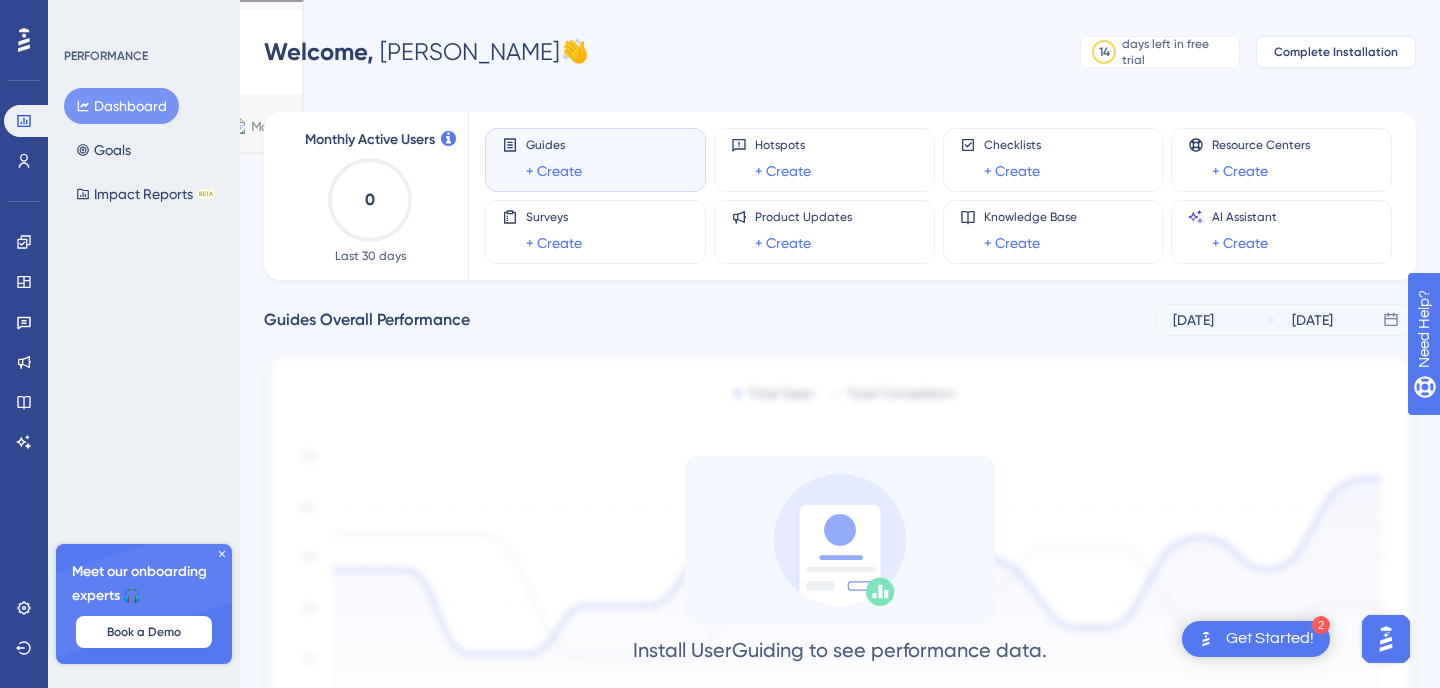 click on "Complete Installation" at bounding box center (1336, 52) 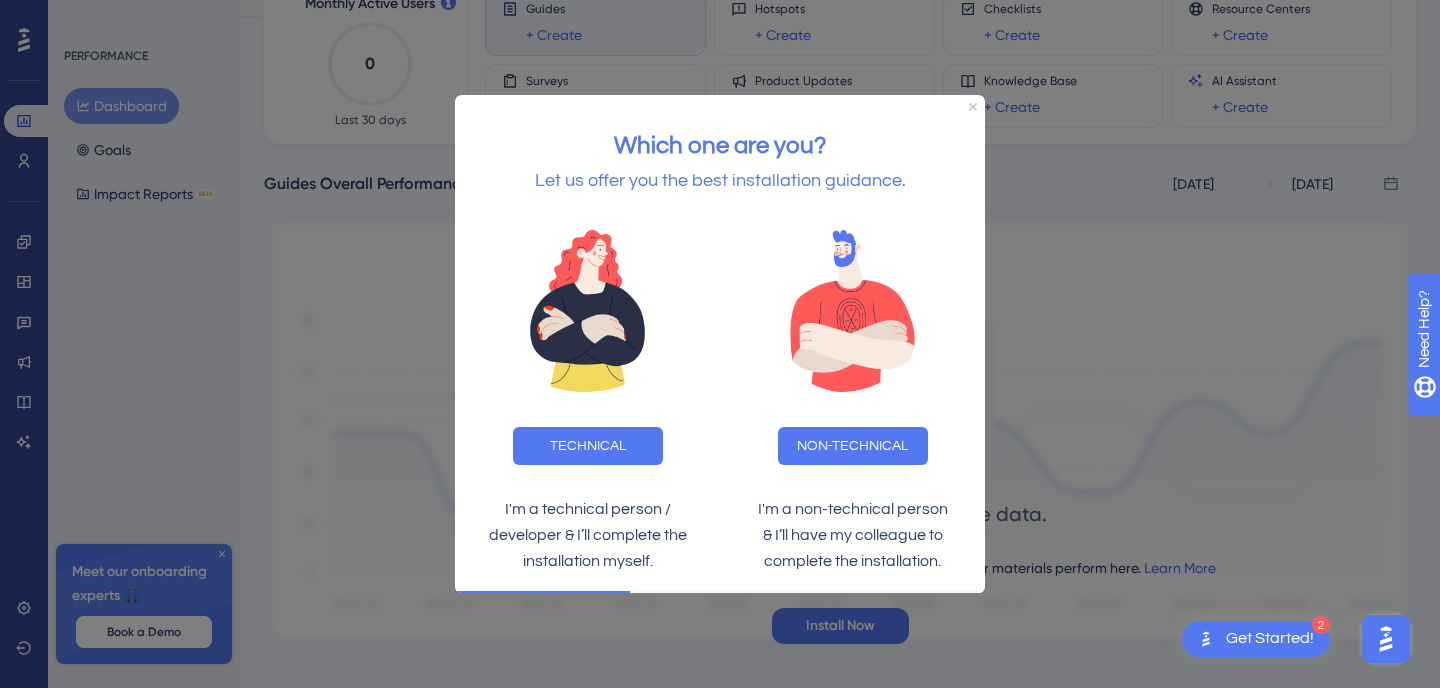 scroll, scrollTop: 160, scrollLeft: 0, axis: vertical 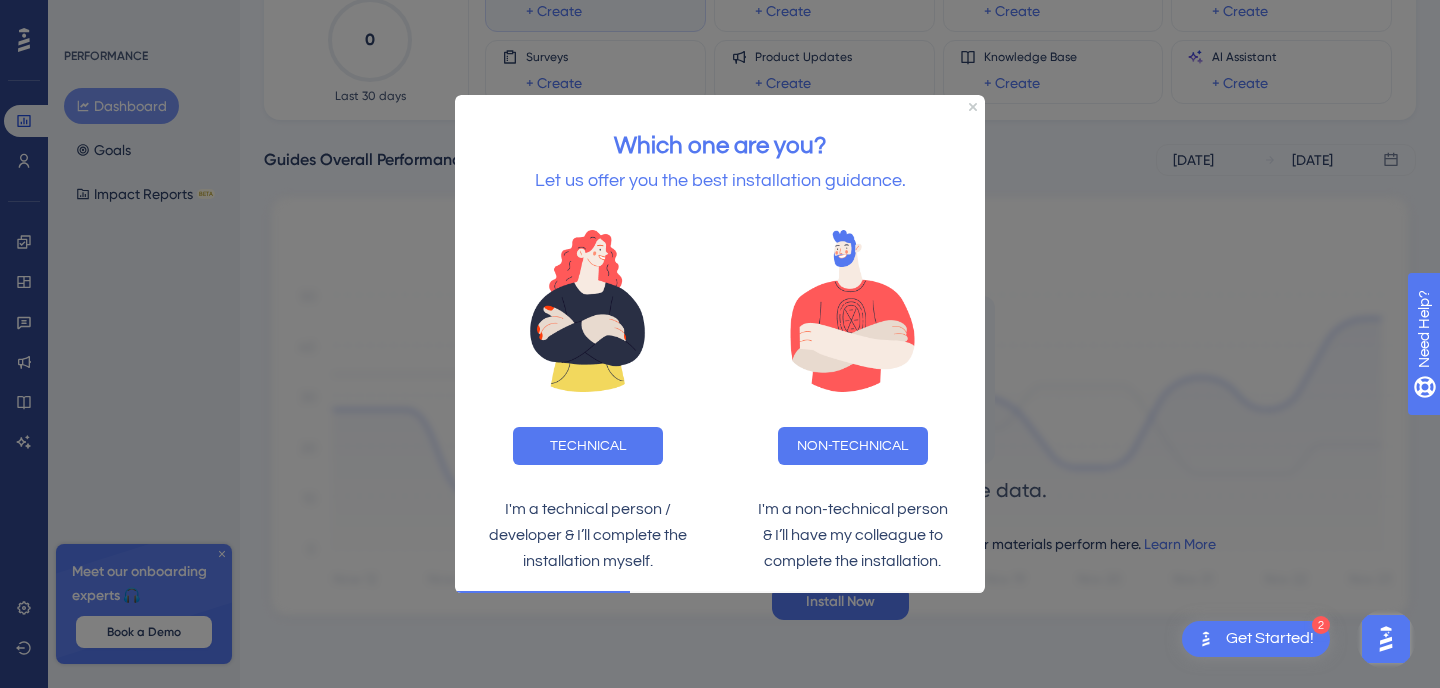 click at bounding box center (720, 344) 